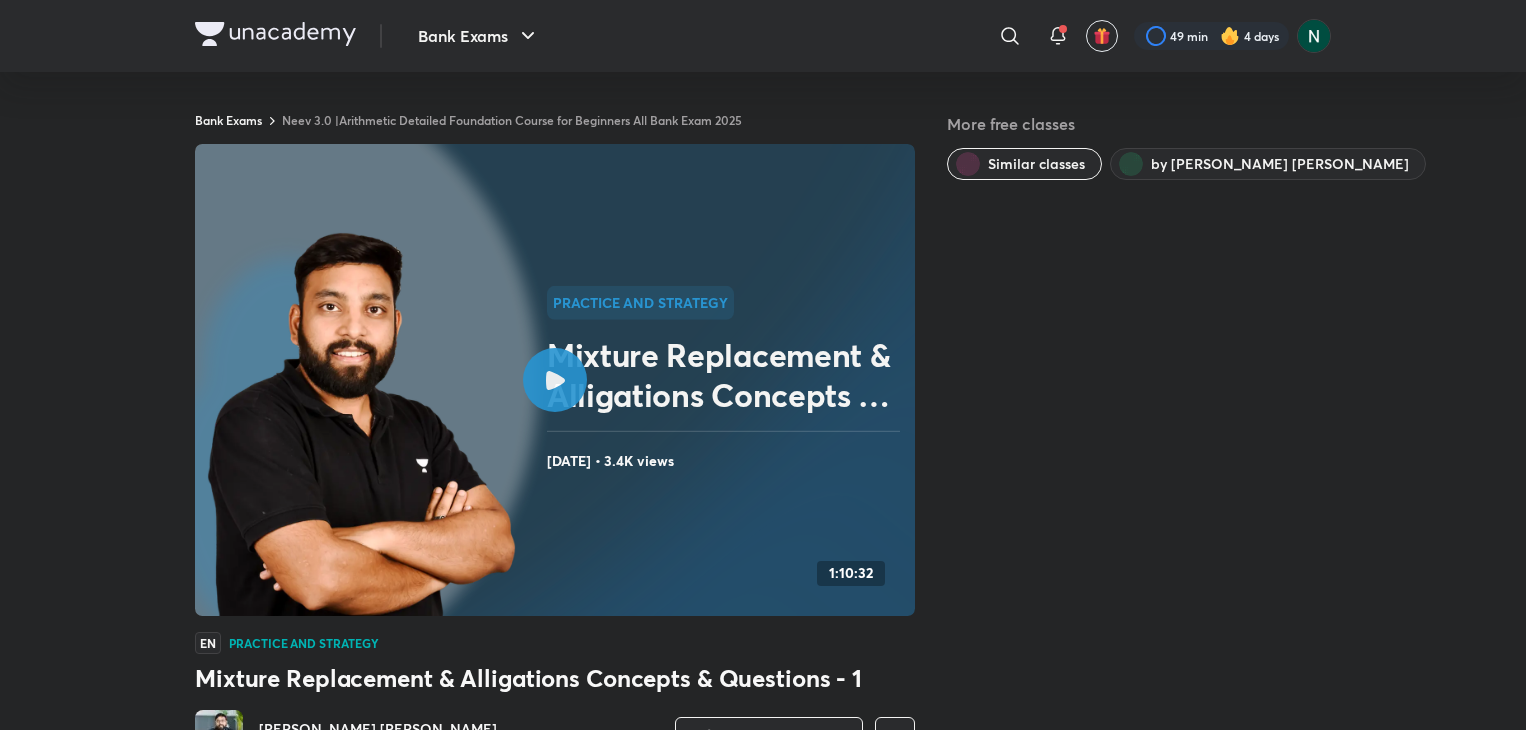 scroll, scrollTop: 1056, scrollLeft: 0, axis: vertical 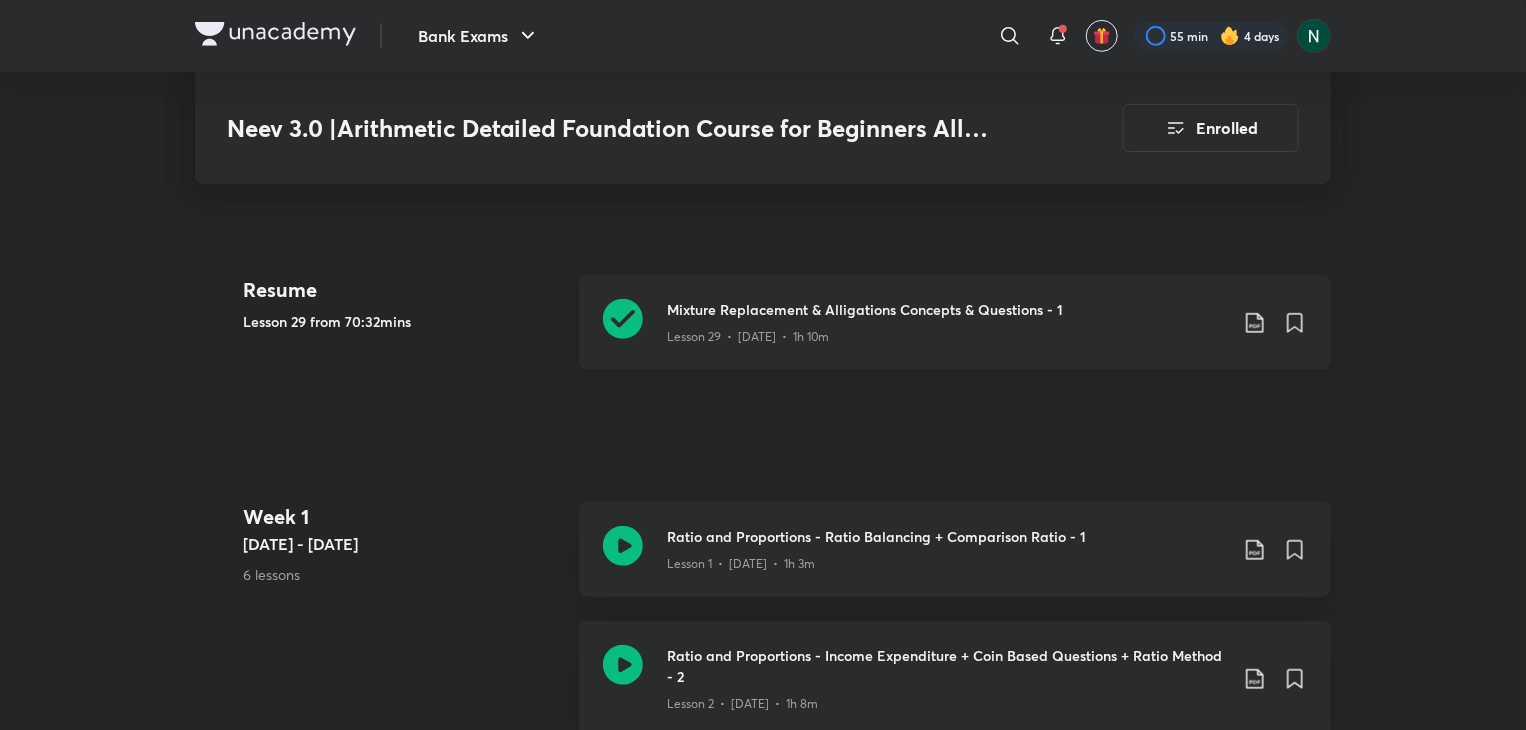 click 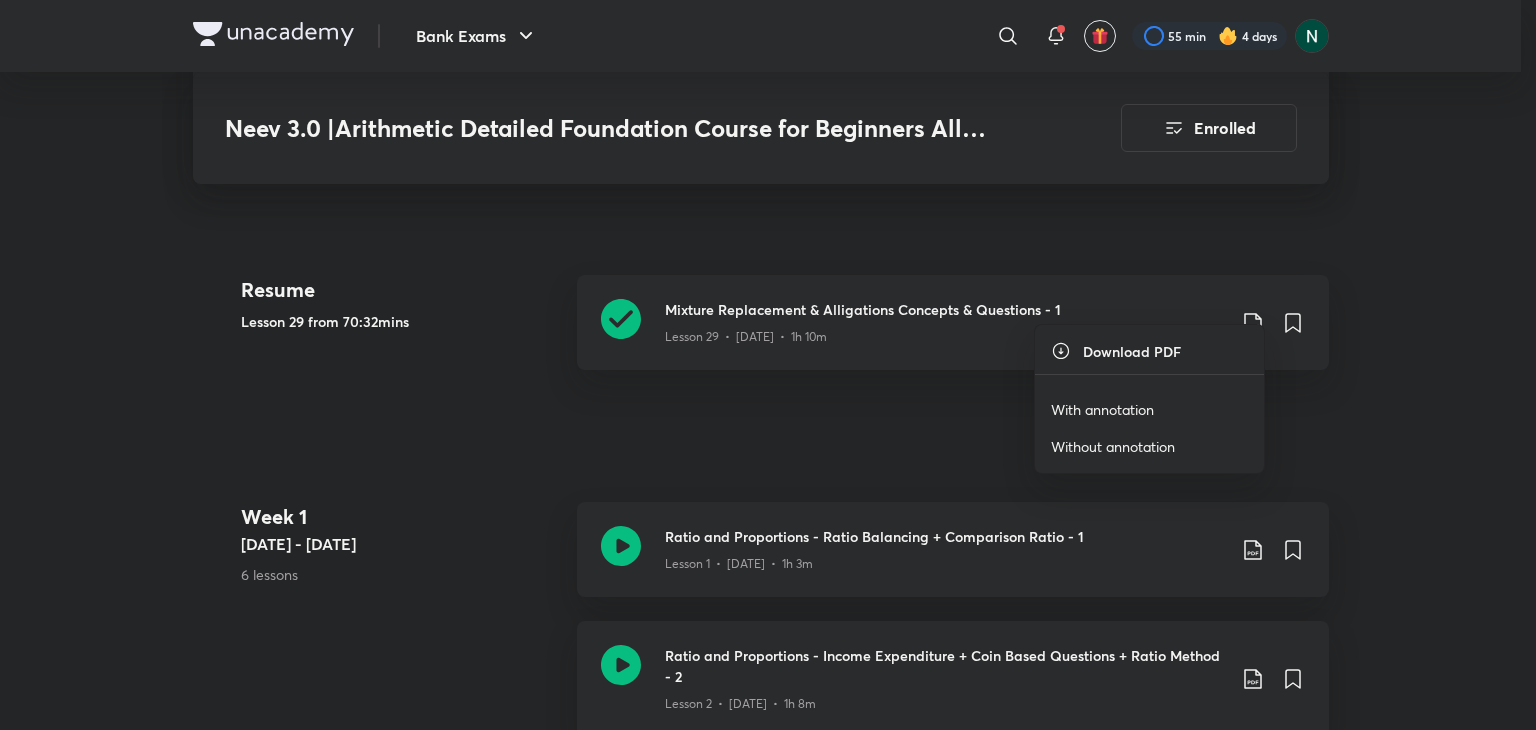 click on "With annotation" at bounding box center [1102, 409] 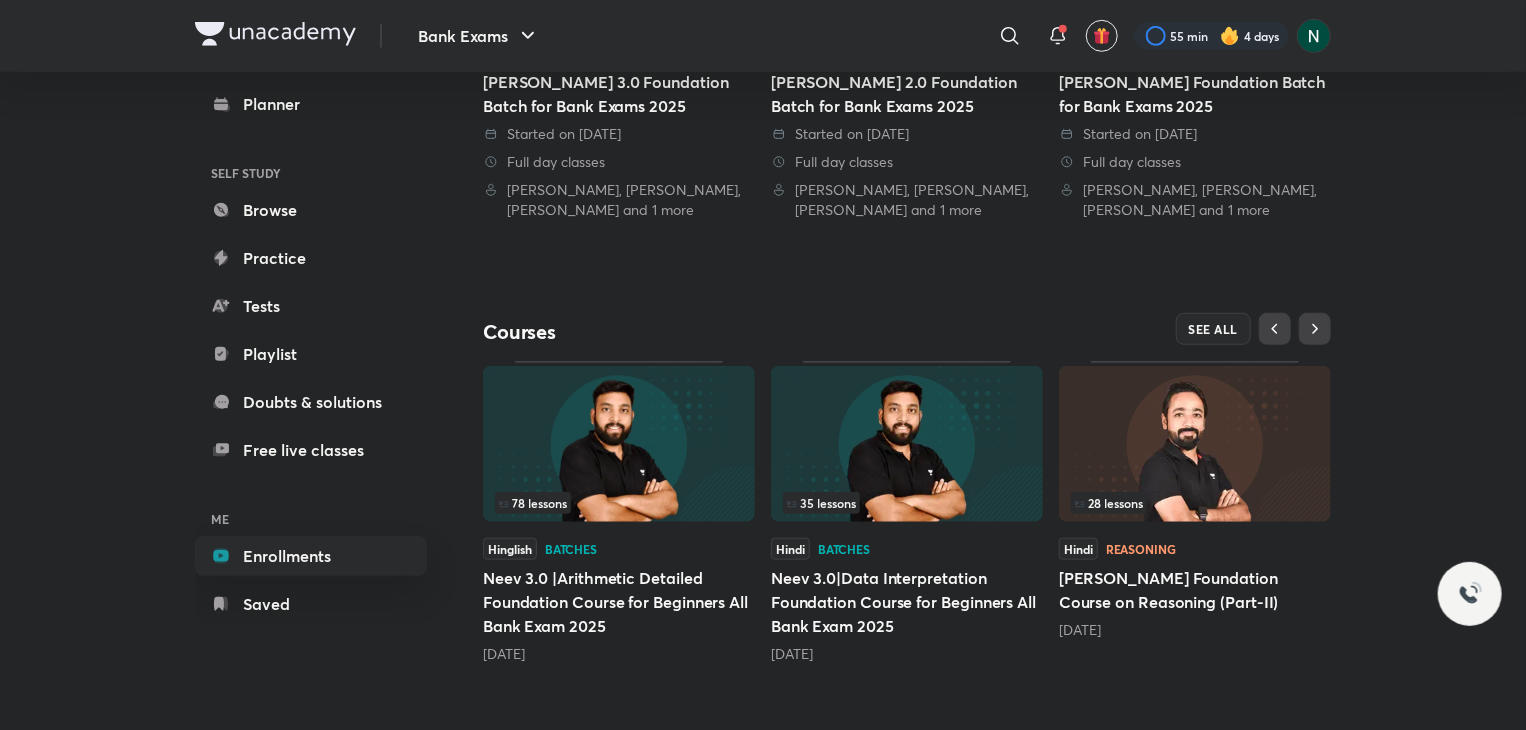 scroll, scrollTop: 0, scrollLeft: 0, axis: both 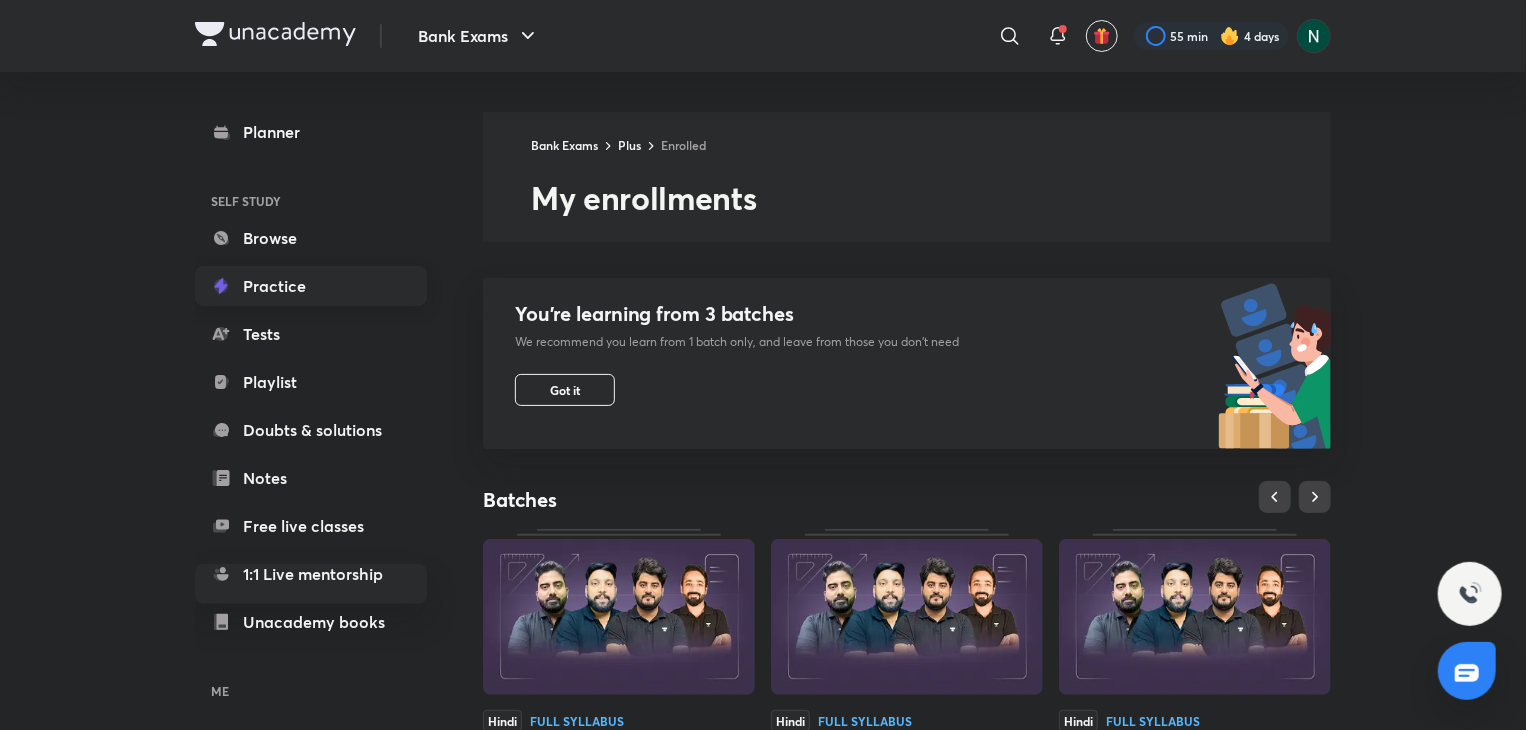 click on "Practice" at bounding box center [311, 286] 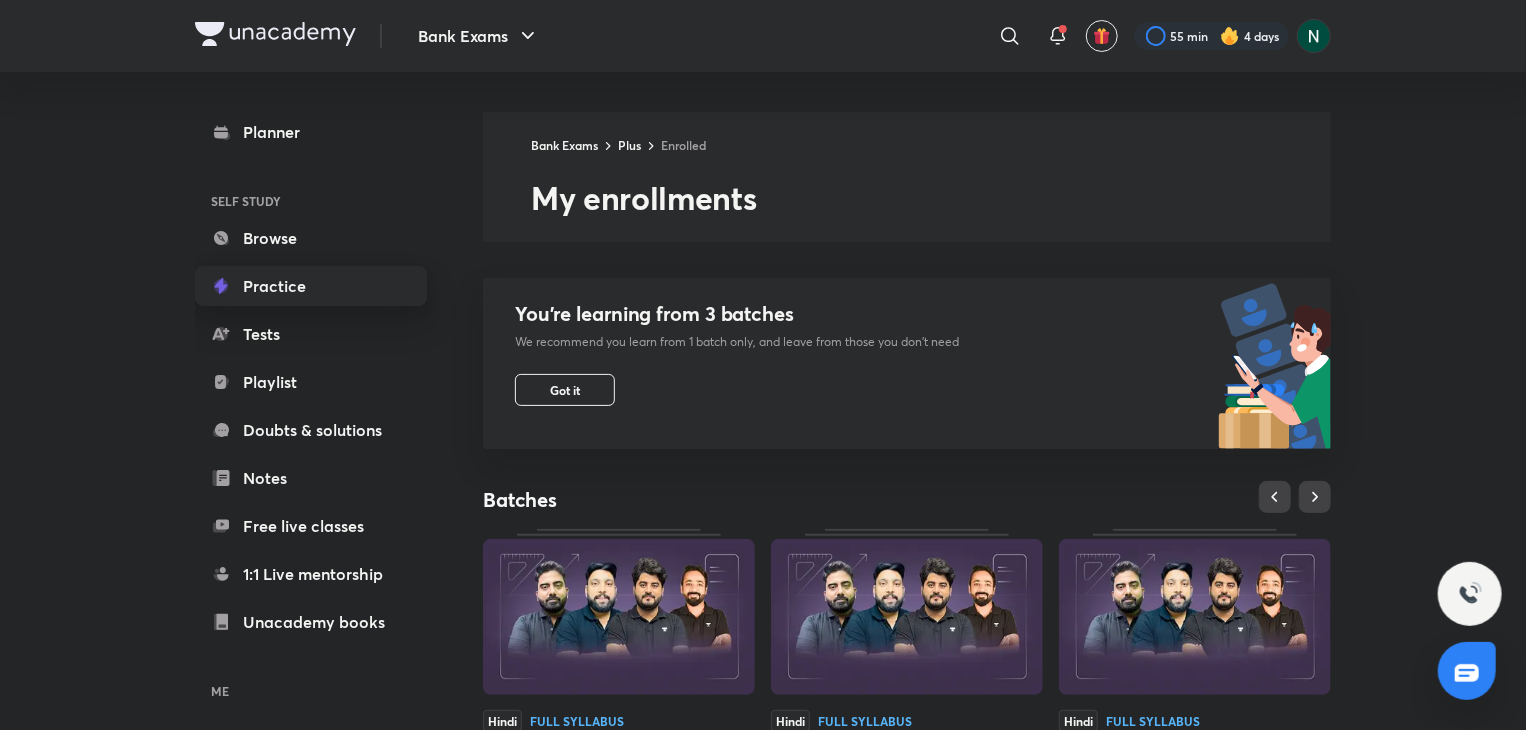 click on "Practice" at bounding box center (311, 286) 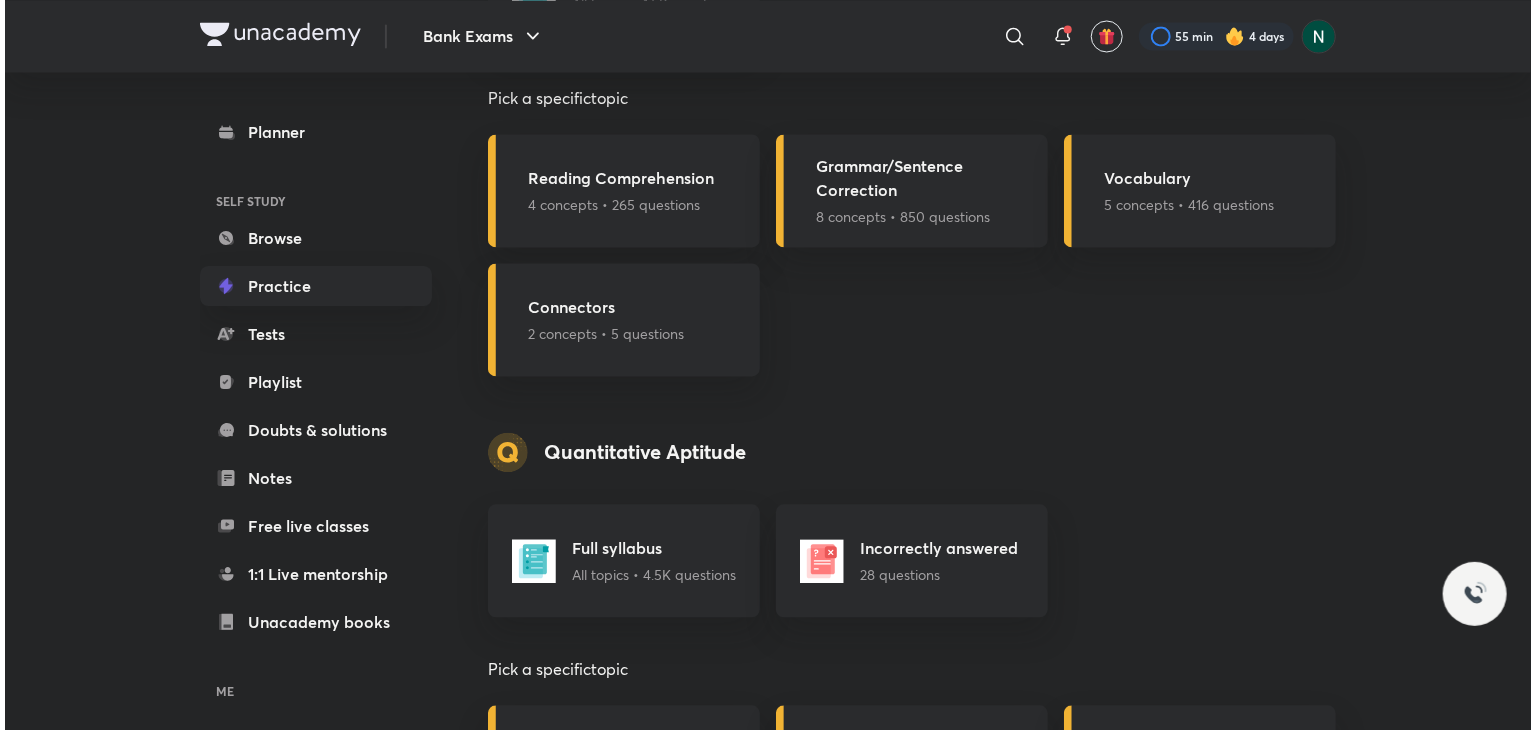 scroll, scrollTop: 2080, scrollLeft: 0, axis: vertical 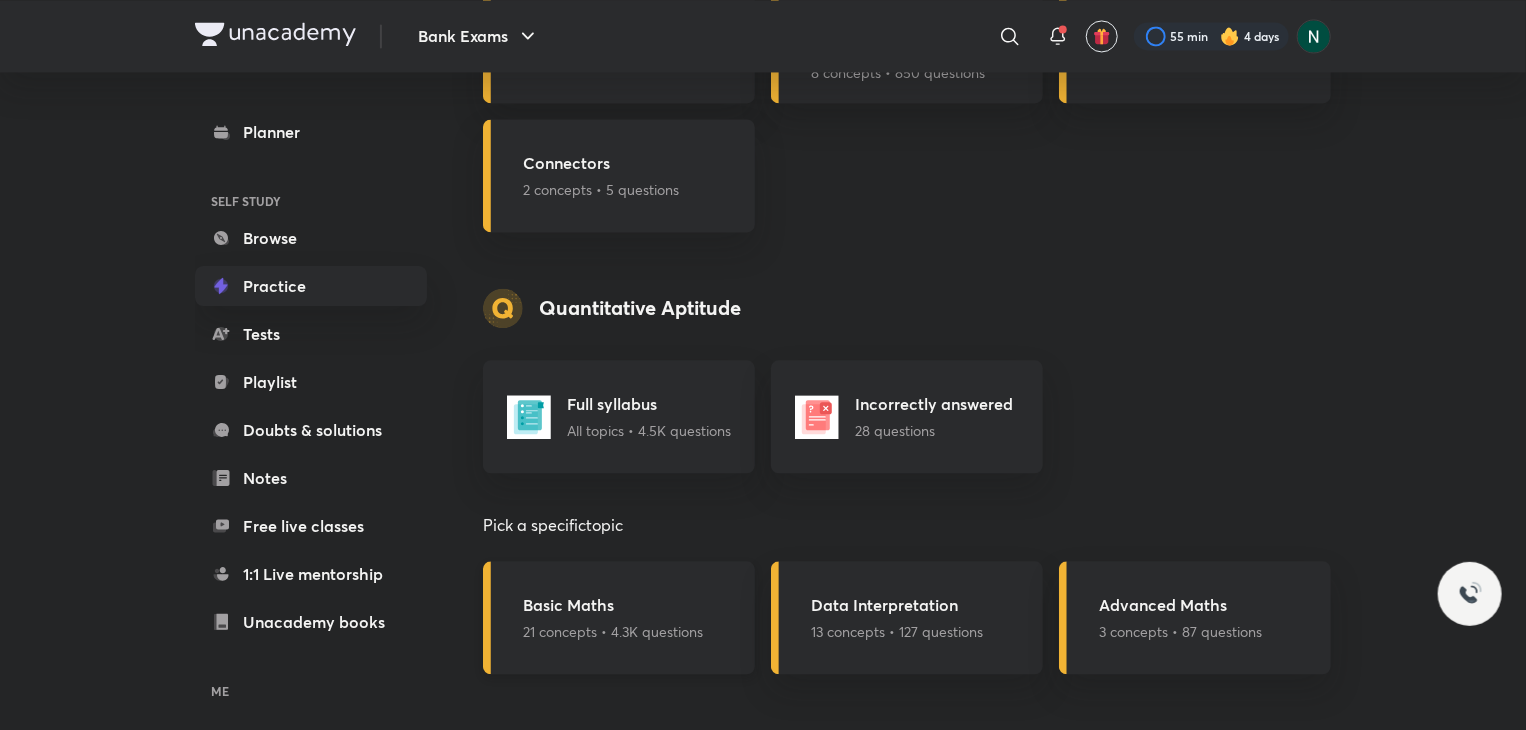 click on "Basic Maths" at bounding box center [613, 605] 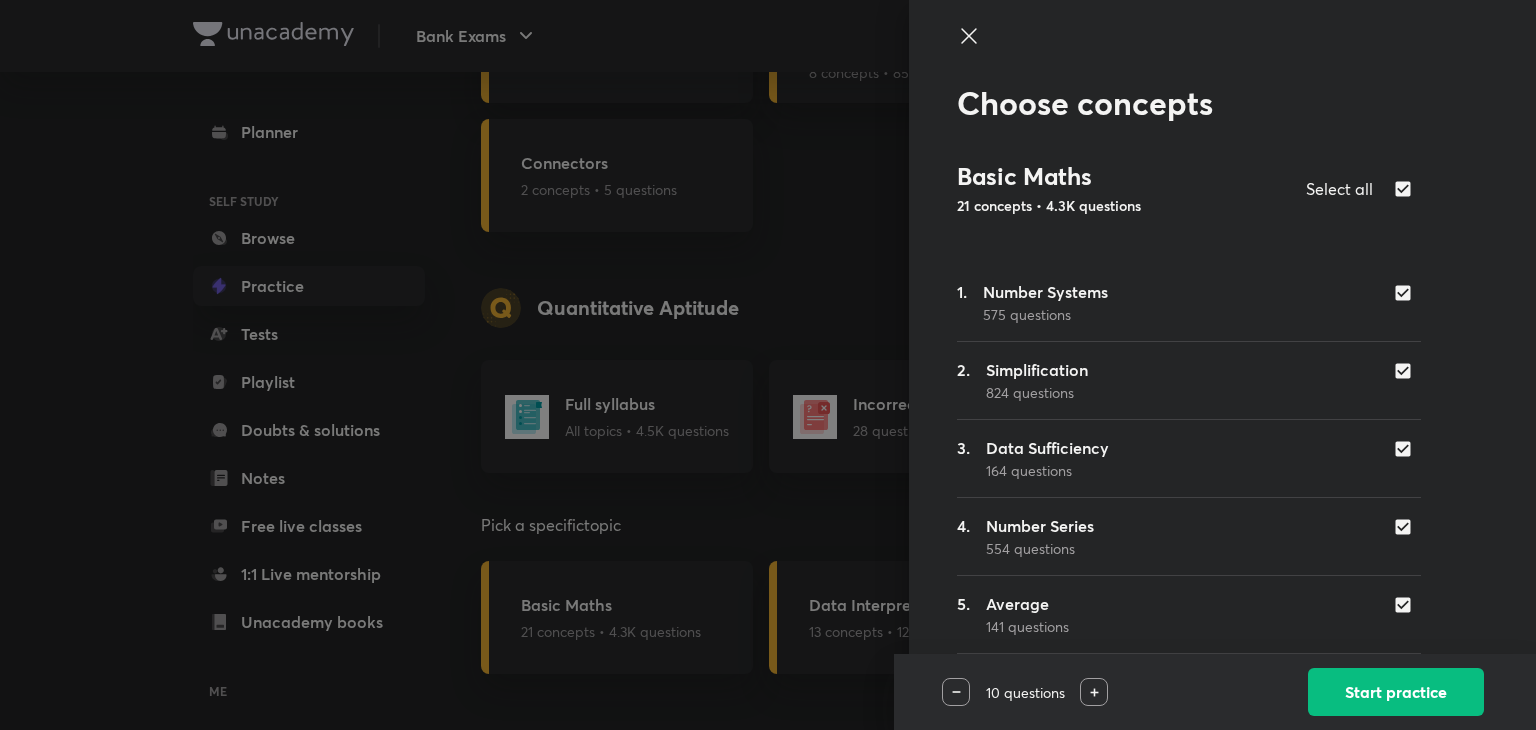 click at bounding box center [1407, 449] 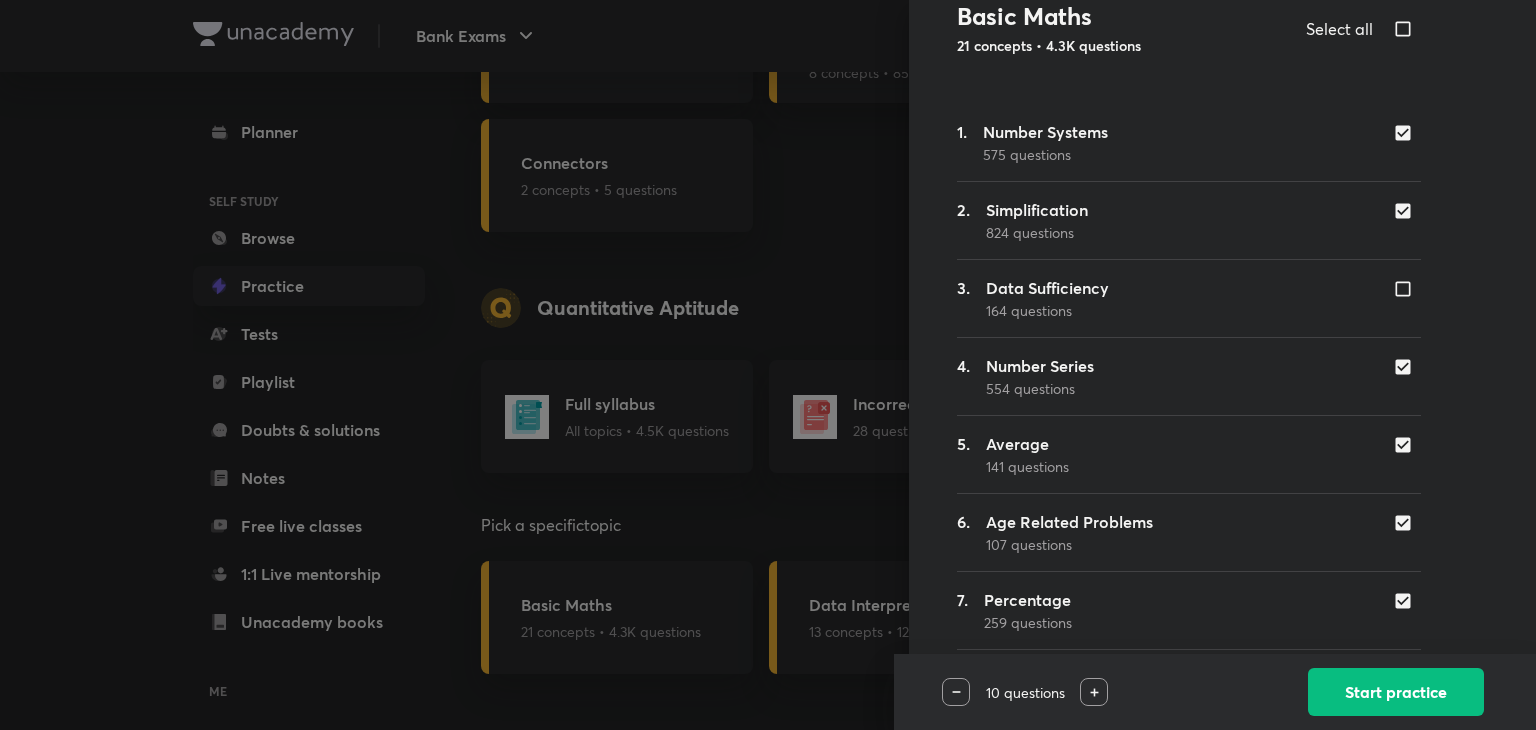 scroll, scrollTop: 200, scrollLeft: 0, axis: vertical 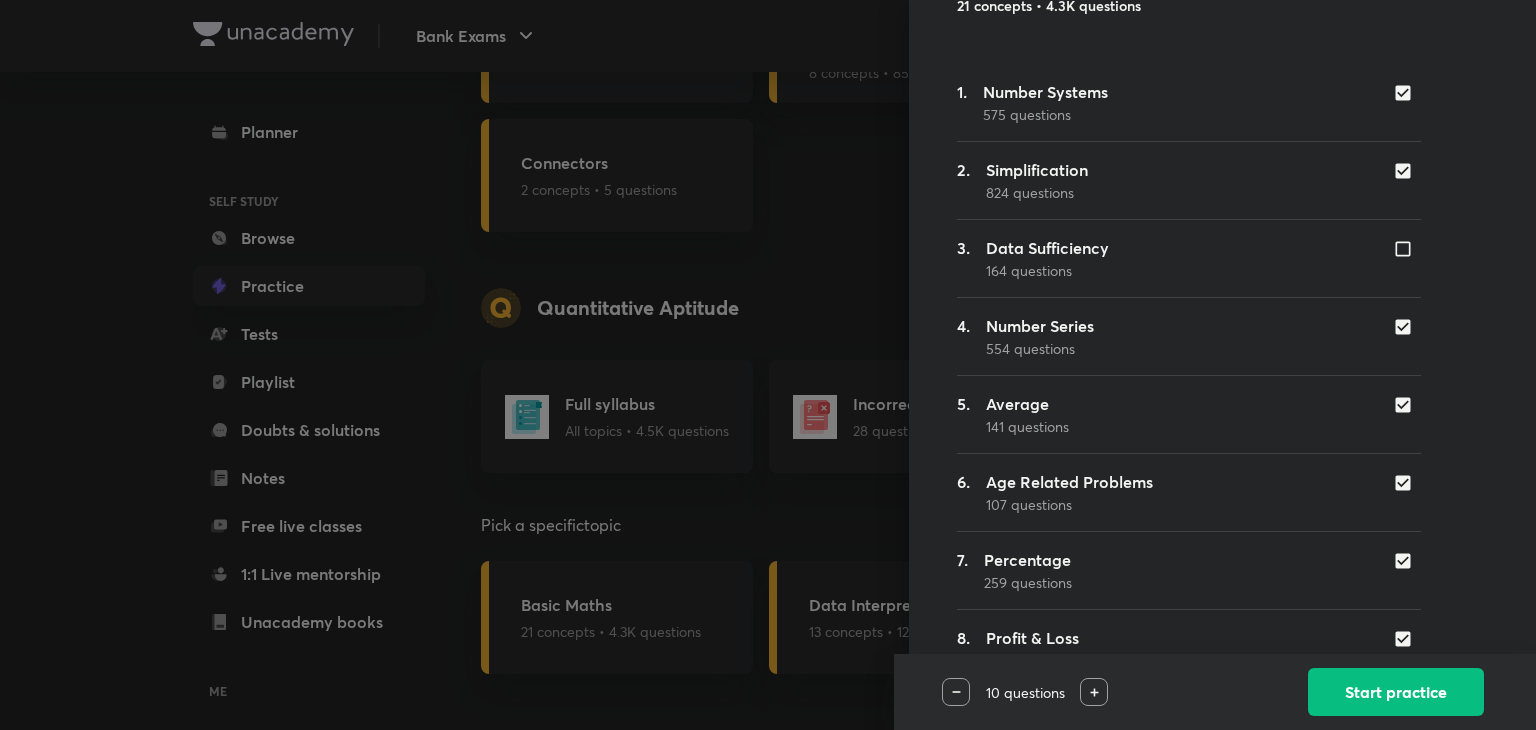 click at bounding box center [1407, 405] 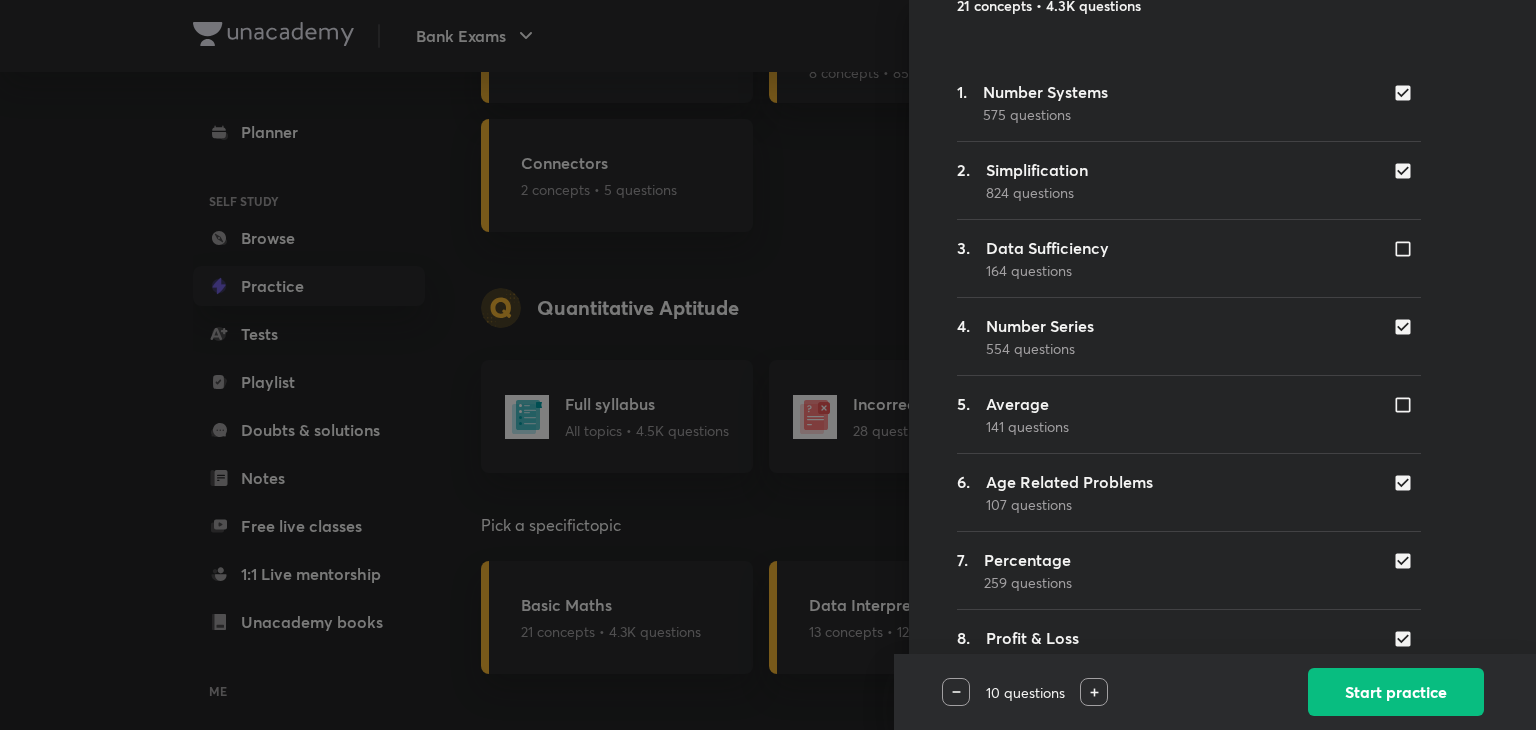 click at bounding box center (1407, 483) 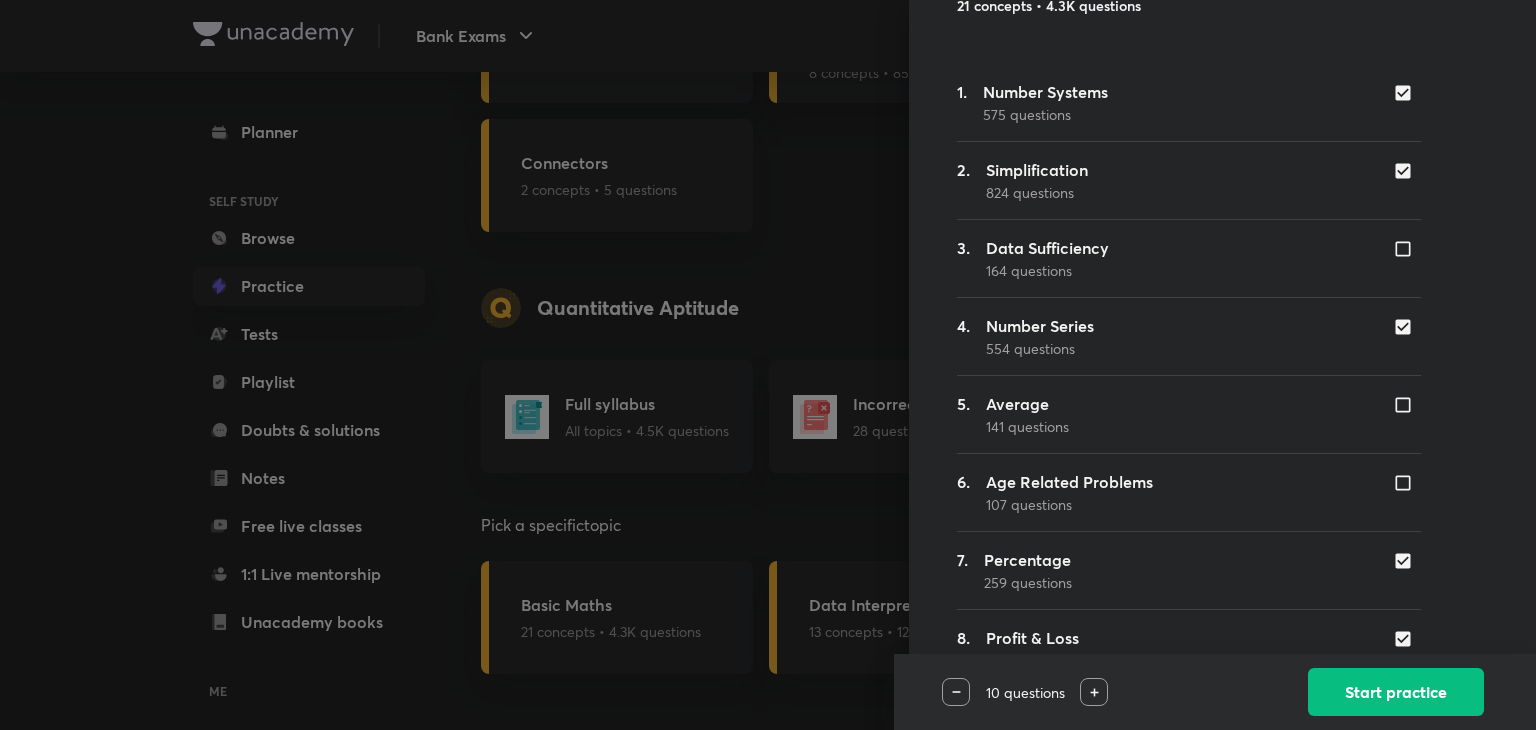 click at bounding box center (1407, 561) 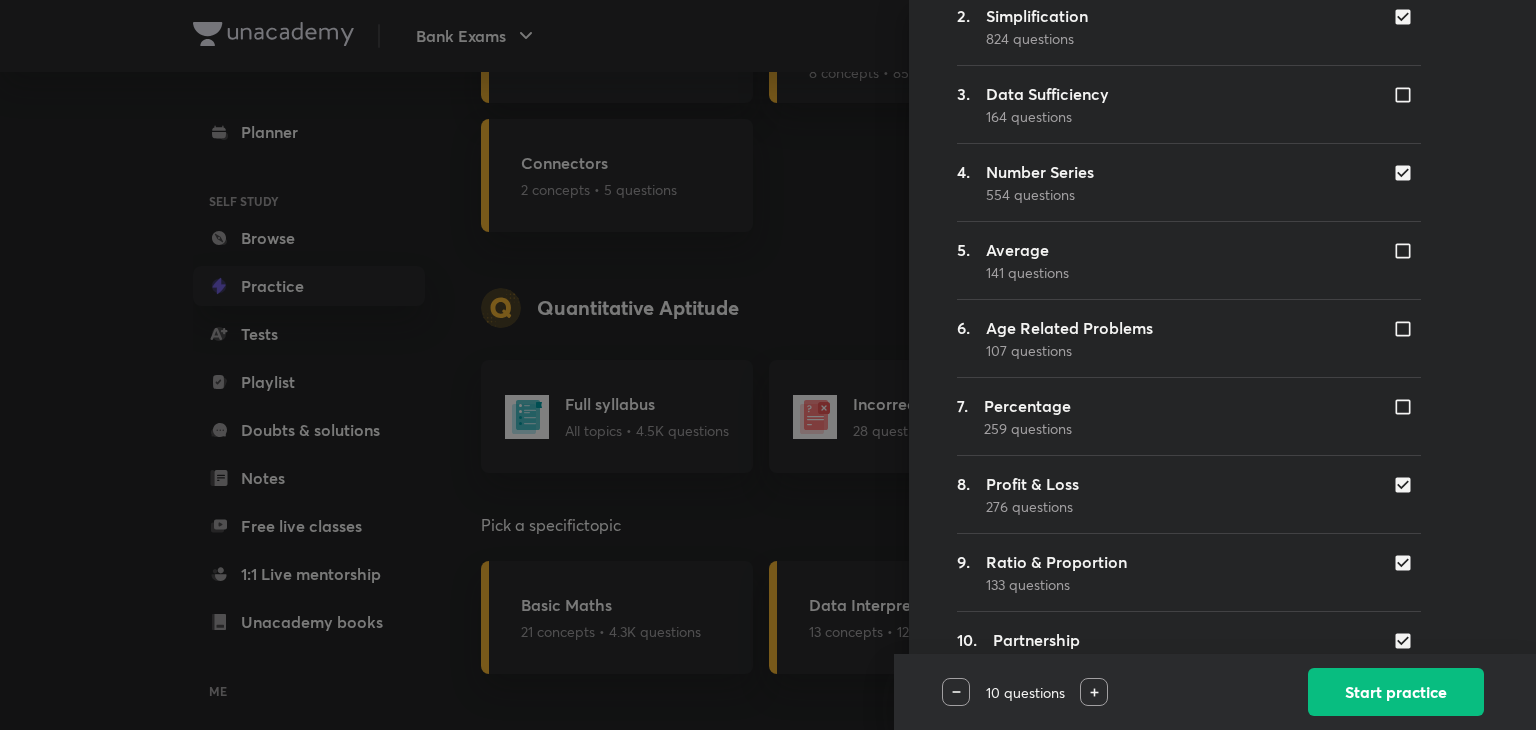 scroll, scrollTop: 360, scrollLeft: 0, axis: vertical 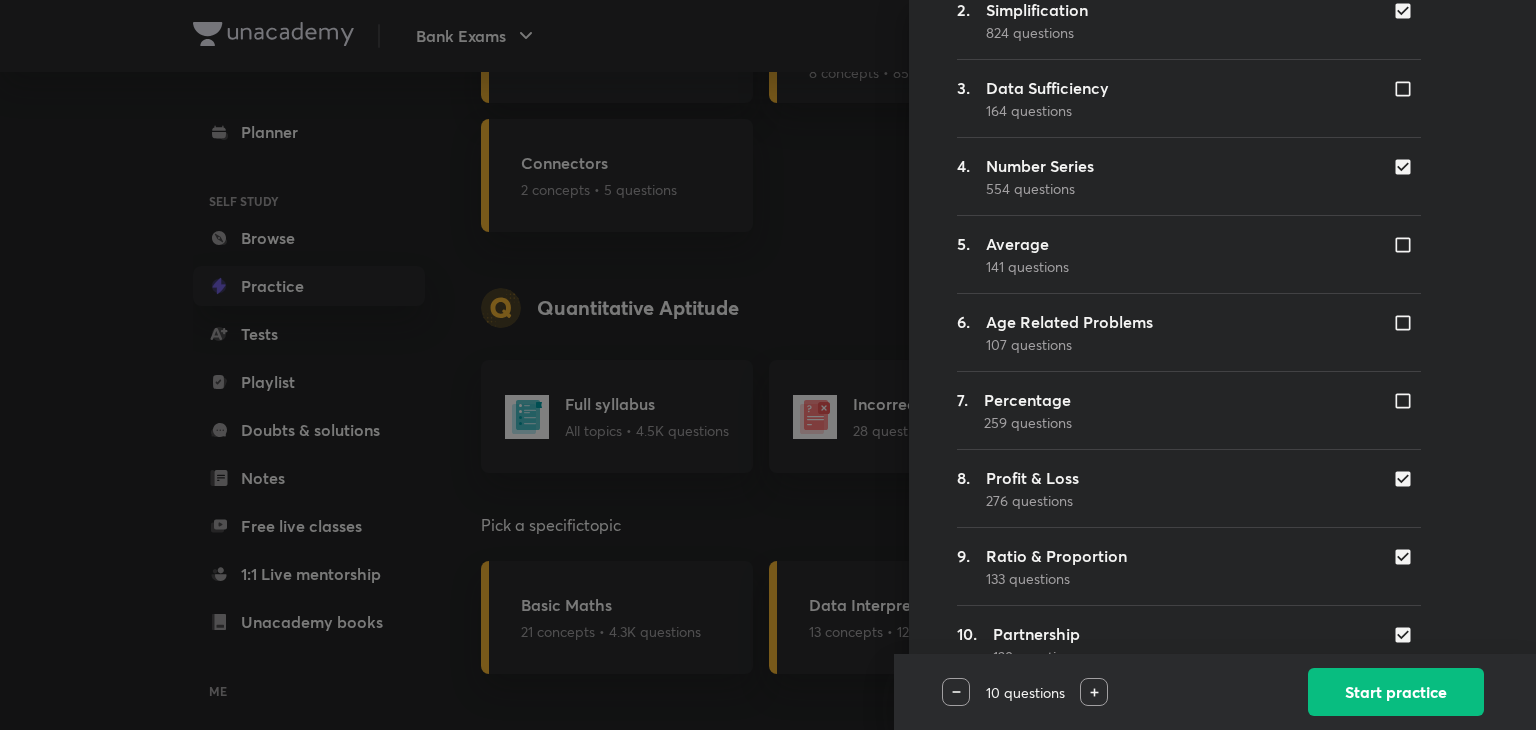 click at bounding box center (1407, 479) 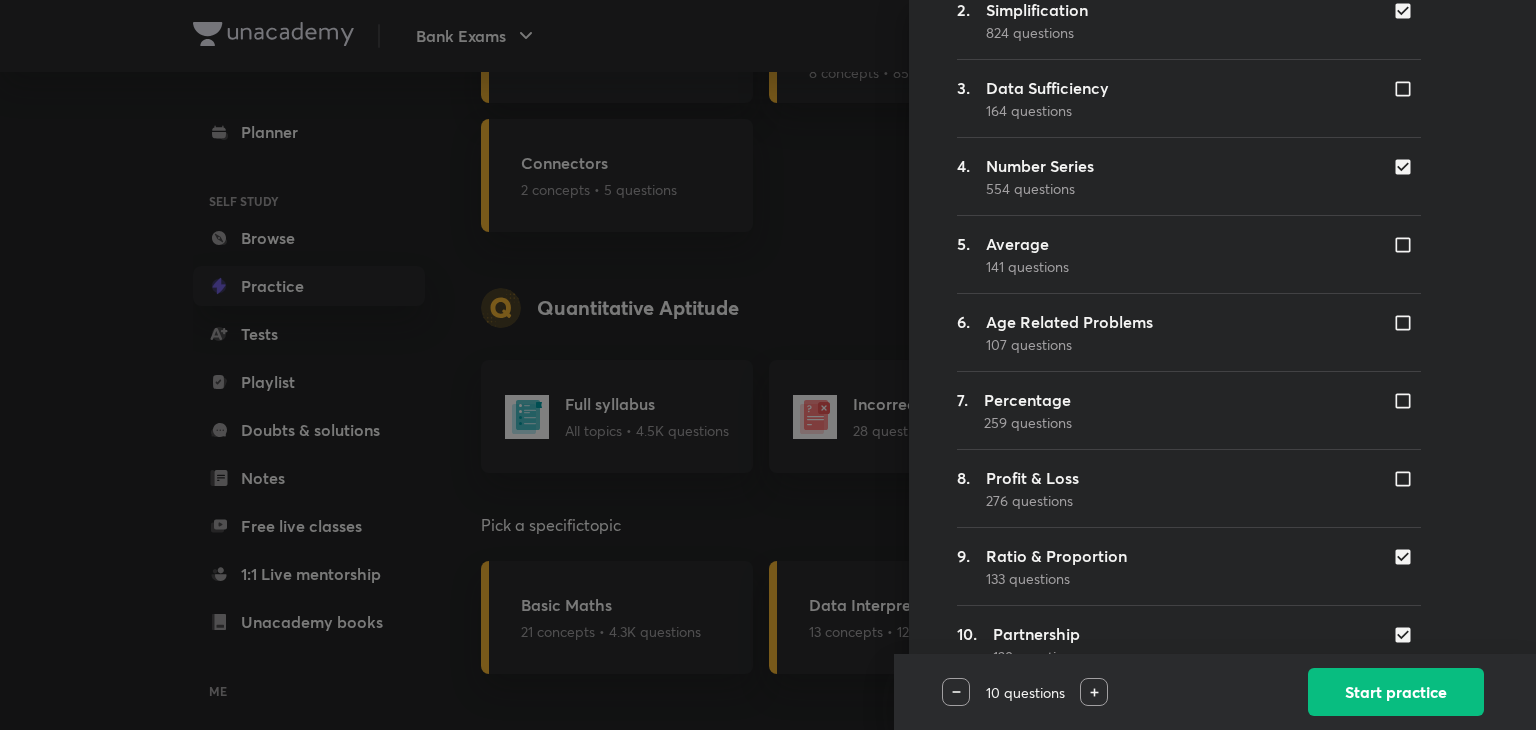 click at bounding box center (1407, 557) 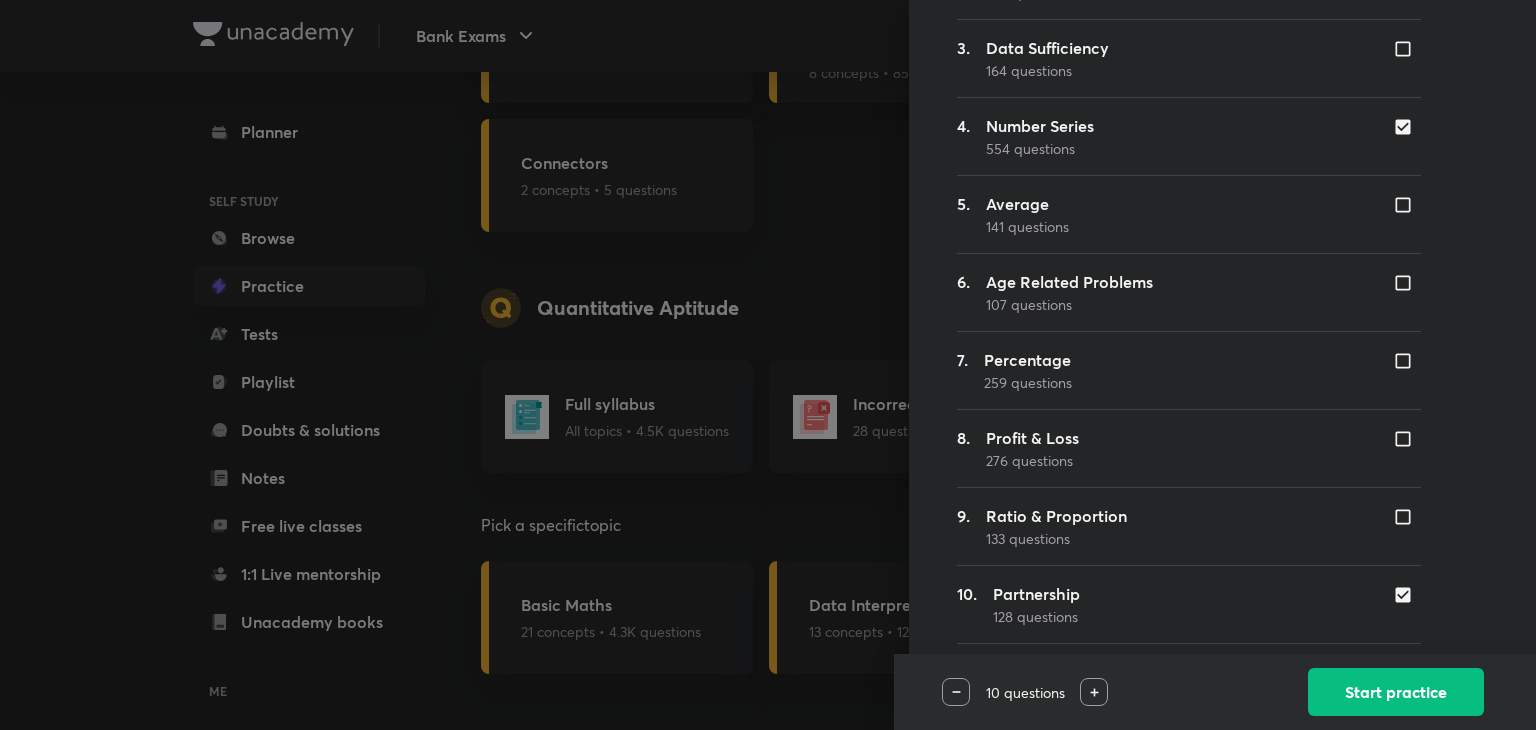 scroll, scrollTop: 440, scrollLeft: 0, axis: vertical 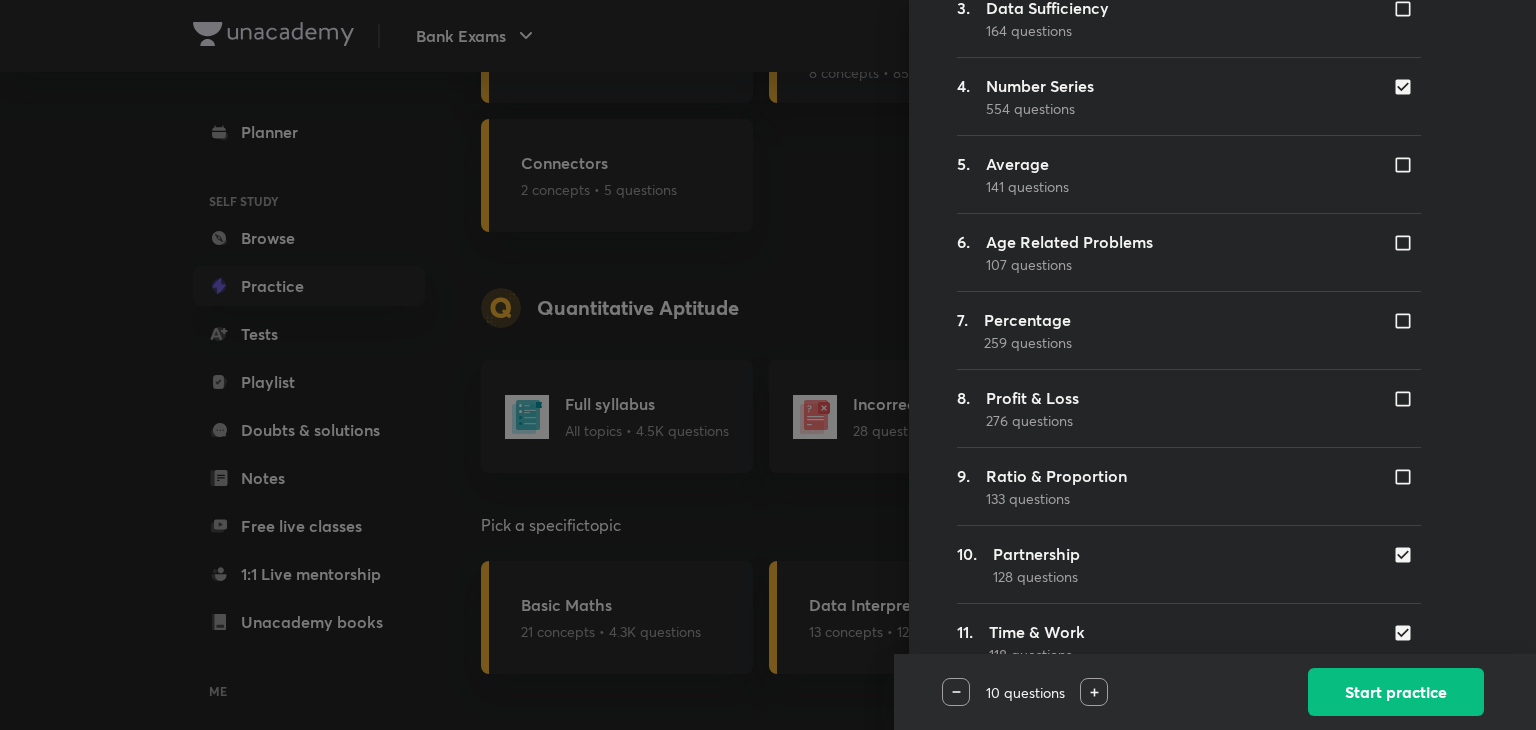 click at bounding box center [1407, 555] 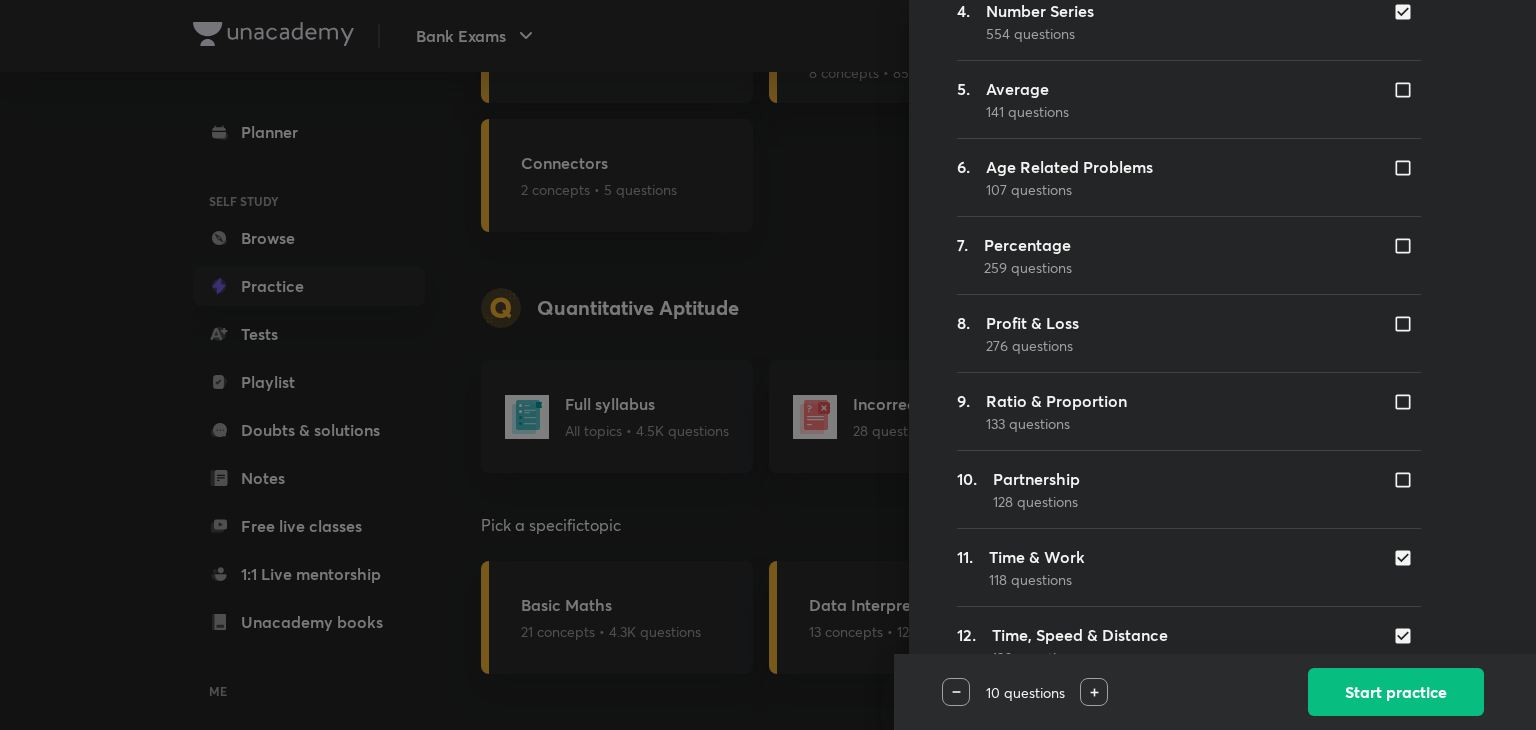 scroll, scrollTop: 520, scrollLeft: 0, axis: vertical 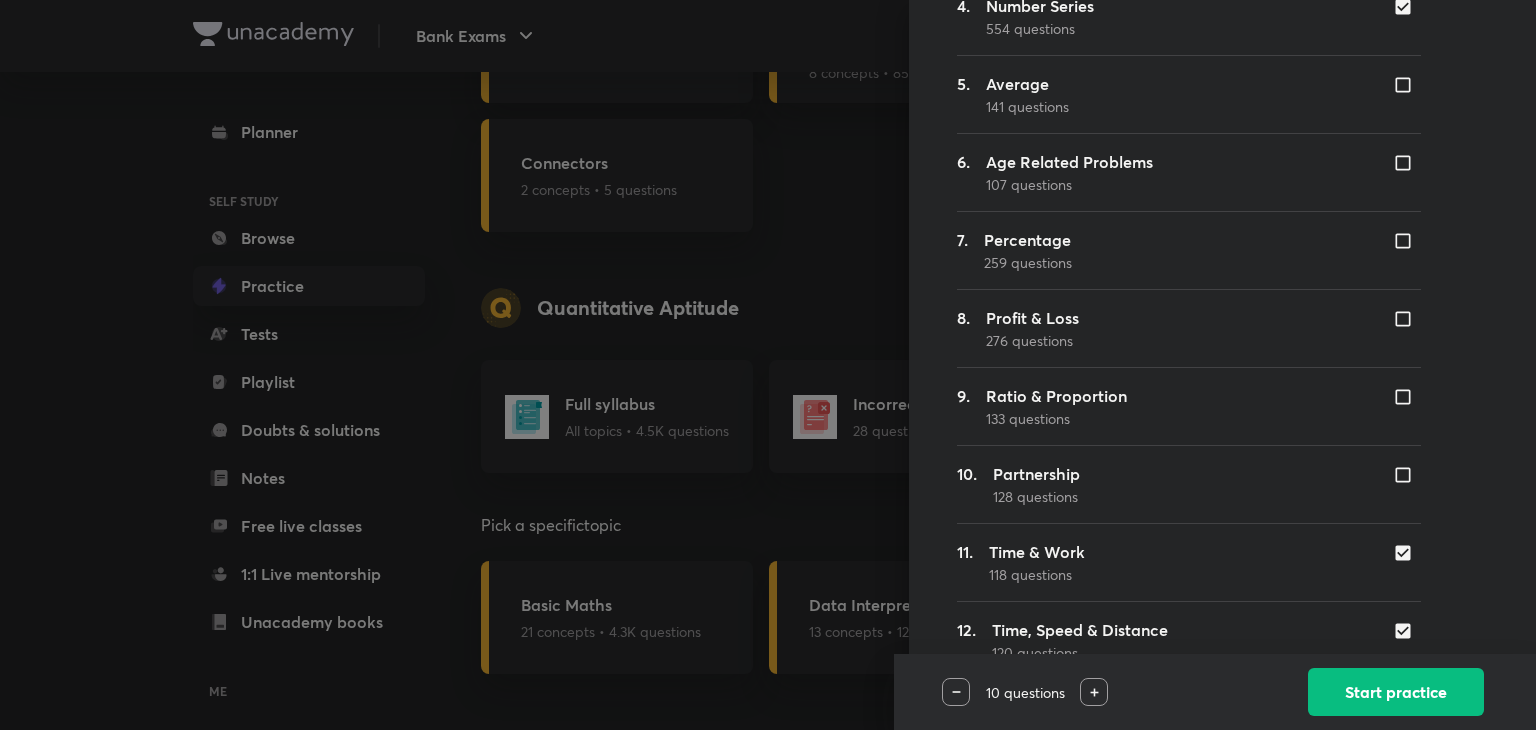 click at bounding box center [1407, 553] 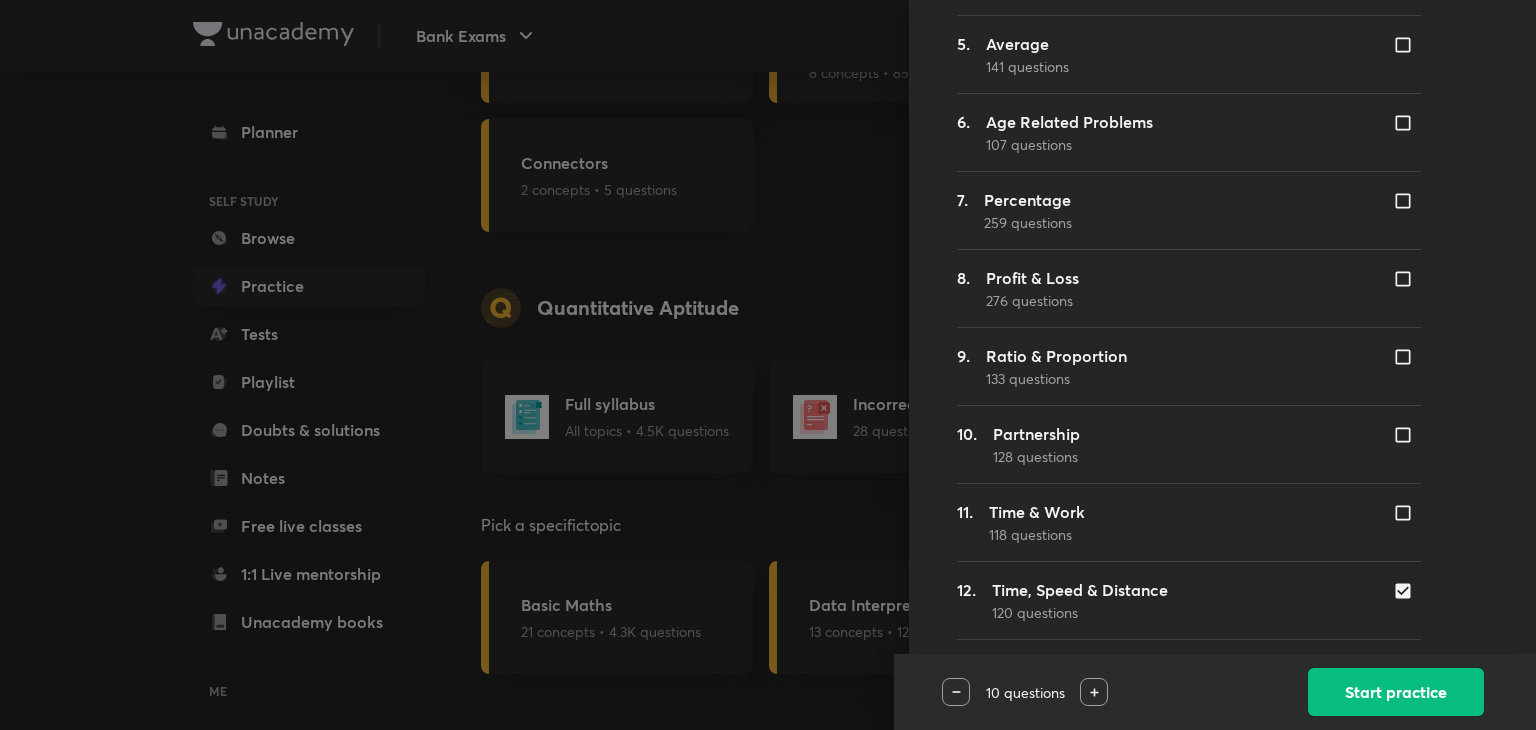 scroll, scrollTop: 600, scrollLeft: 0, axis: vertical 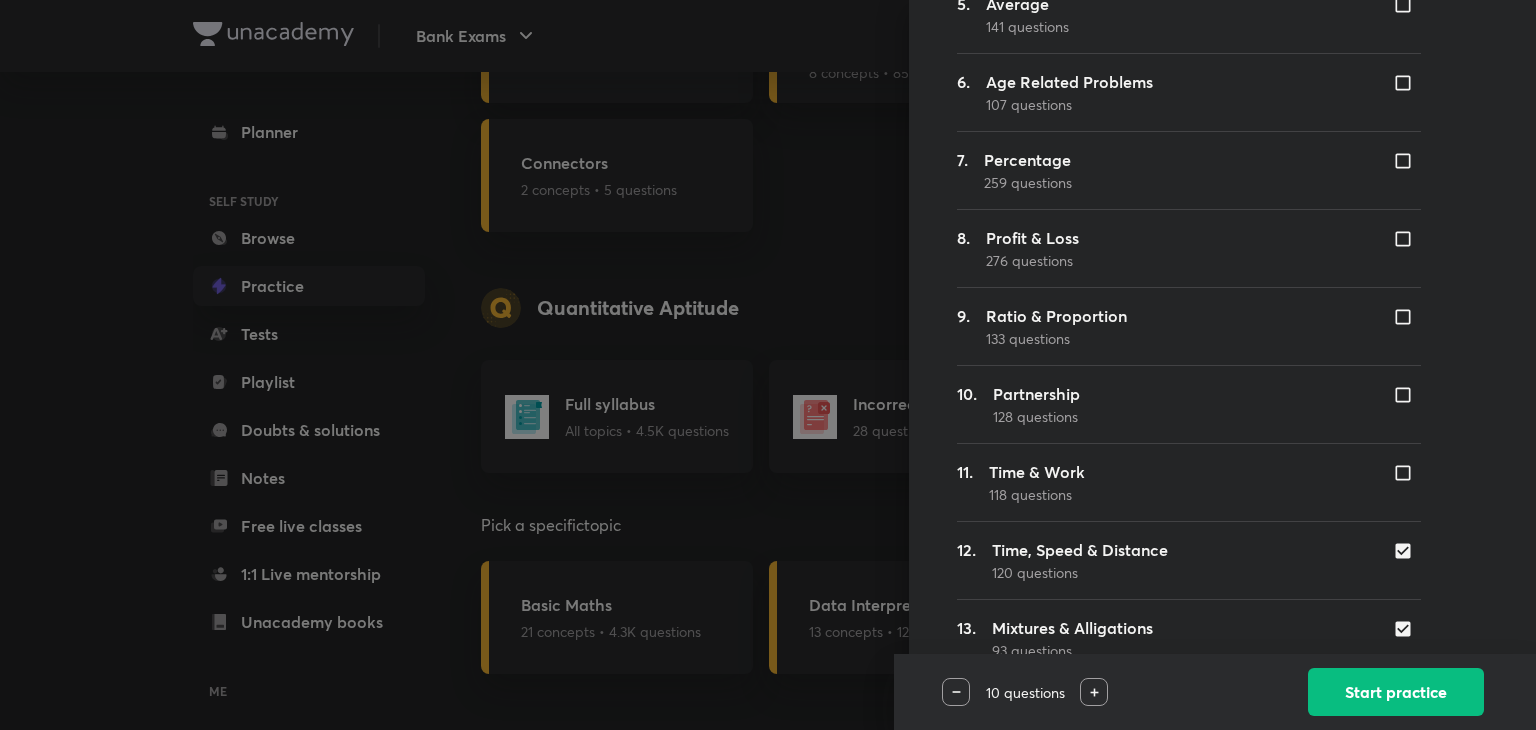 click at bounding box center (1407, 551) 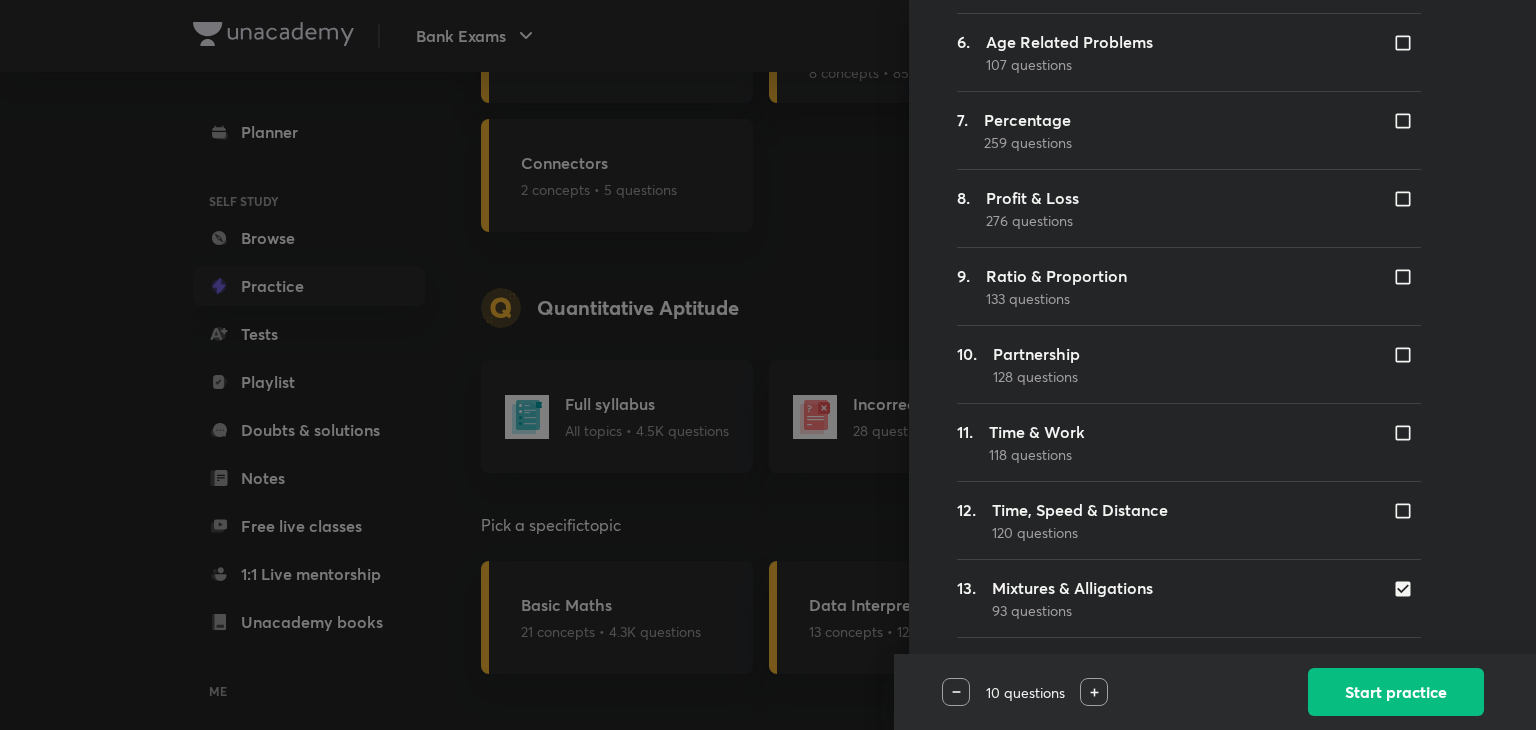 scroll, scrollTop: 720, scrollLeft: 0, axis: vertical 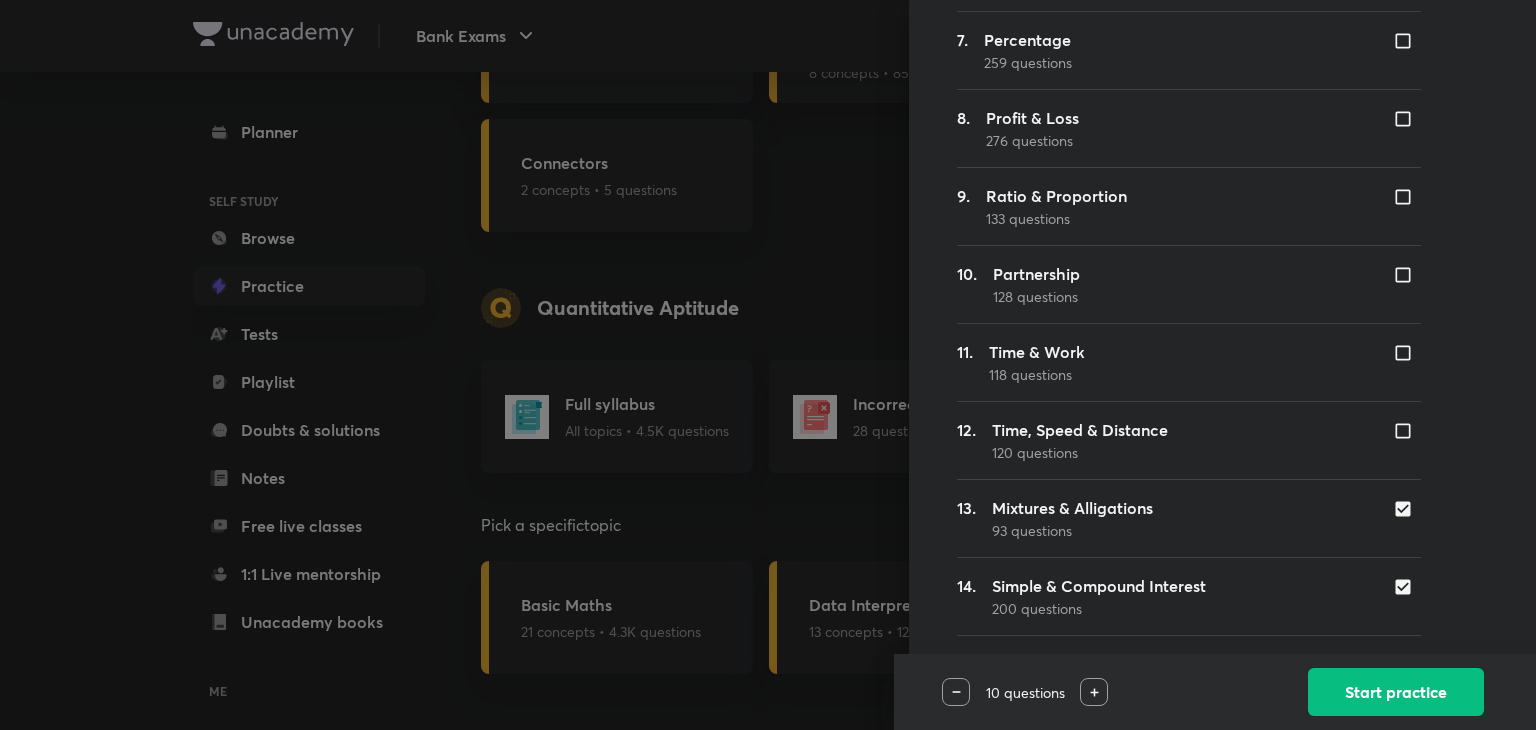 click at bounding box center (1407, 509) 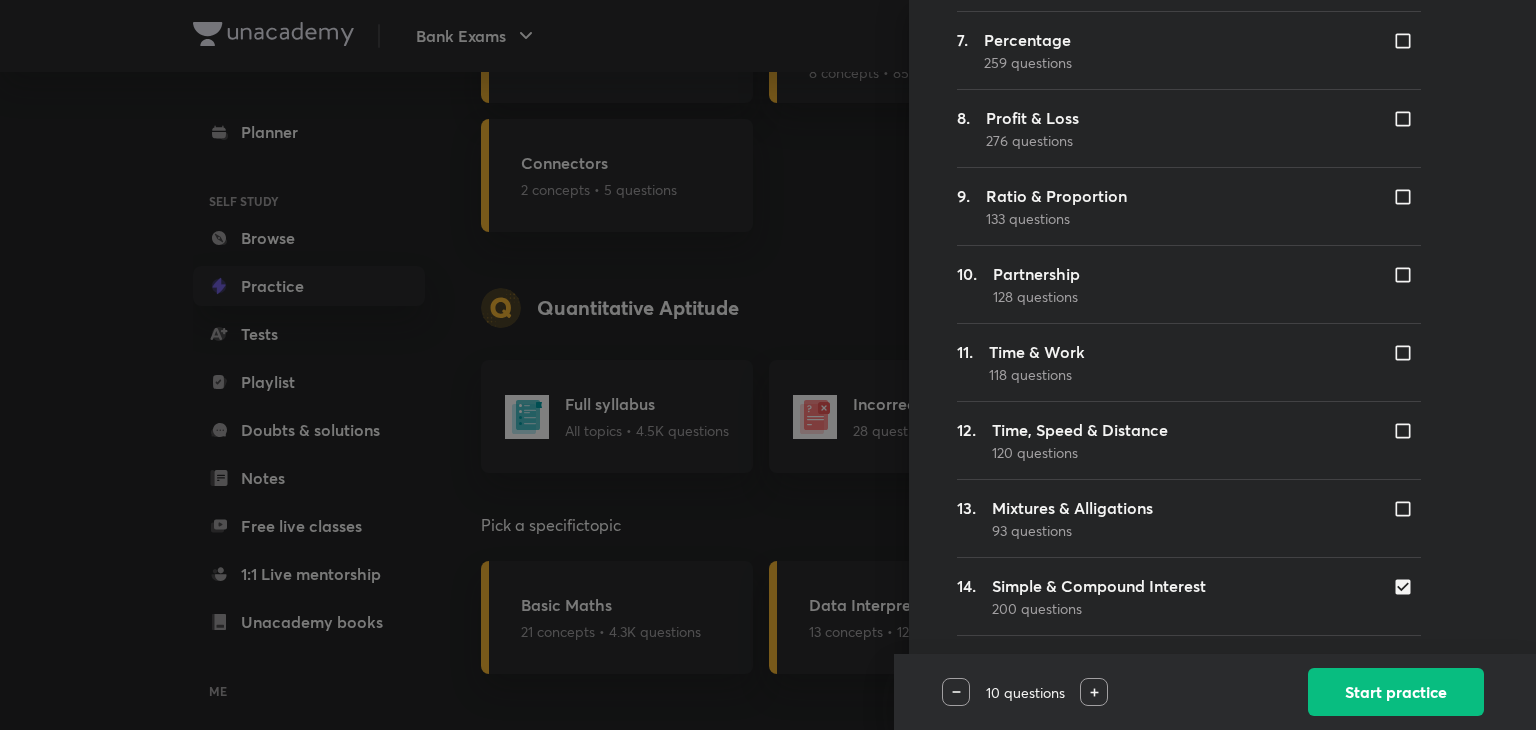 click at bounding box center (1407, 587) 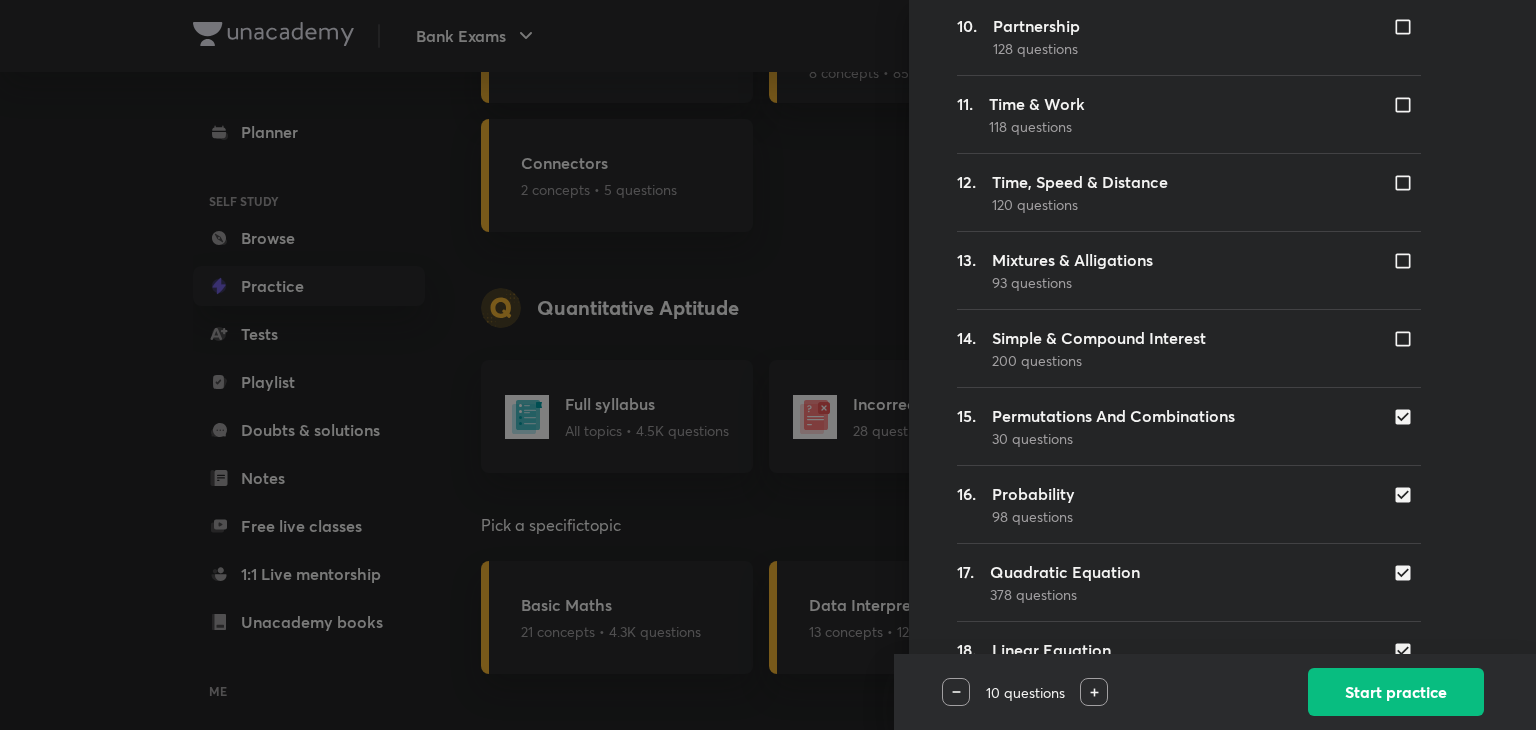 scroll, scrollTop: 1000, scrollLeft: 0, axis: vertical 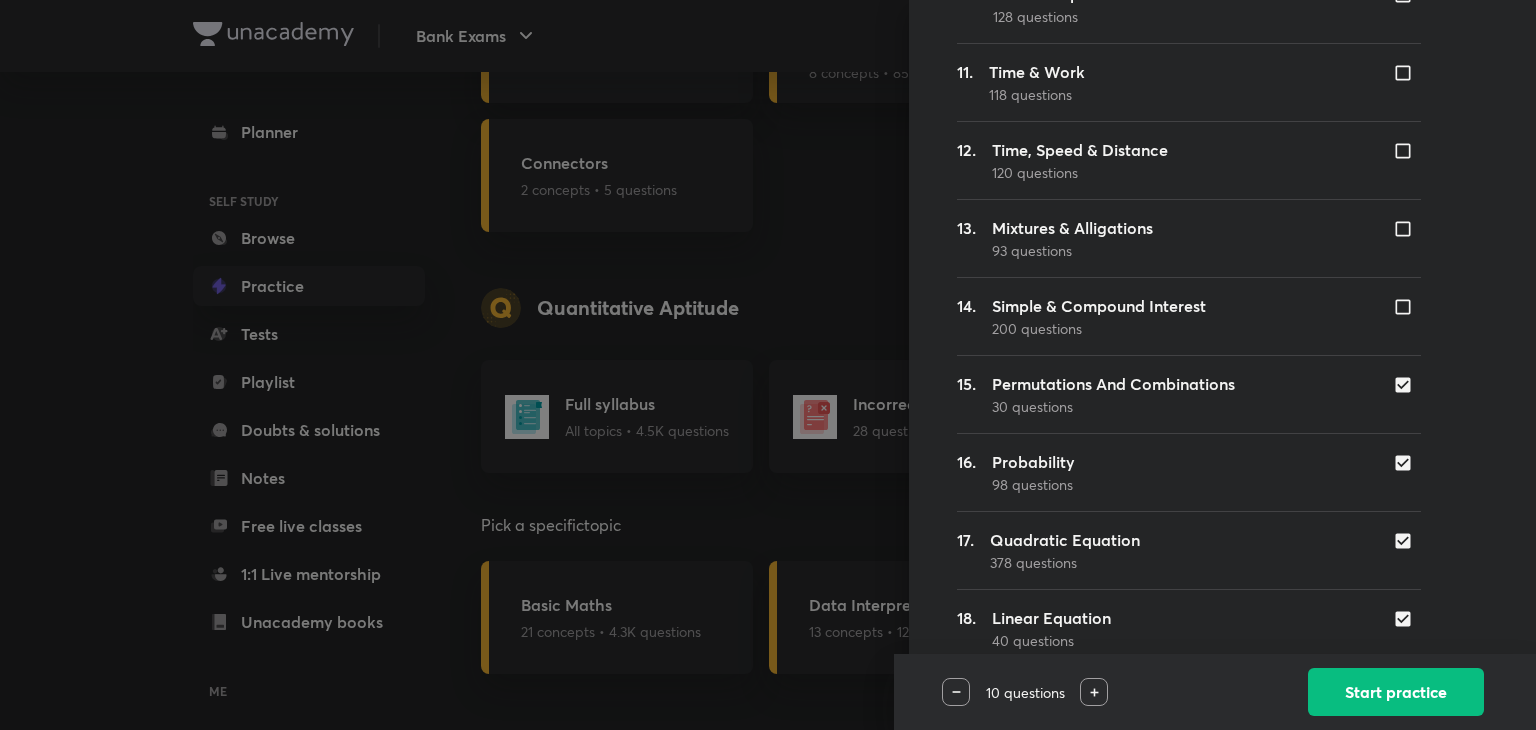 click at bounding box center [1407, 385] 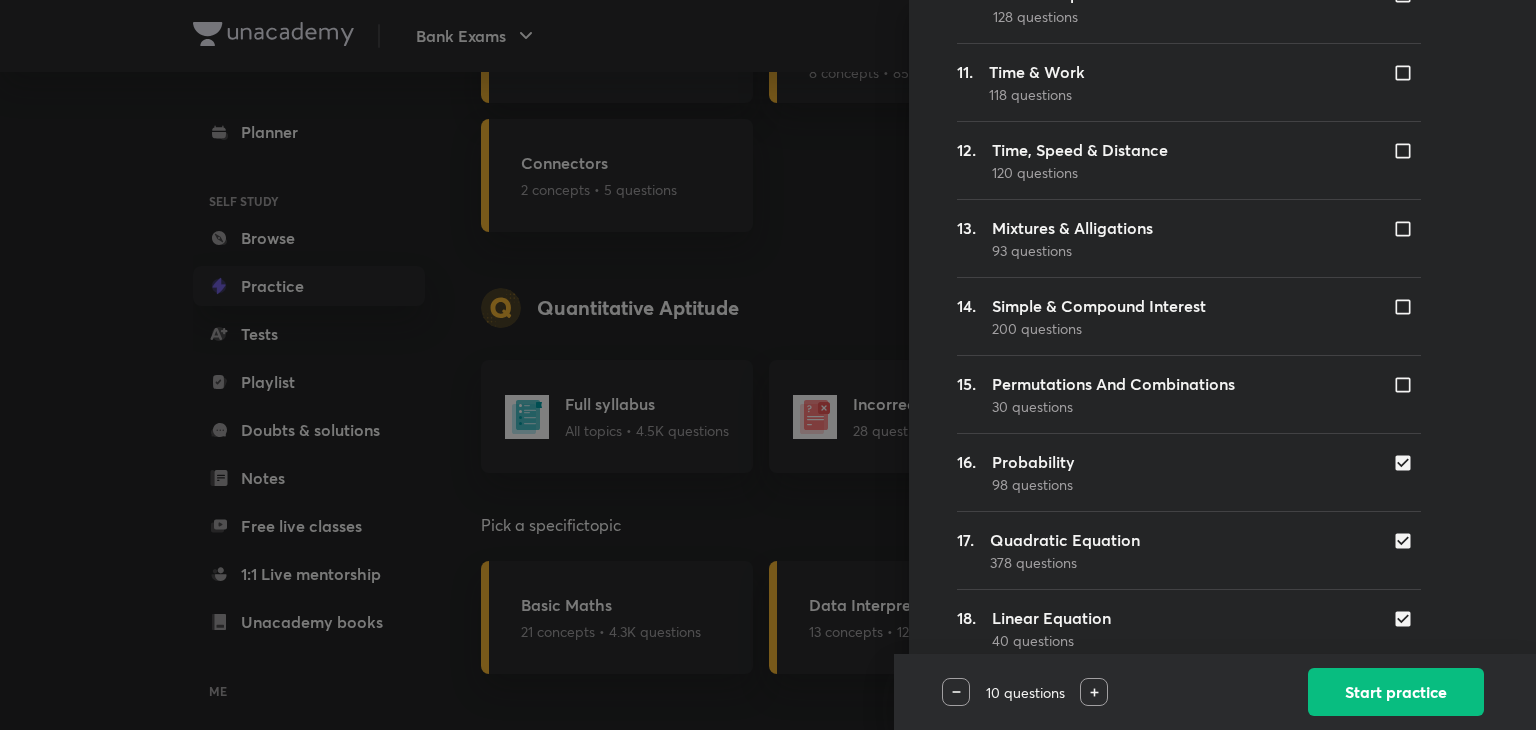 click at bounding box center [1407, 463] 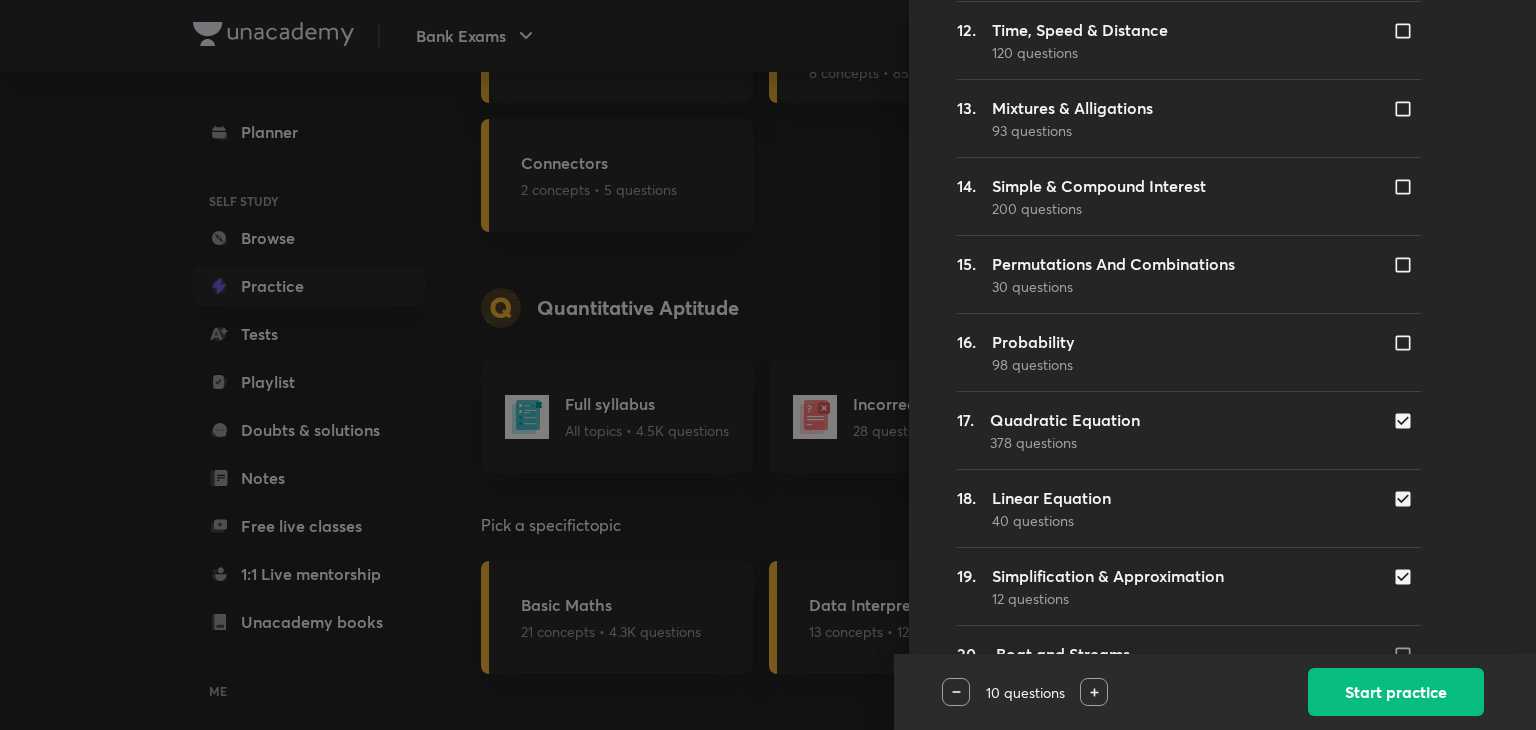 scroll, scrollTop: 1160, scrollLeft: 0, axis: vertical 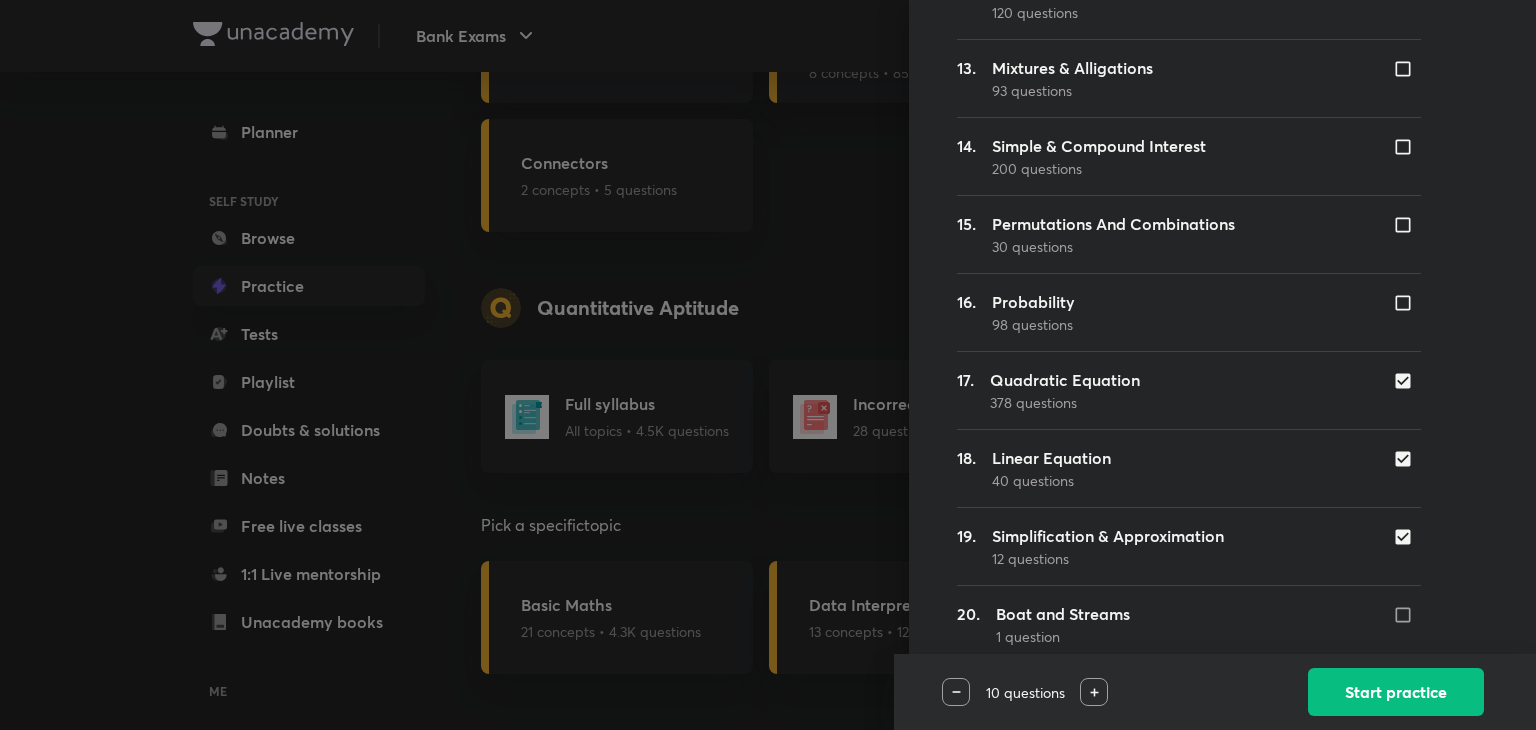 click at bounding box center (1407, 459) 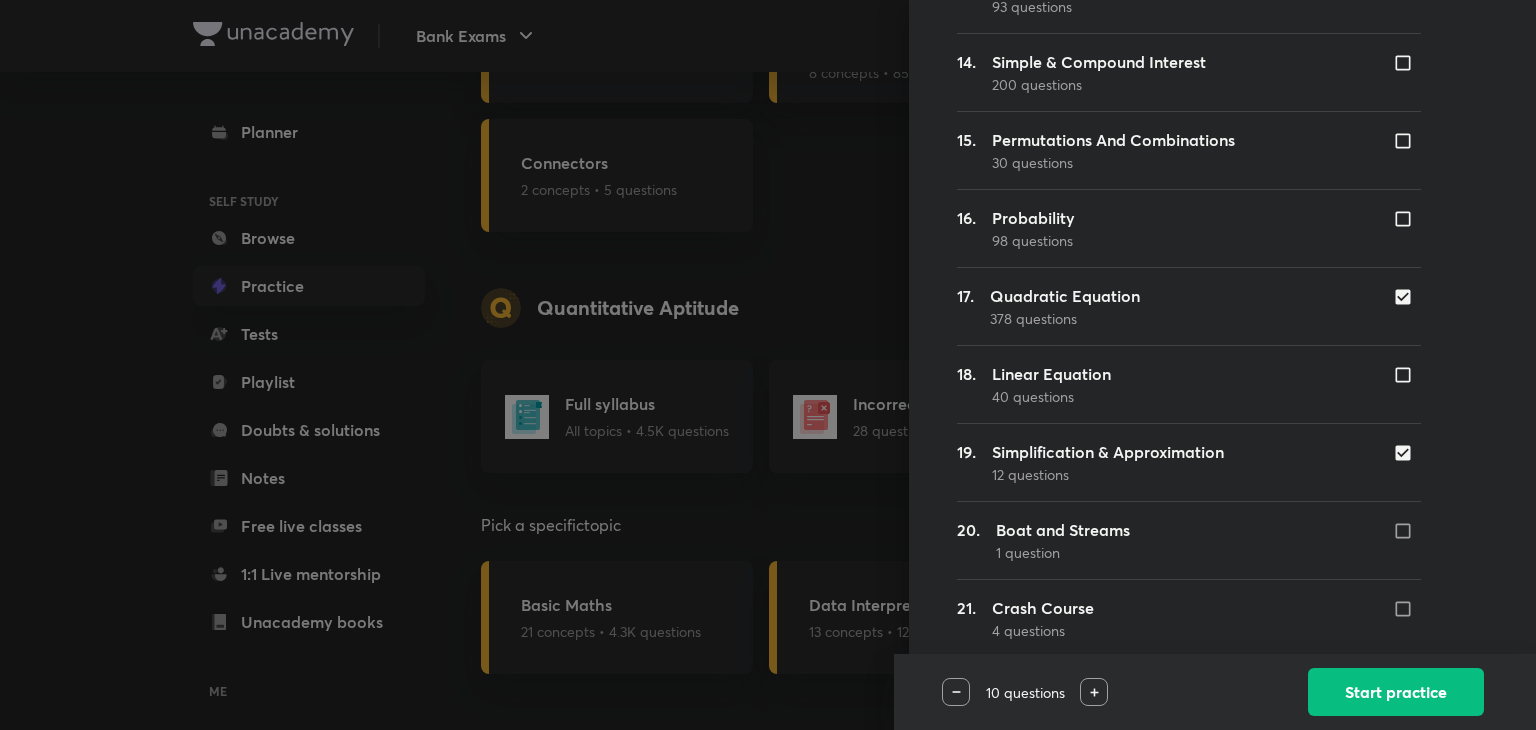 scroll, scrollTop: 1252, scrollLeft: 0, axis: vertical 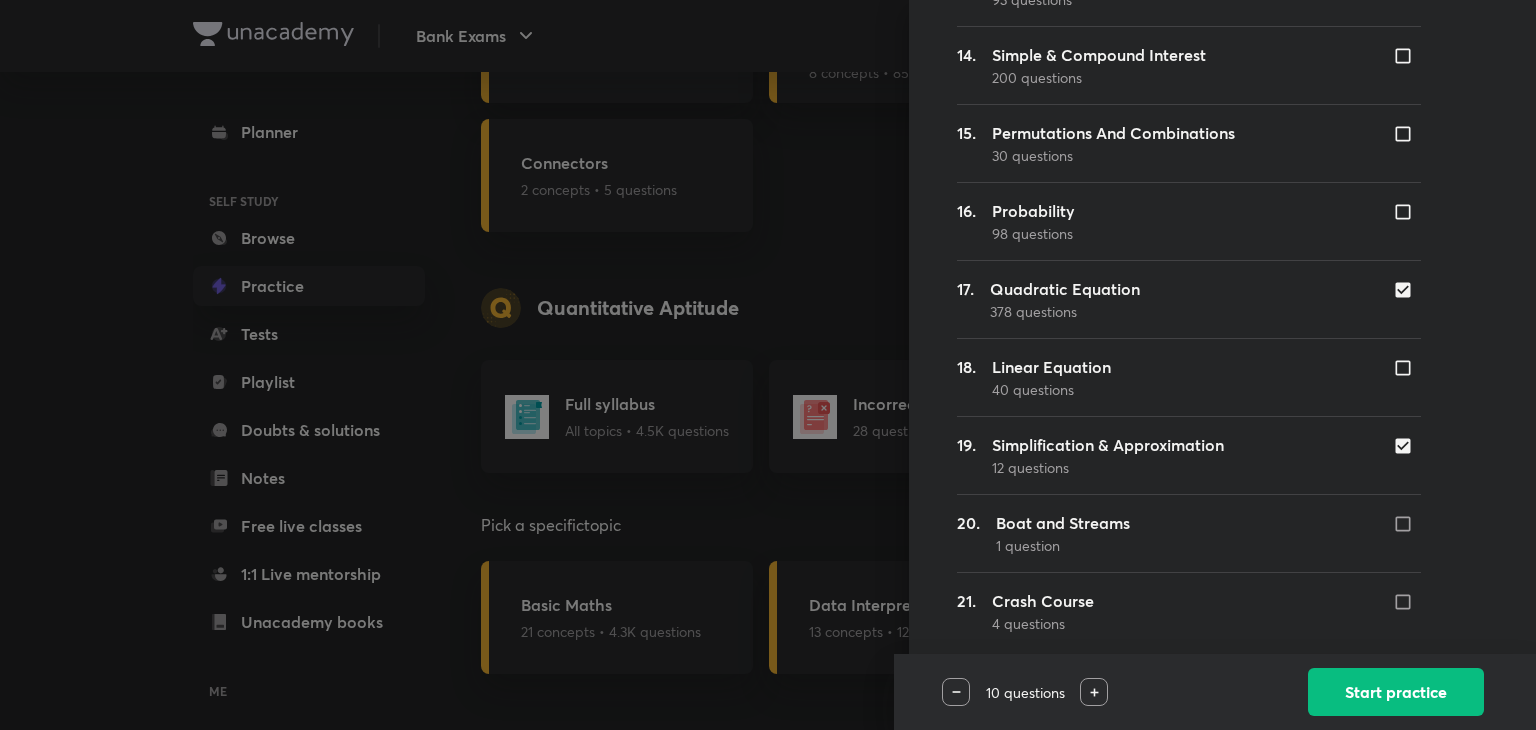 click at bounding box center (1094, 692) 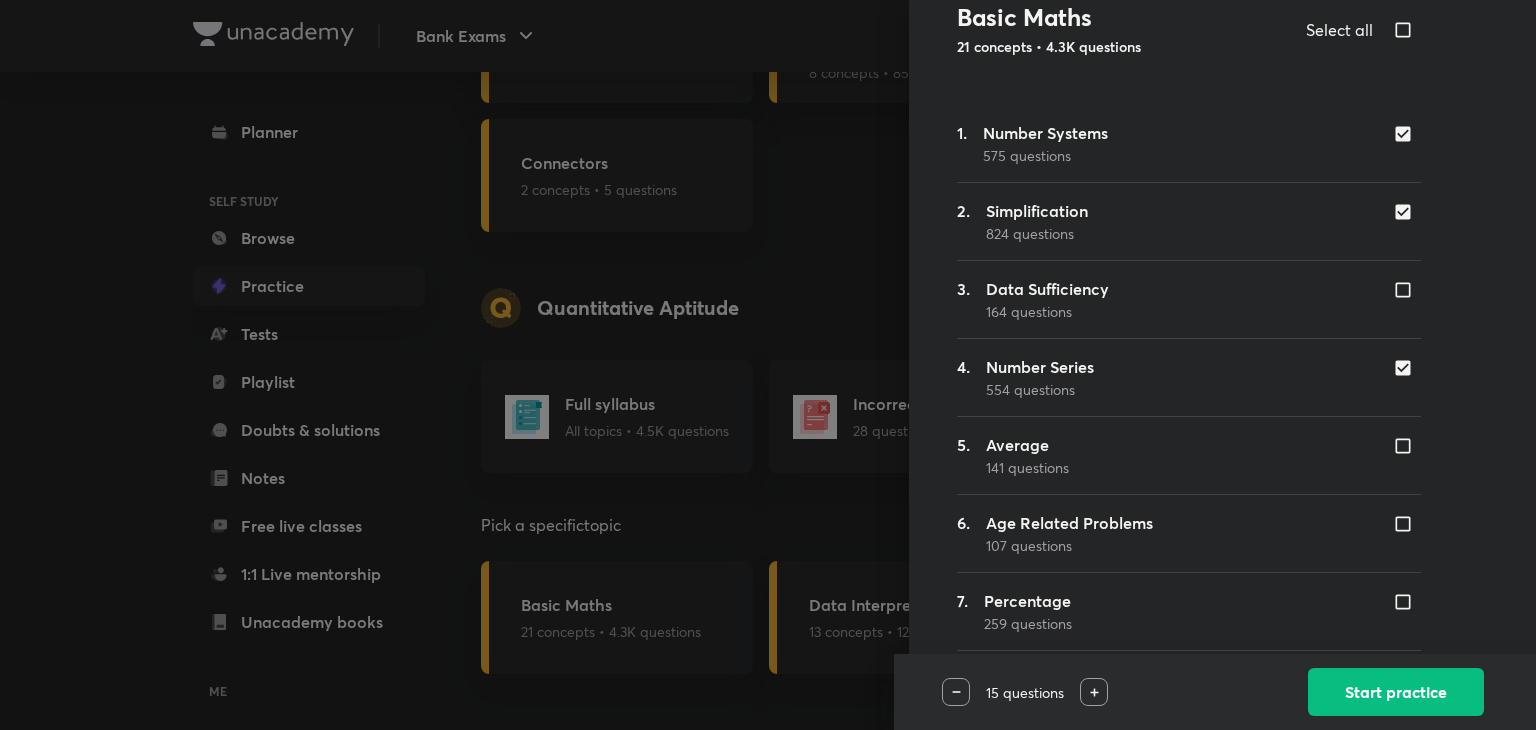 scroll, scrollTop: 119, scrollLeft: 0, axis: vertical 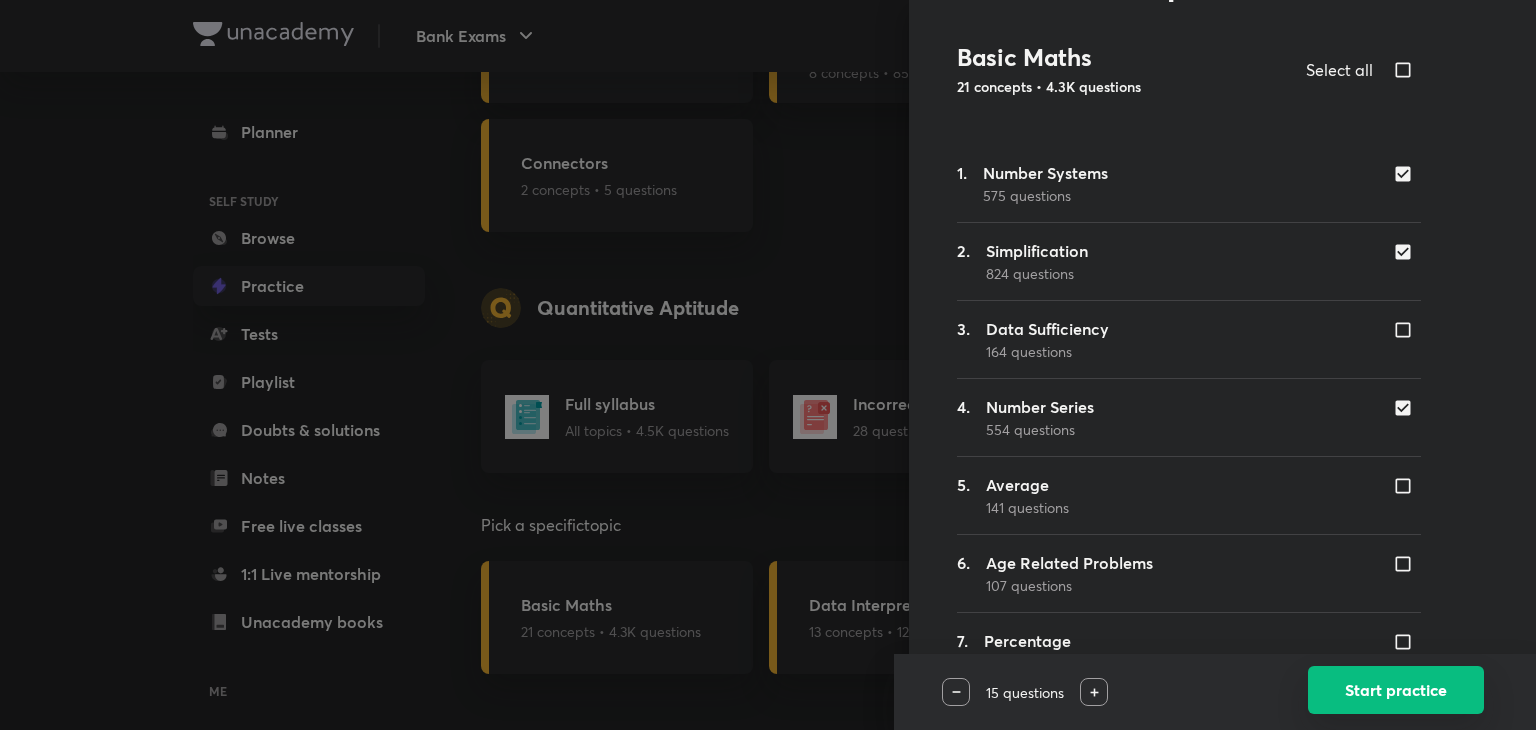click on "Start practice" at bounding box center [1396, 690] 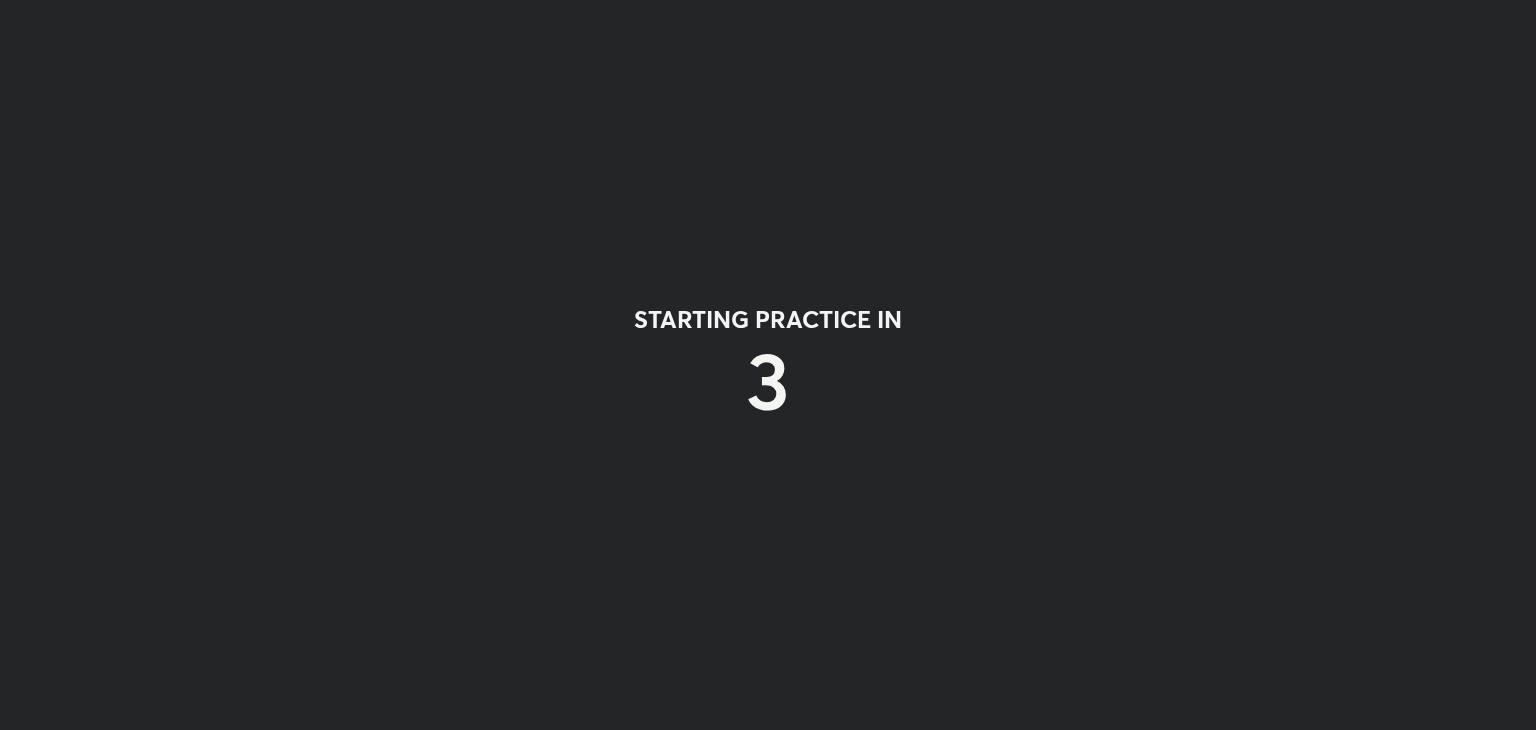 scroll, scrollTop: 0, scrollLeft: 0, axis: both 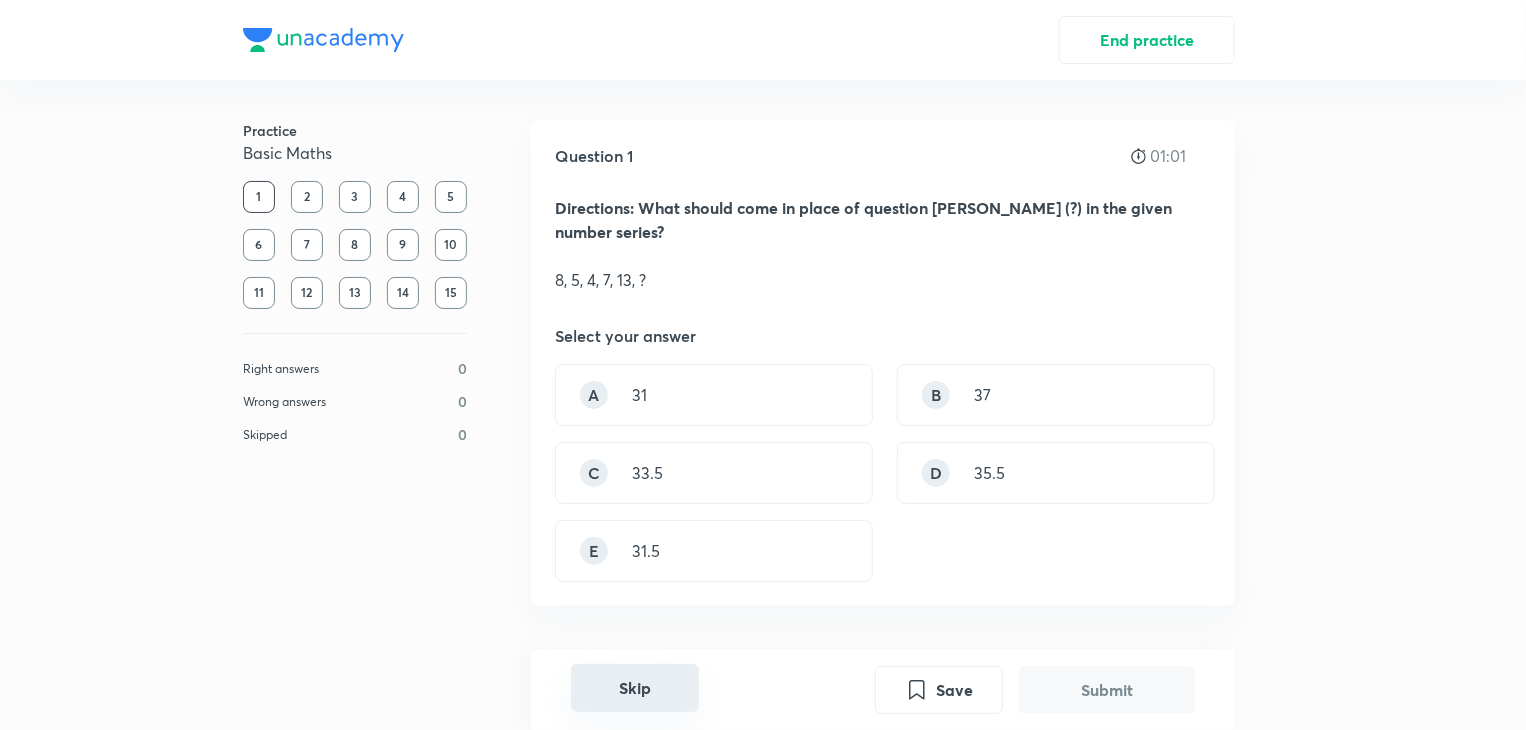 click on "Skip" at bounding box center [635, 688] 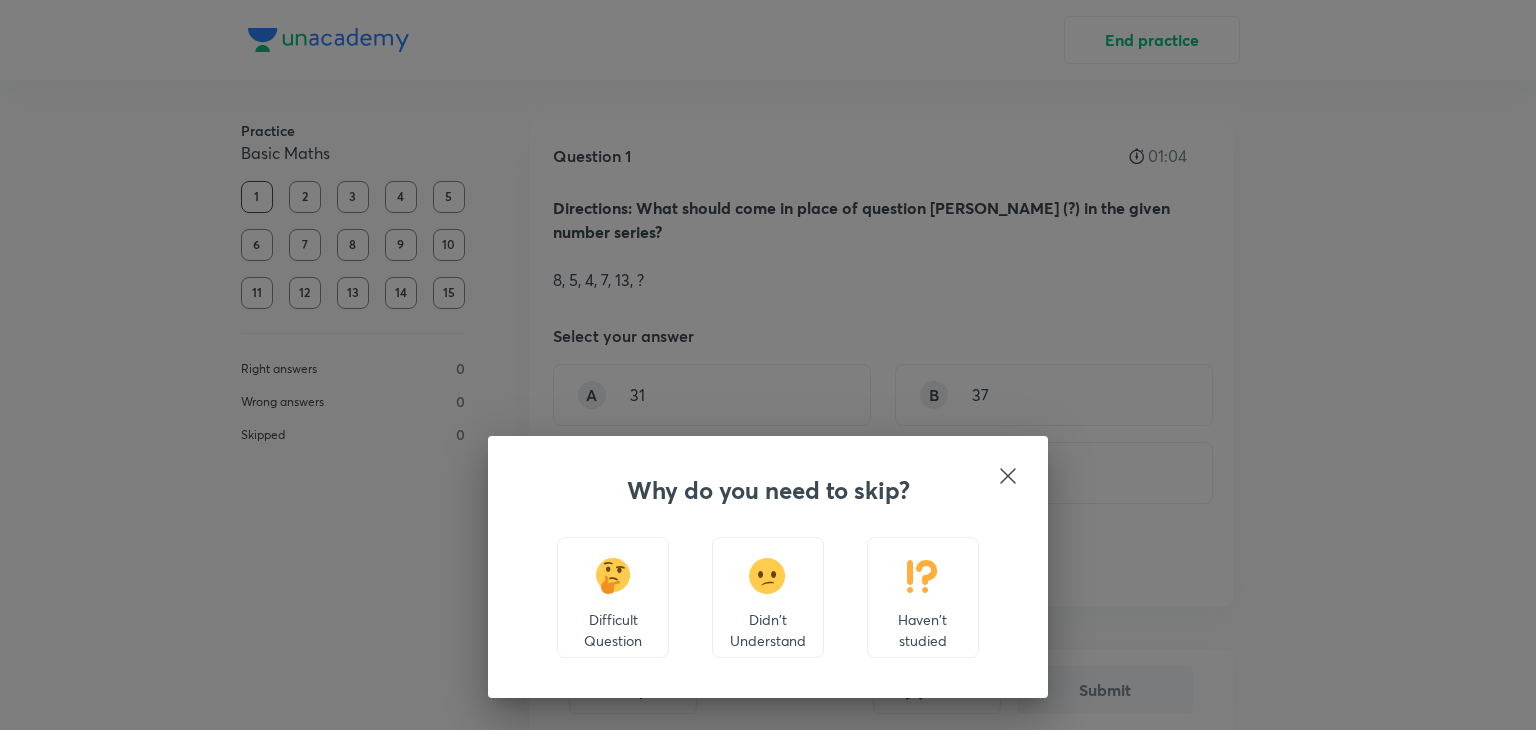 click 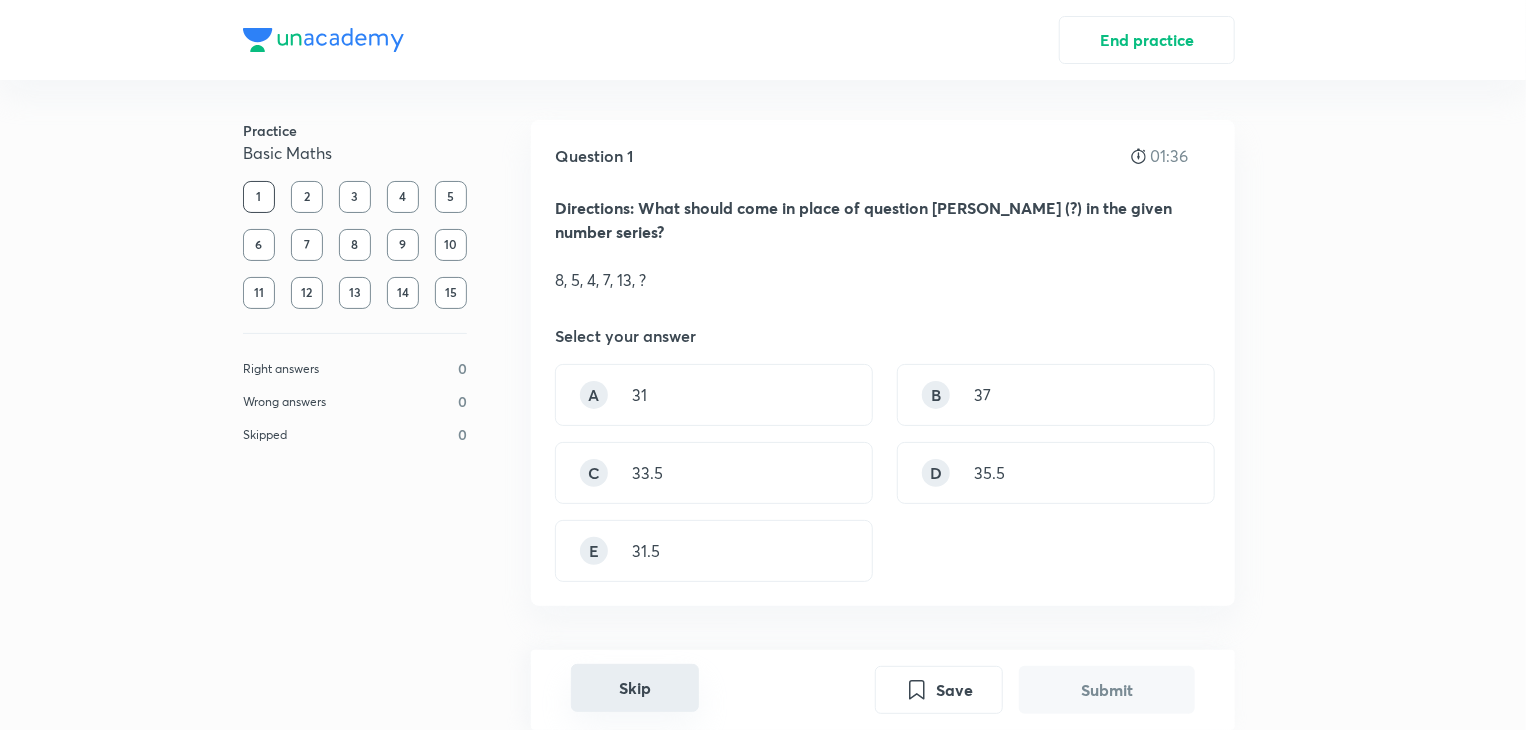 click on "Skip" at bounding box center [635, 688] 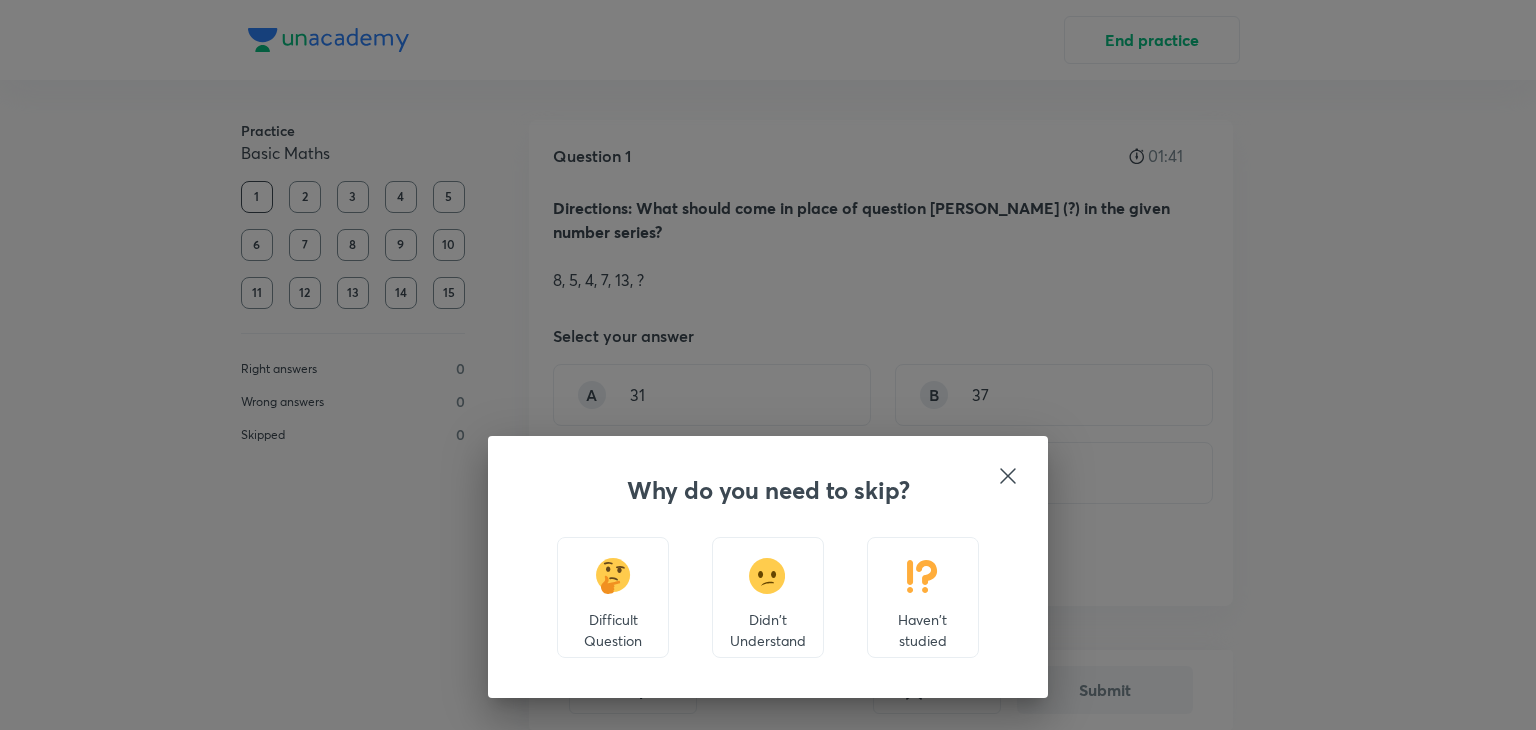 click at bounding box center (767, 576) 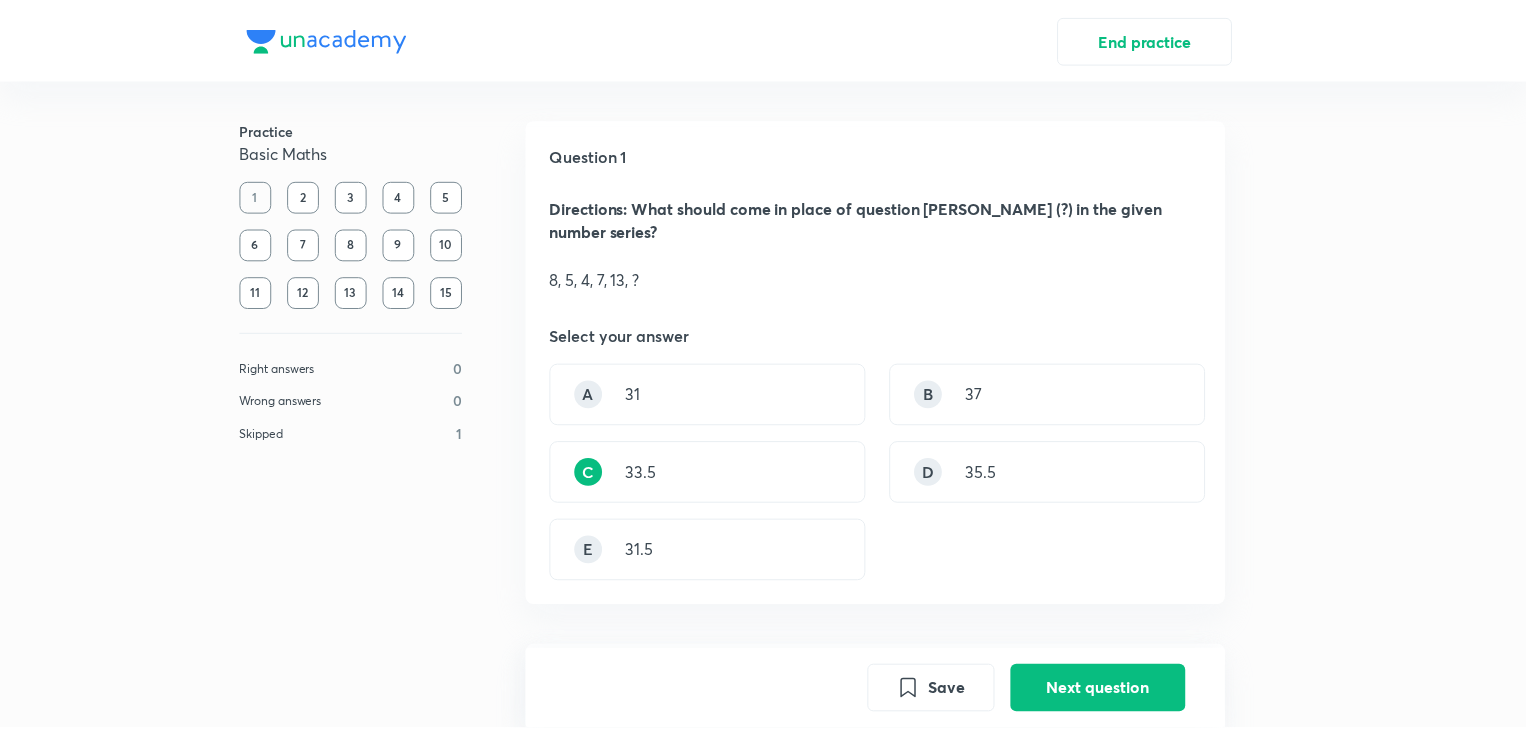 scroll, scrollTop: 602, scrollLeft: 0, axis: vertical 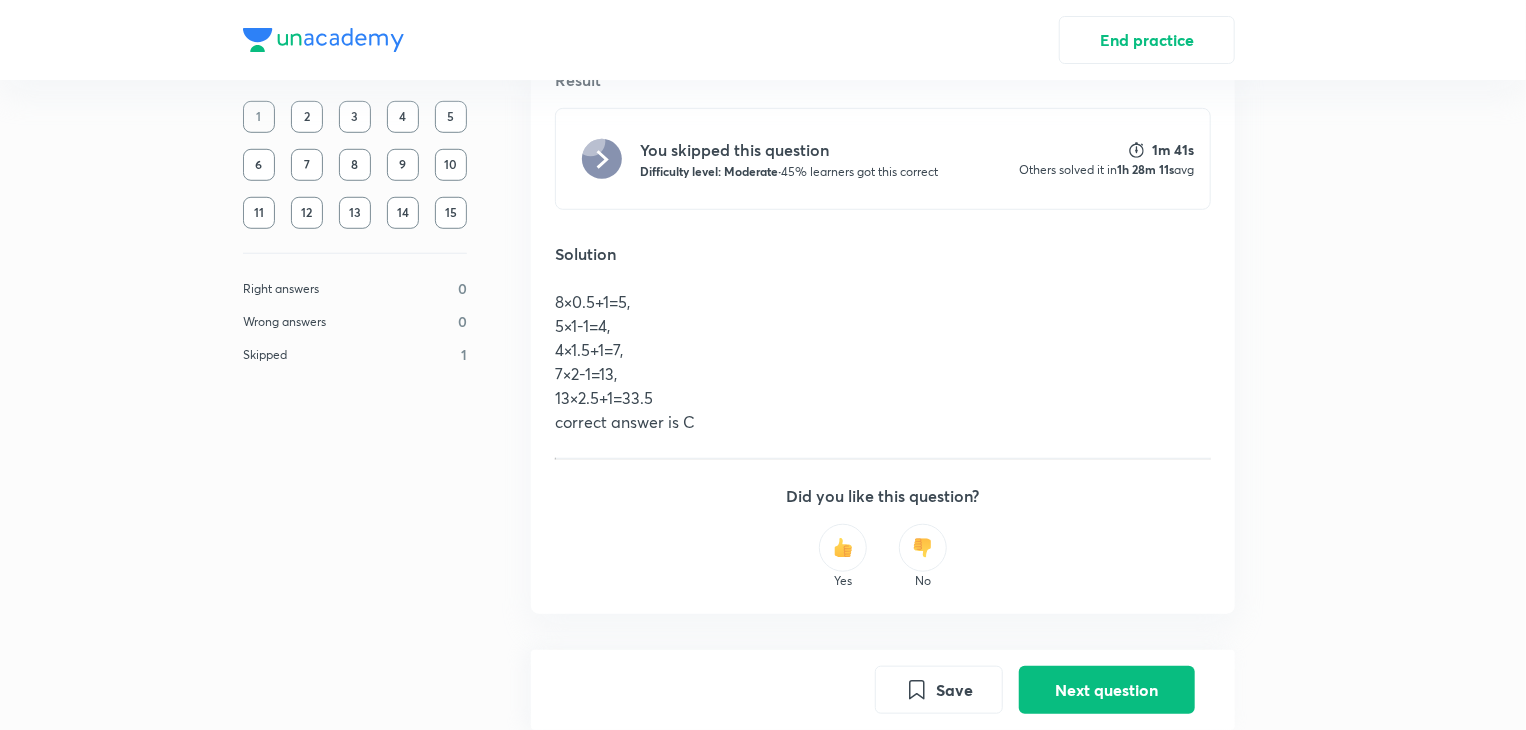 click on "2" at bounding box center (307, 117) 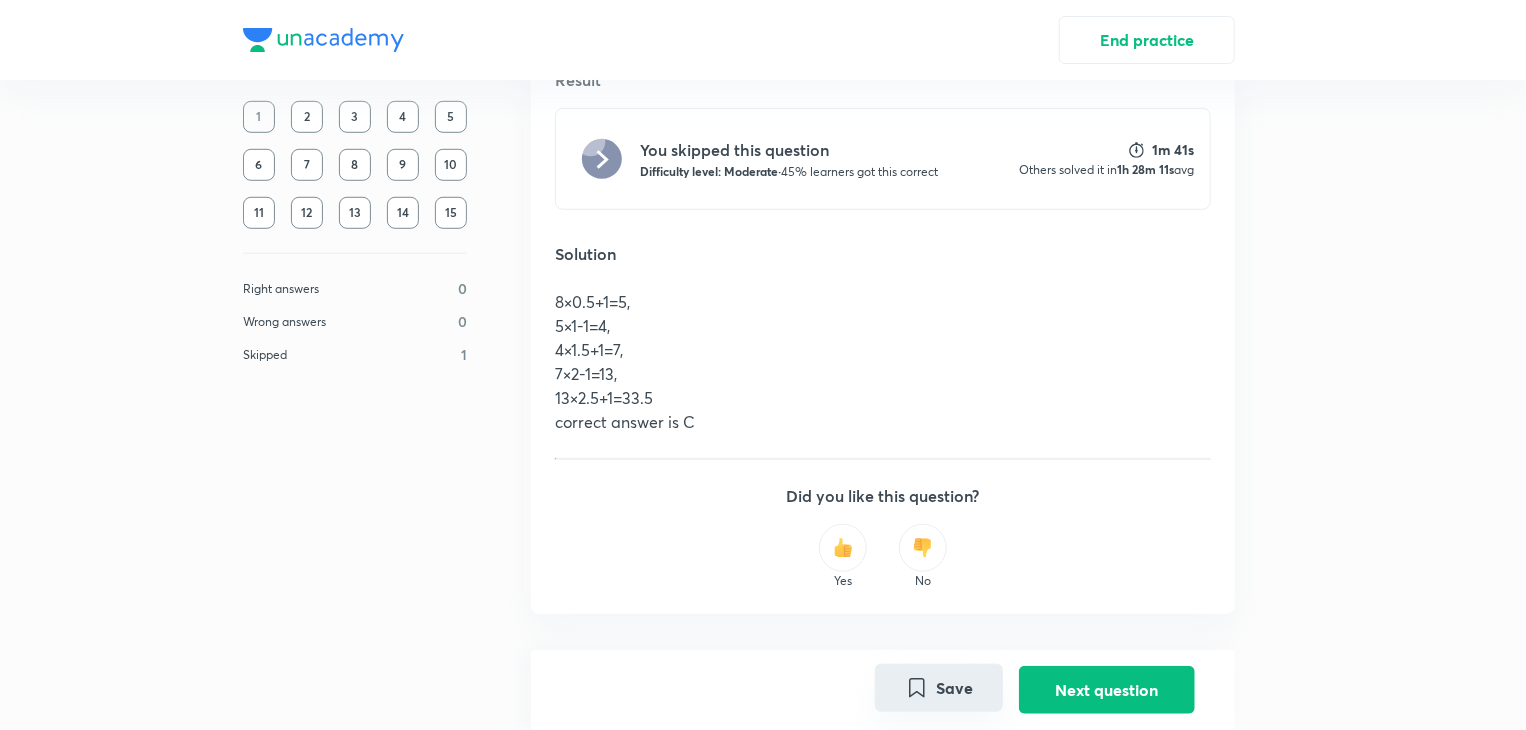 click 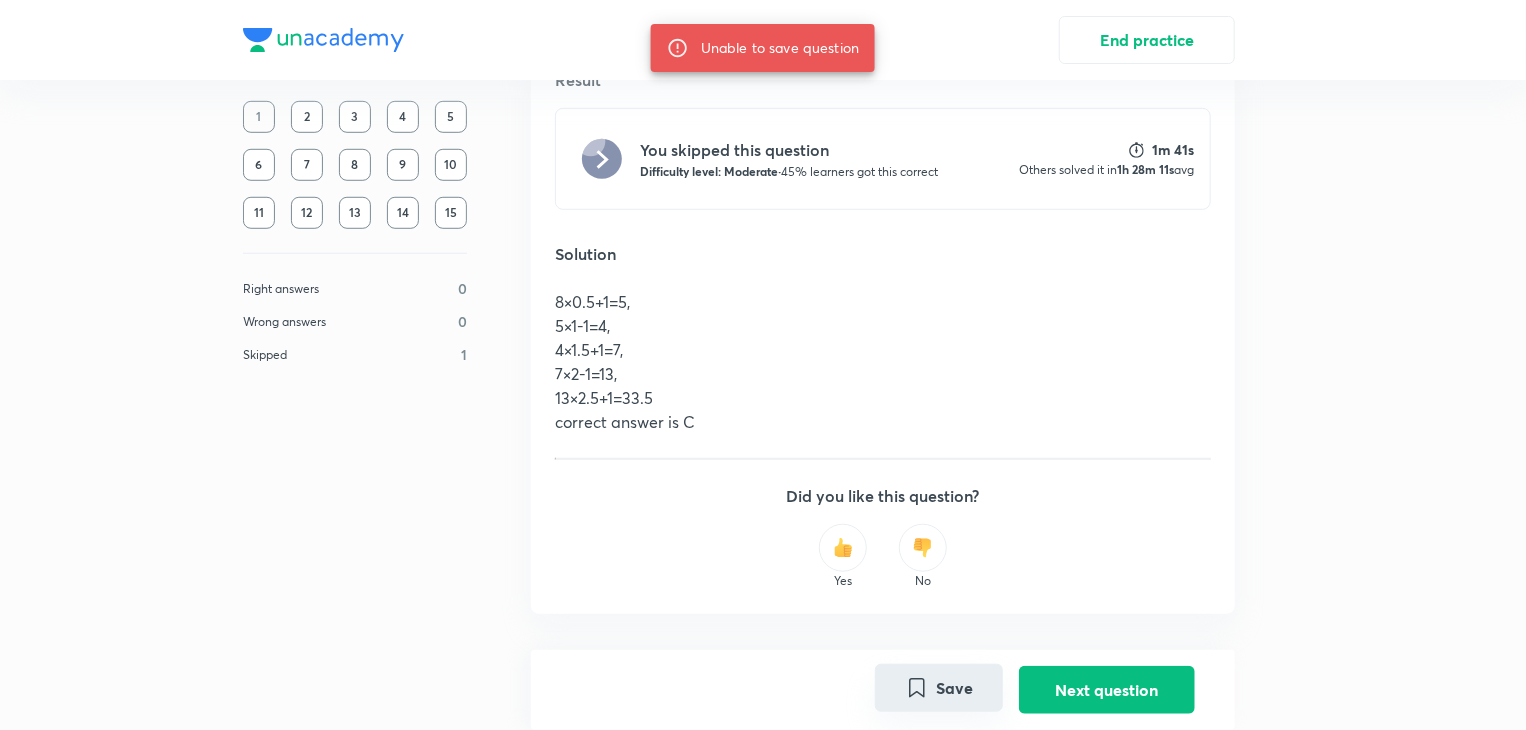 click 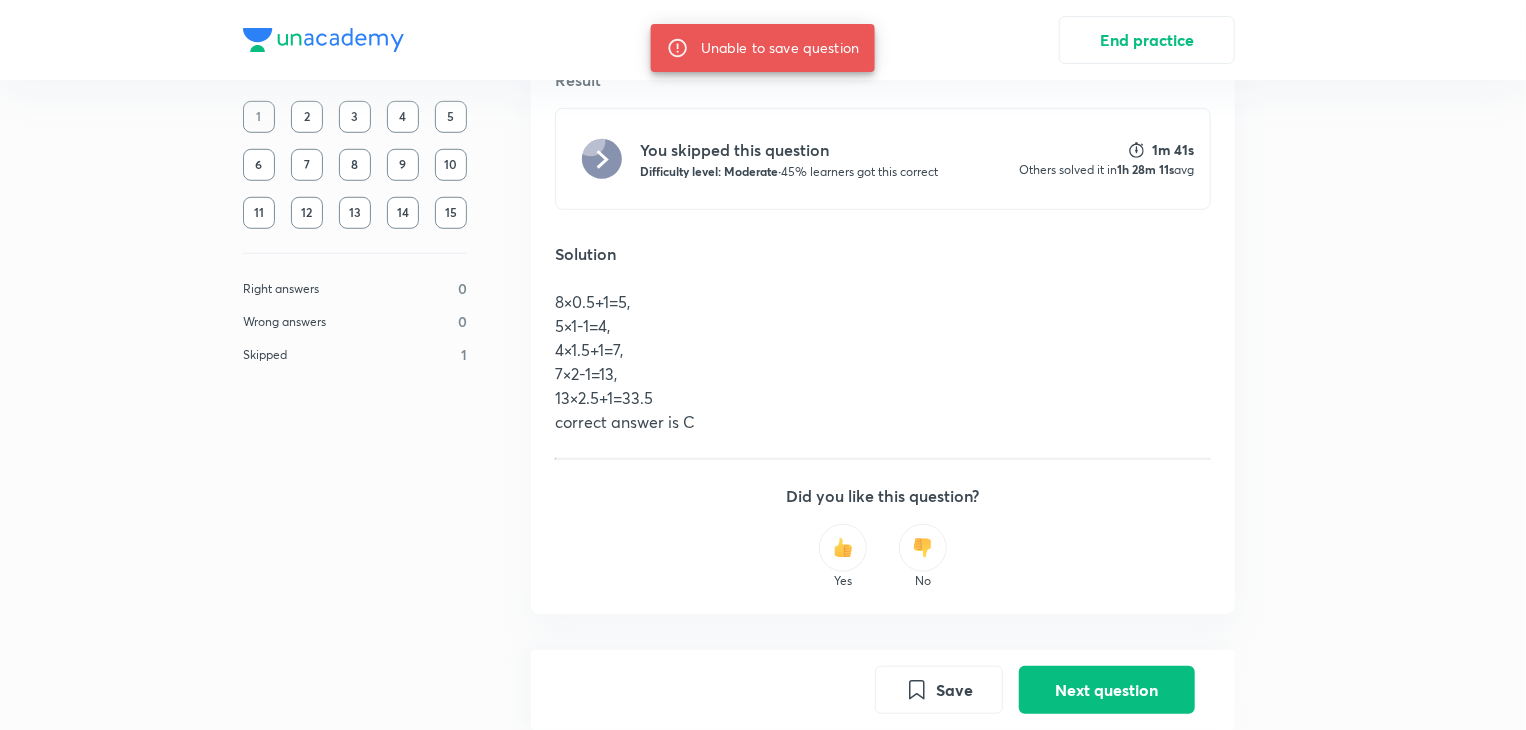 click at bounding box center [843, 548] 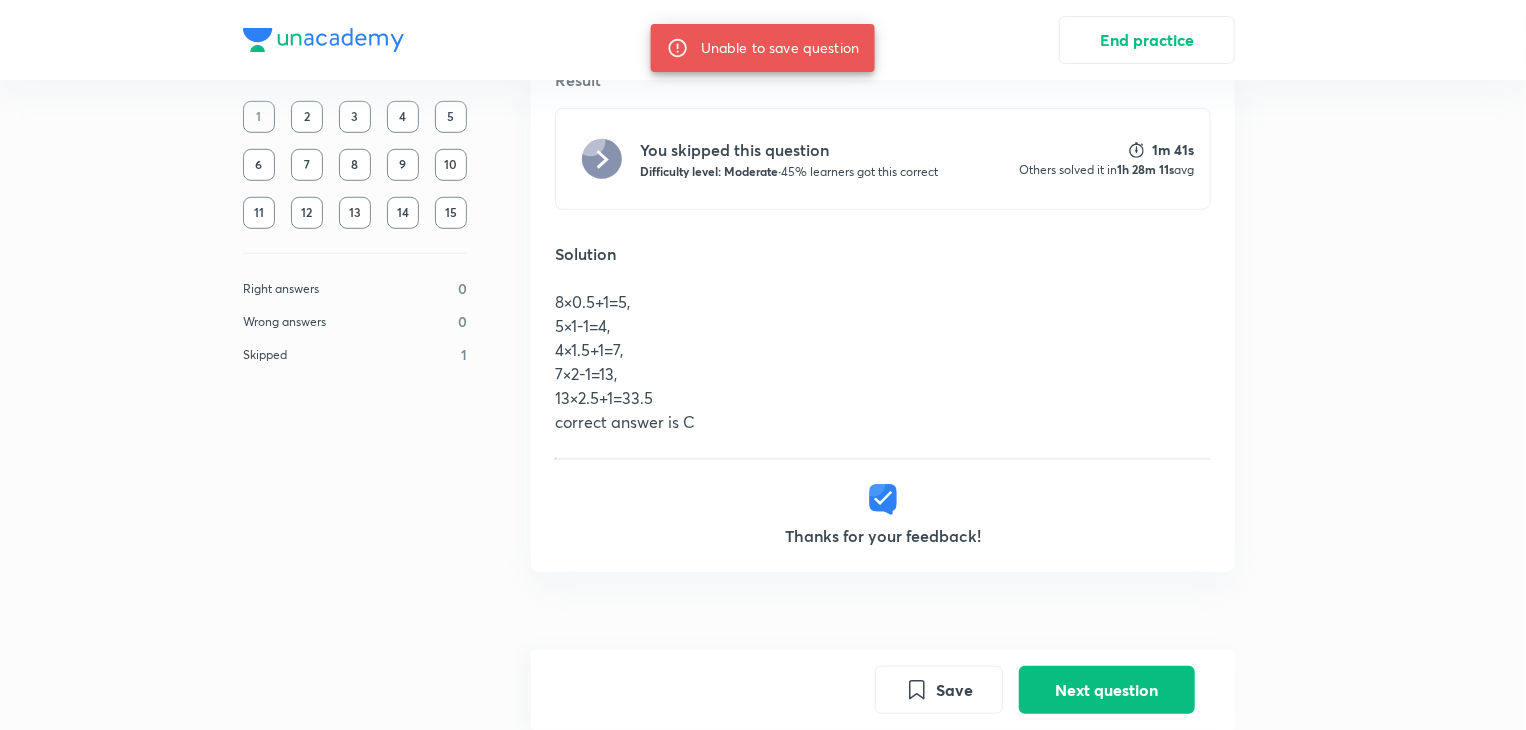 scroll, scrollTop: 578, scrollLeft: 0, axis: vertical 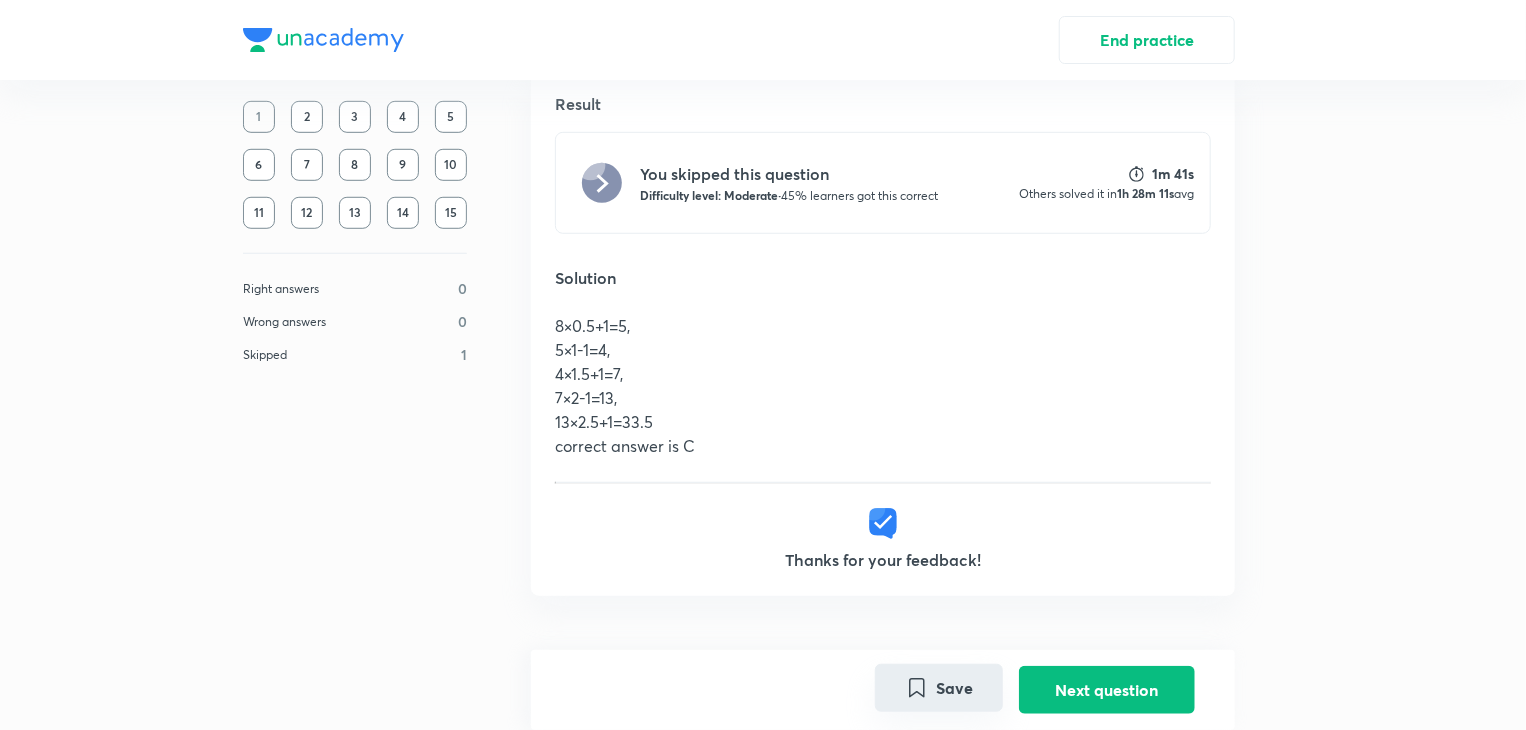 click on "Save" at bounding box center [939, 688] 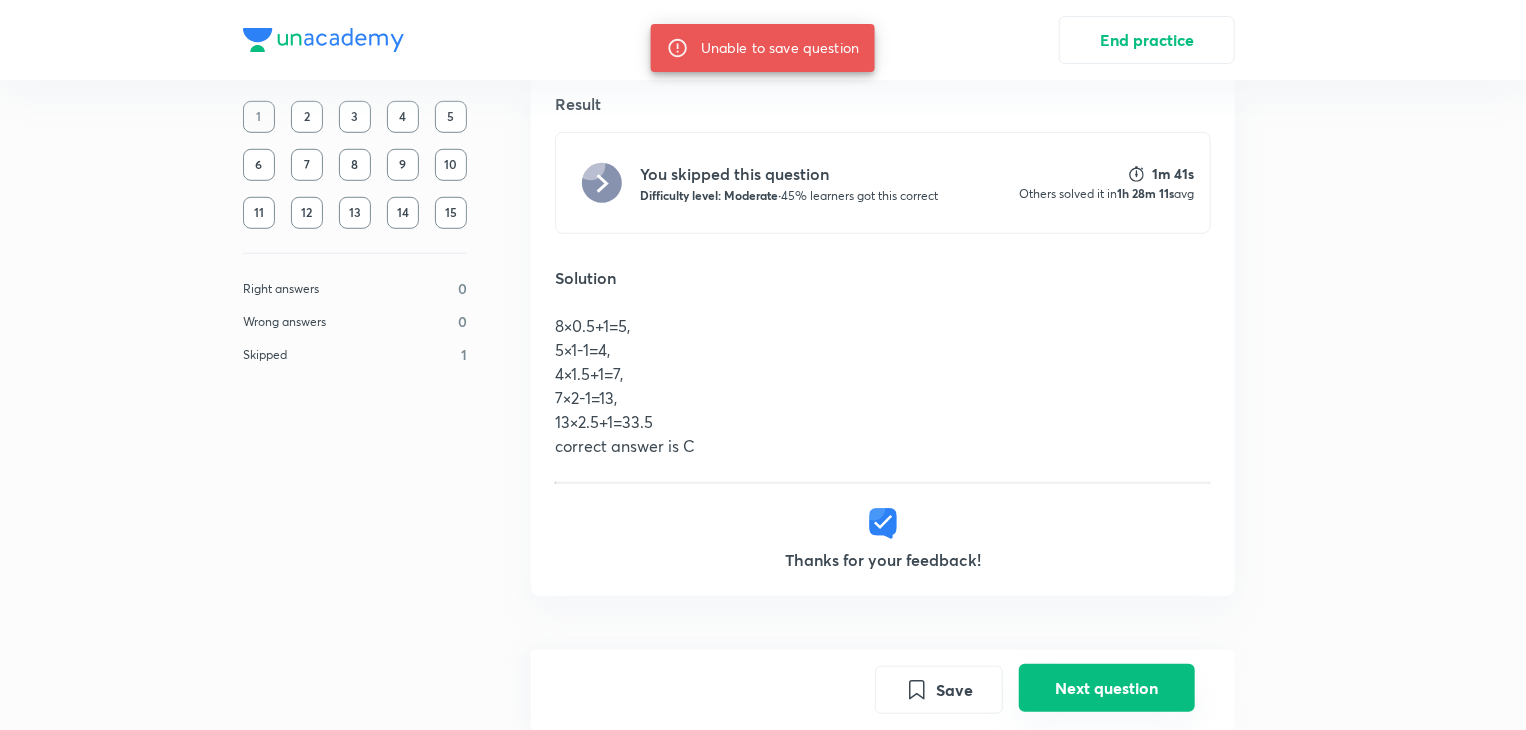 click on "Next question" at bounding box center (1107, 688) 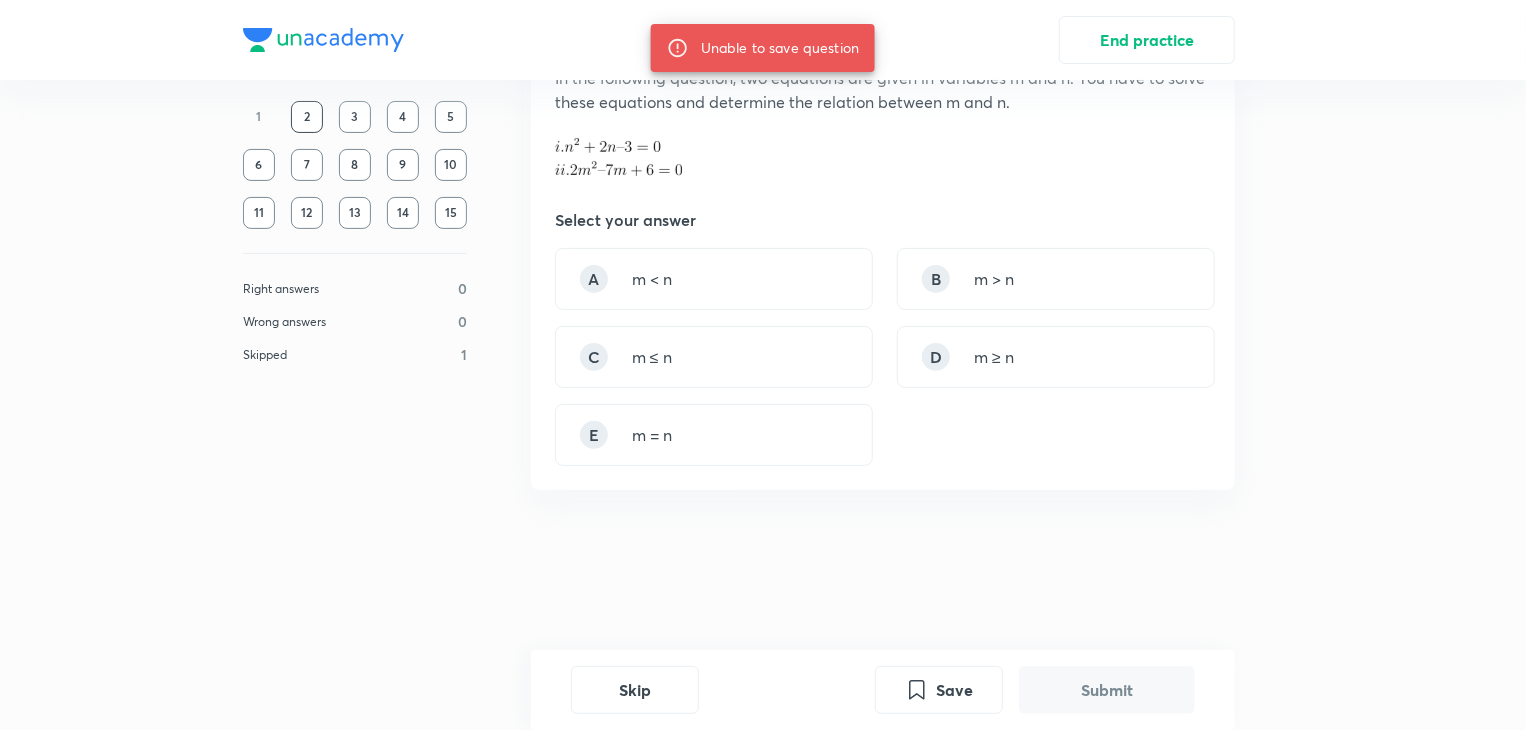 scroll, scrollTop: 0, scrollLeft: 0, axis: both 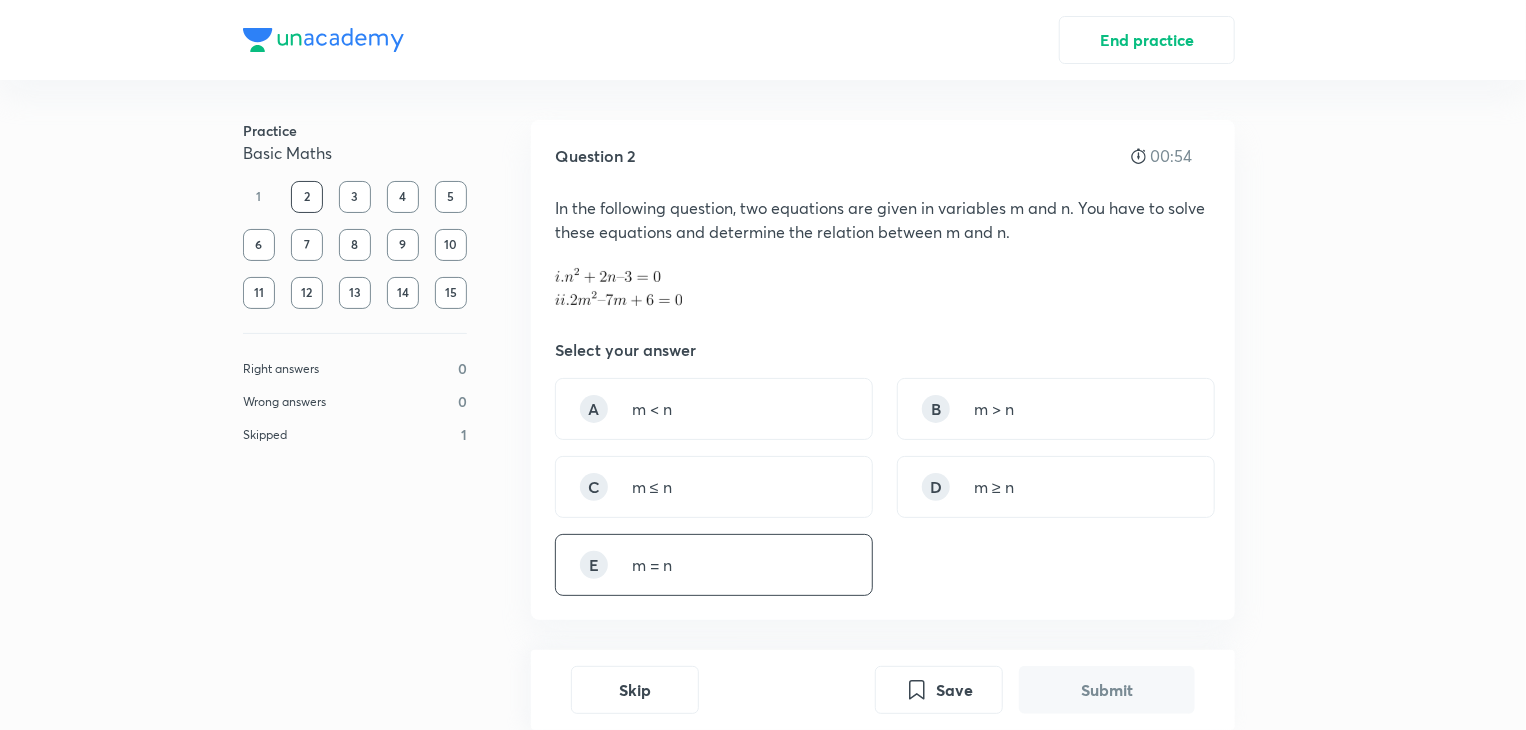 click on "m = n" at bounding box center [652, 565] 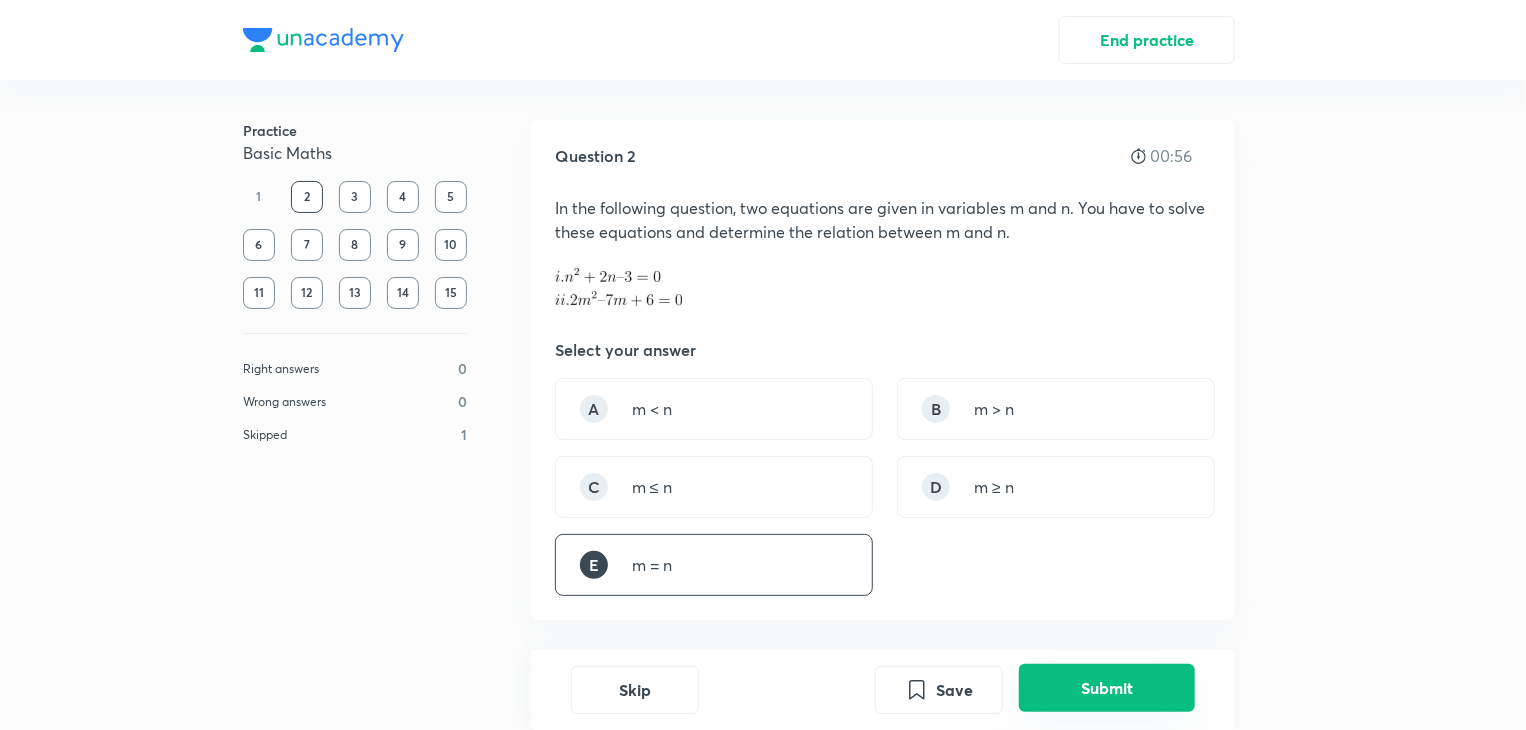 click on "Submit" at bounding box center (1107, 688) 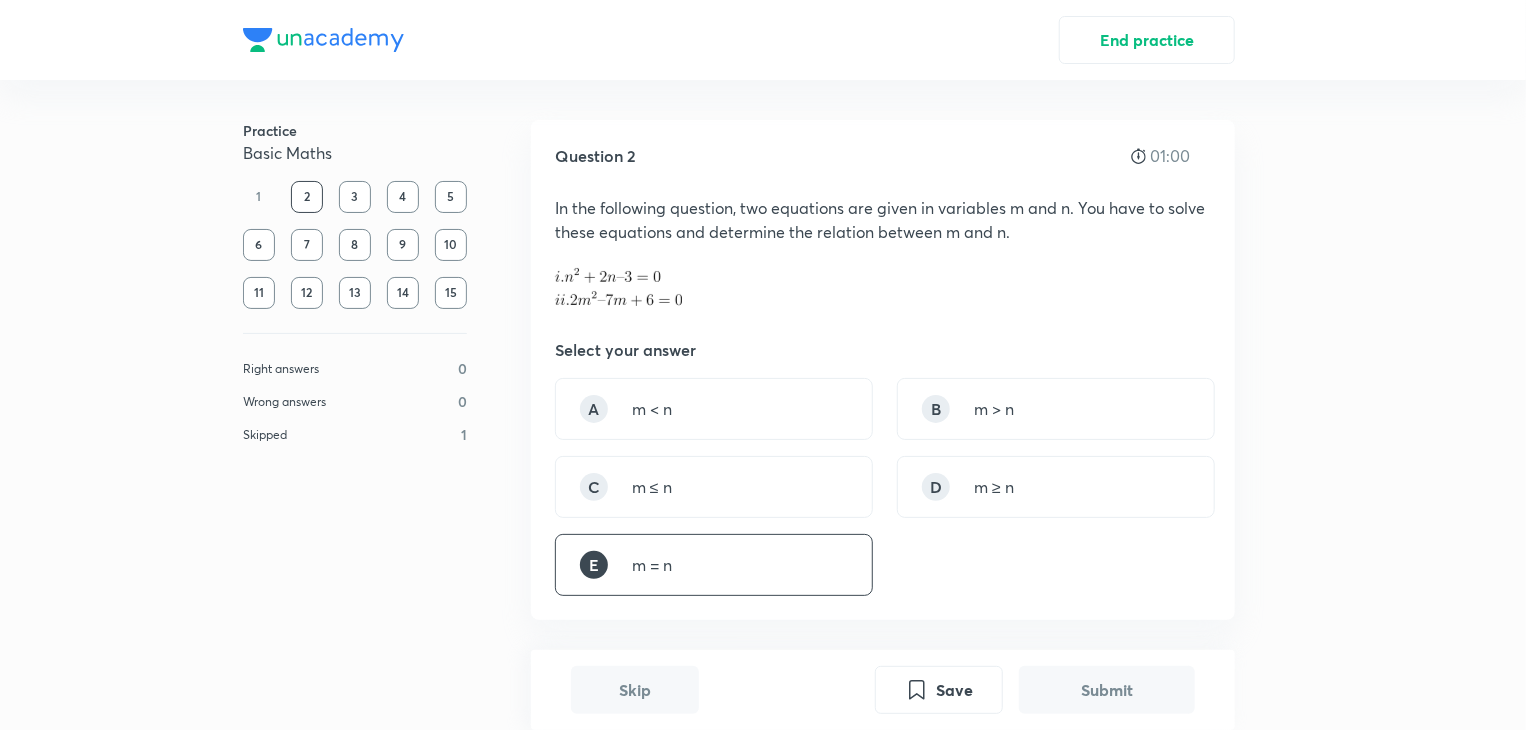 scroll, scrollTop: 659, scrollLeft: 0, axis: vertical 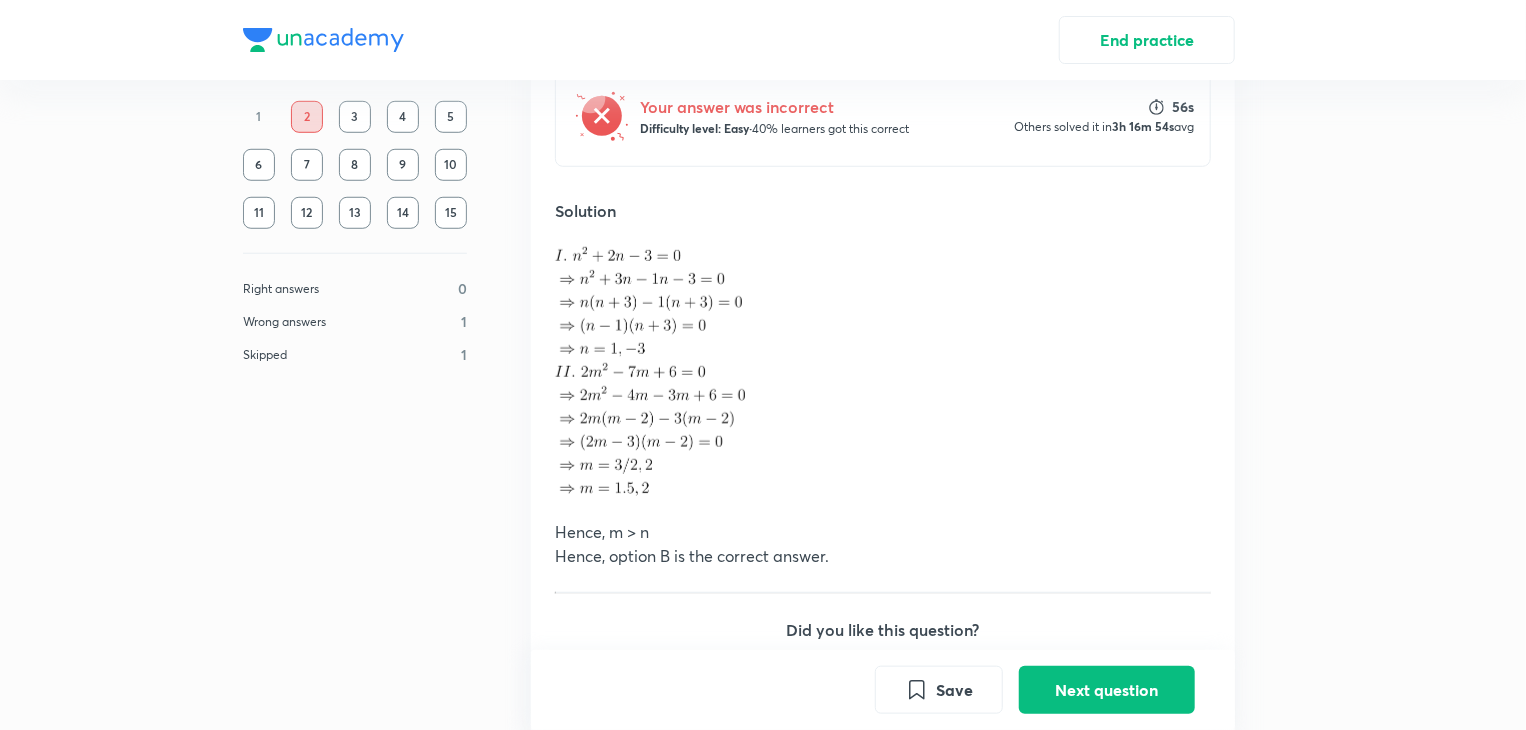 type 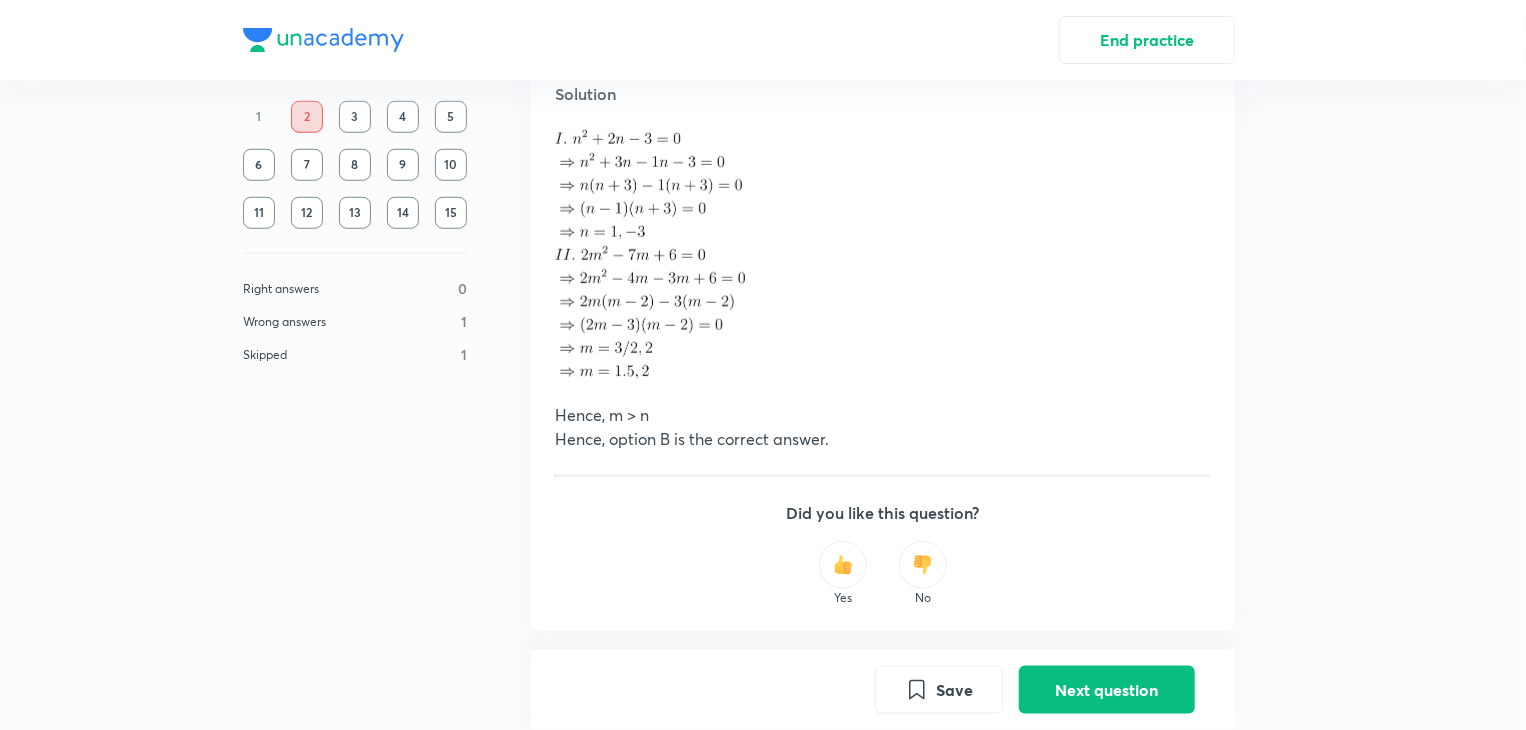 scroll, scrollTop: 779, scrollLeft: 0, axis: vertical 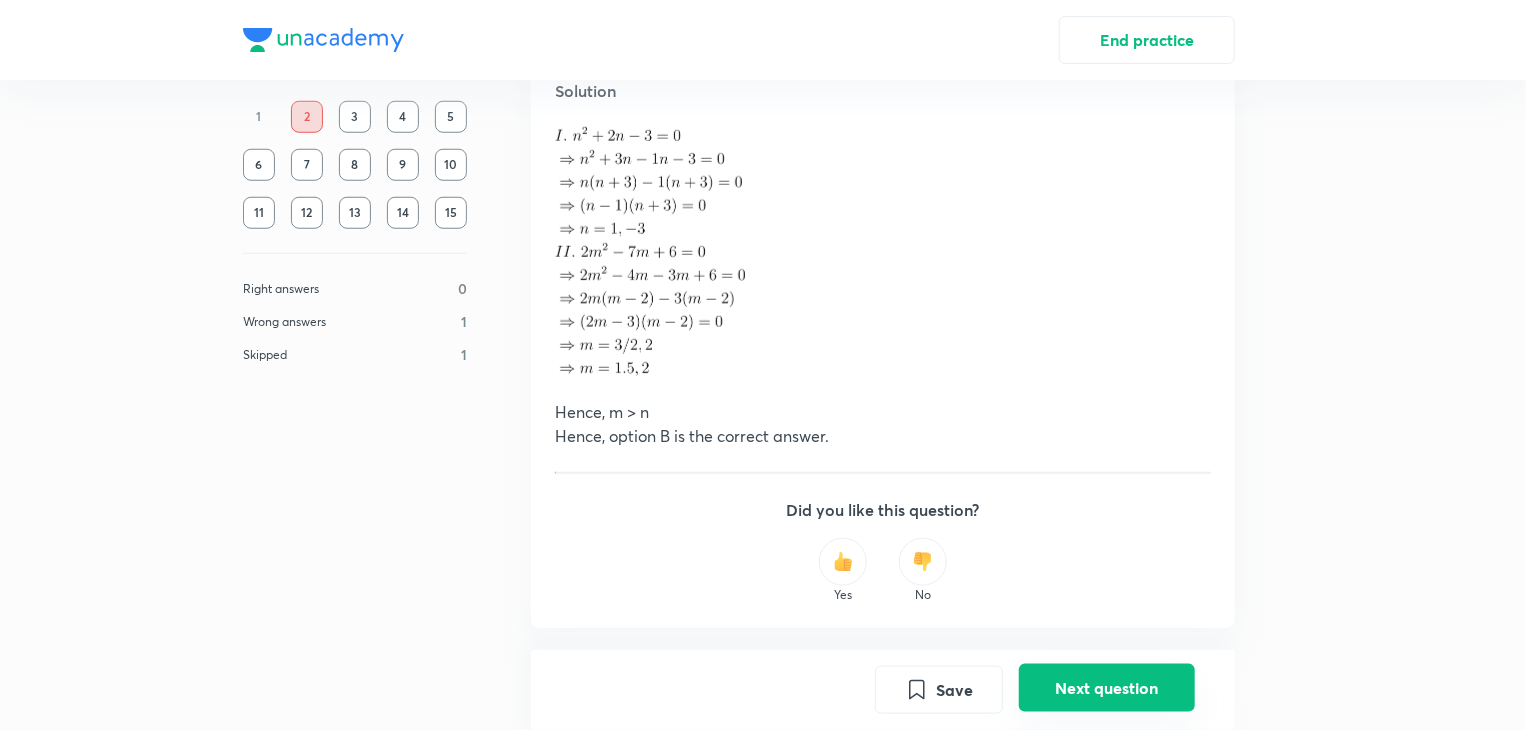 click on "Next question" at bounding box center [1107, 688] 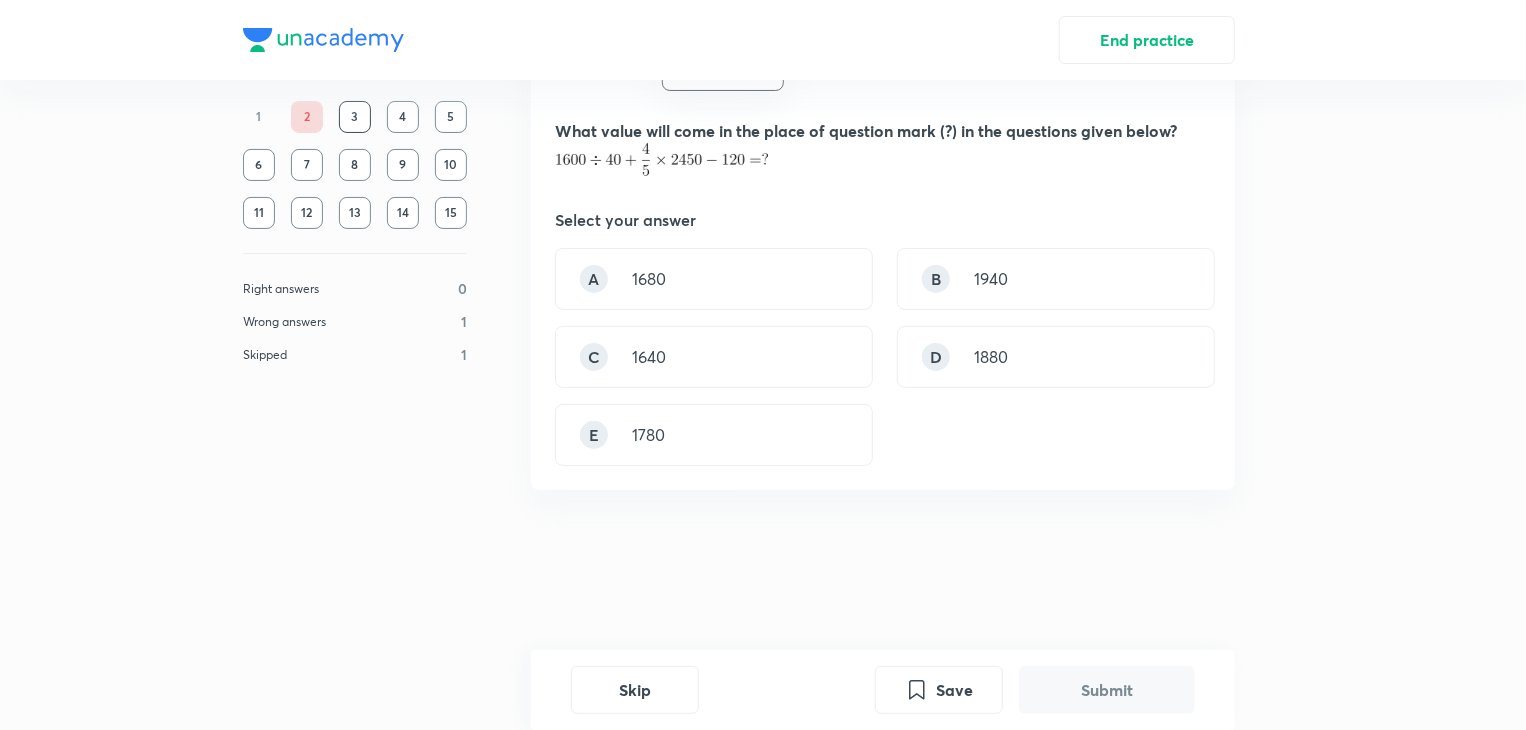 scroll, scrollTop: 0, scrollLeft: 0, axis: both 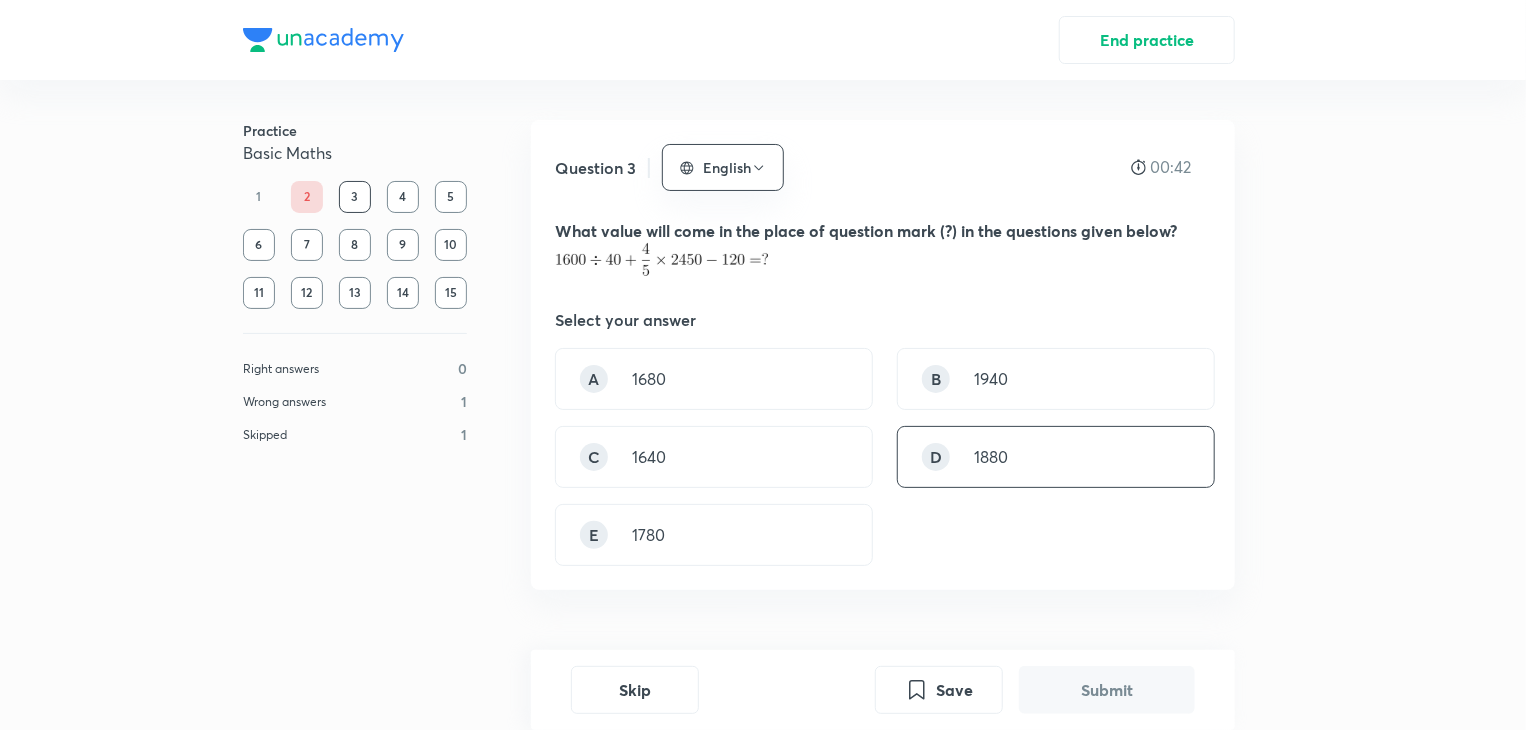 click on "D 1880" at bounding box center (1056, 457) 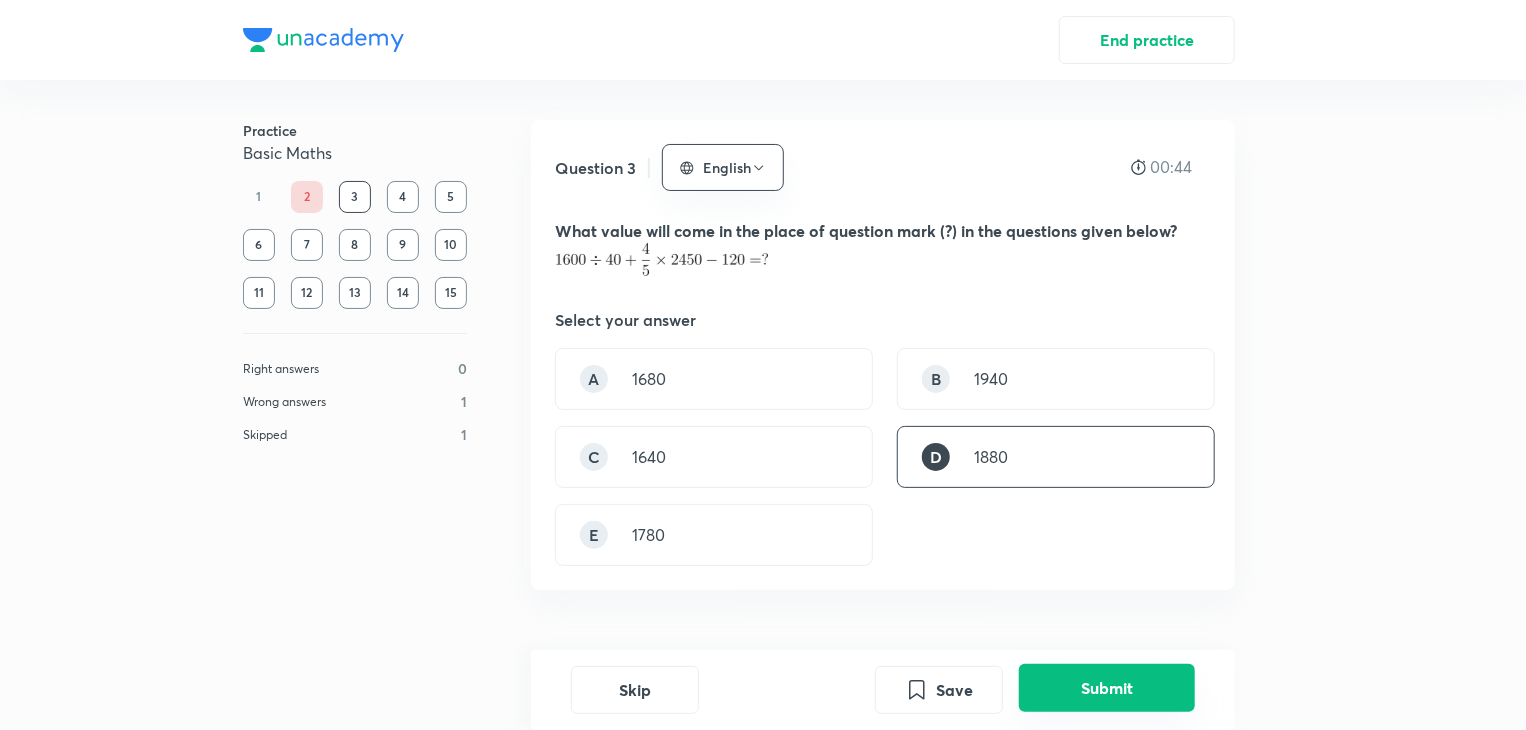 click on "Submit" at bounding box center [1107, 688] 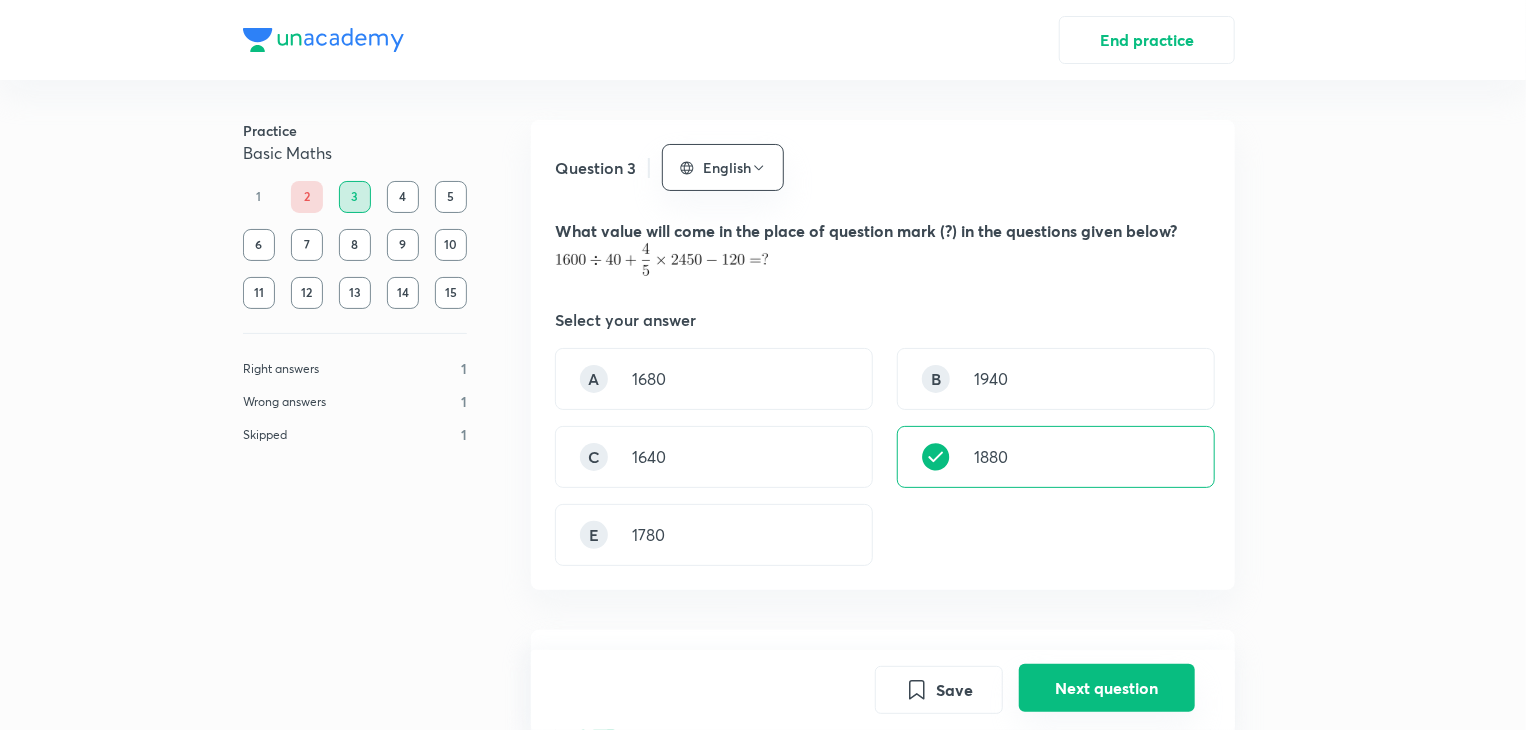 scroll, scrollTop: 571, scrollLeft: 0, axis: vertical 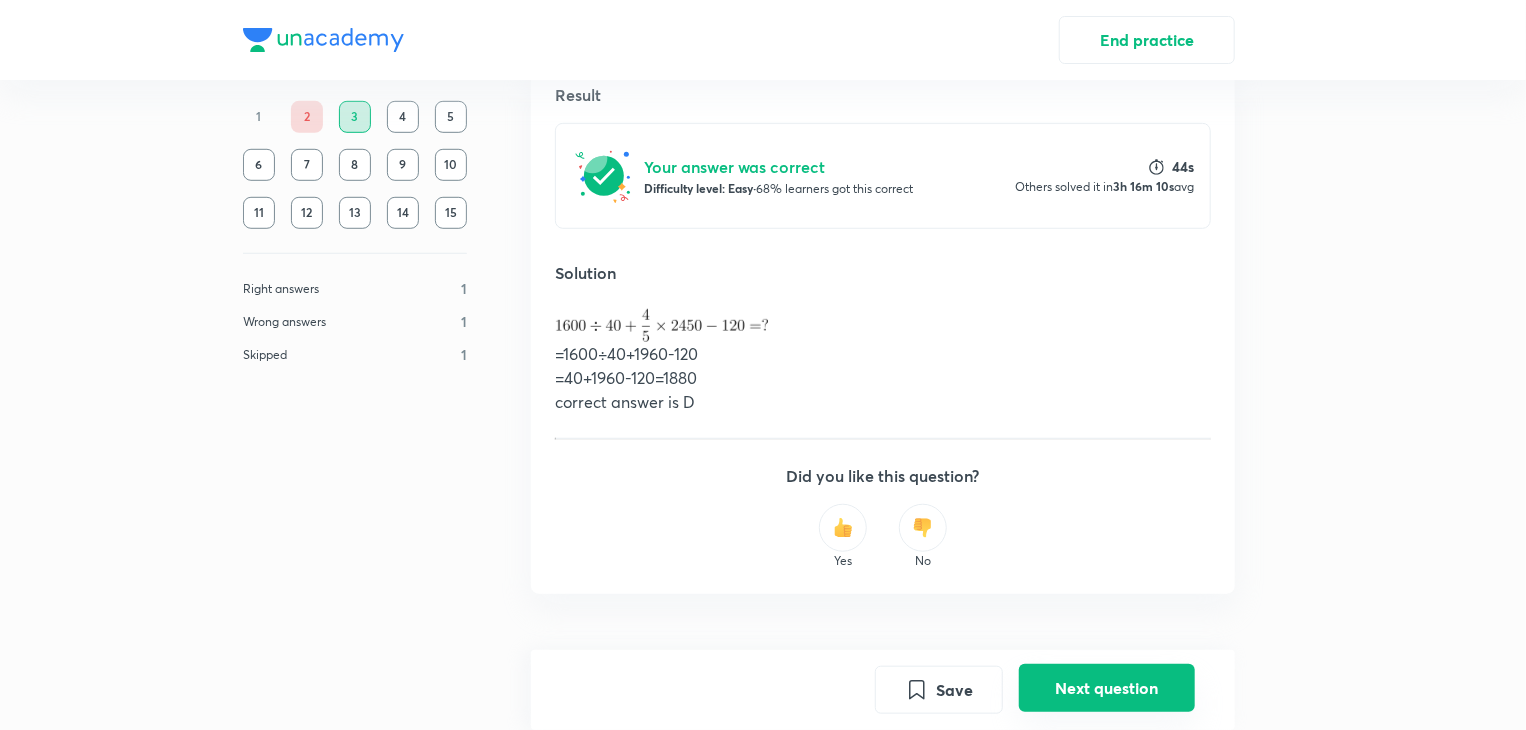 click on "Next question" at bounding box center [1107, 688] 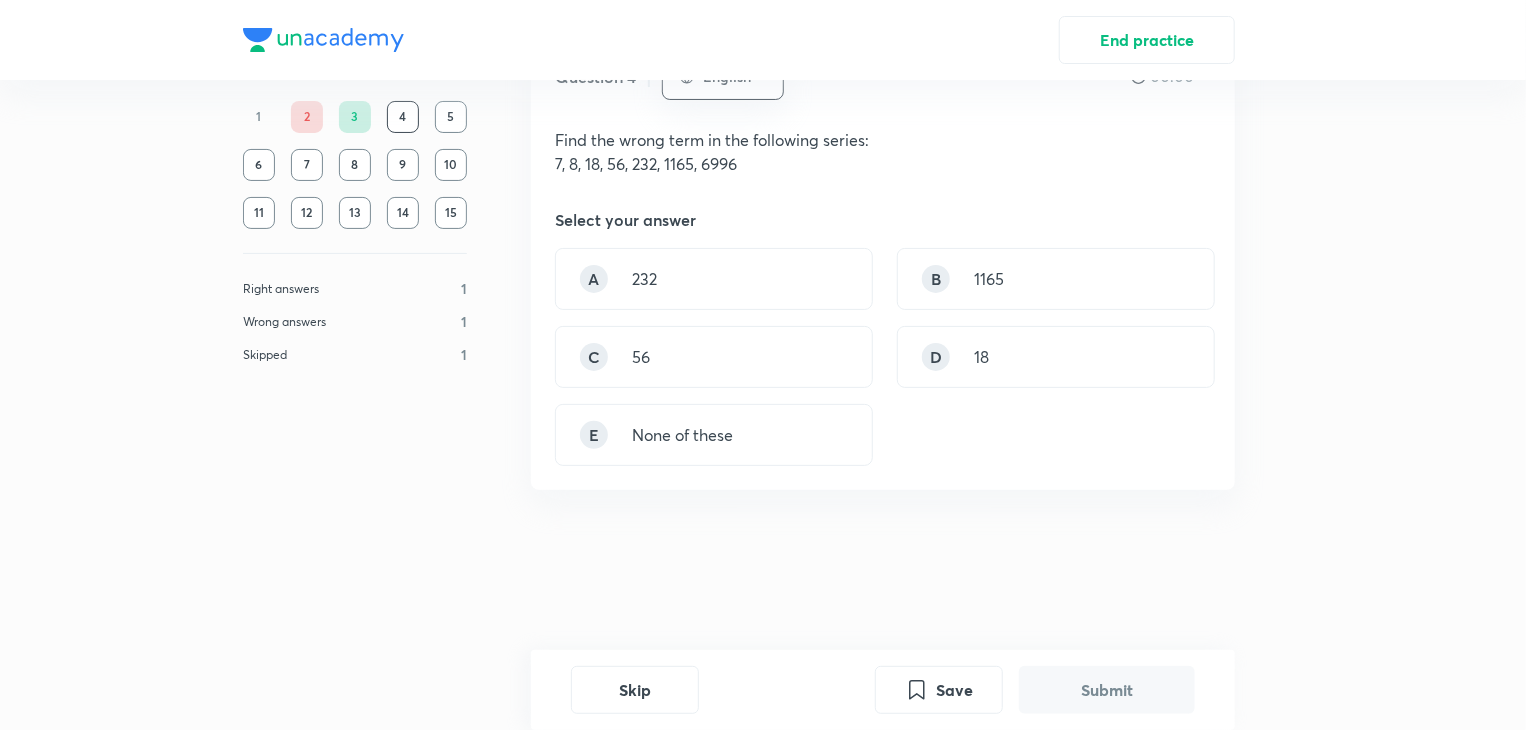 scroll, scrollTop: 0, scrollLeft: 0, axis: both 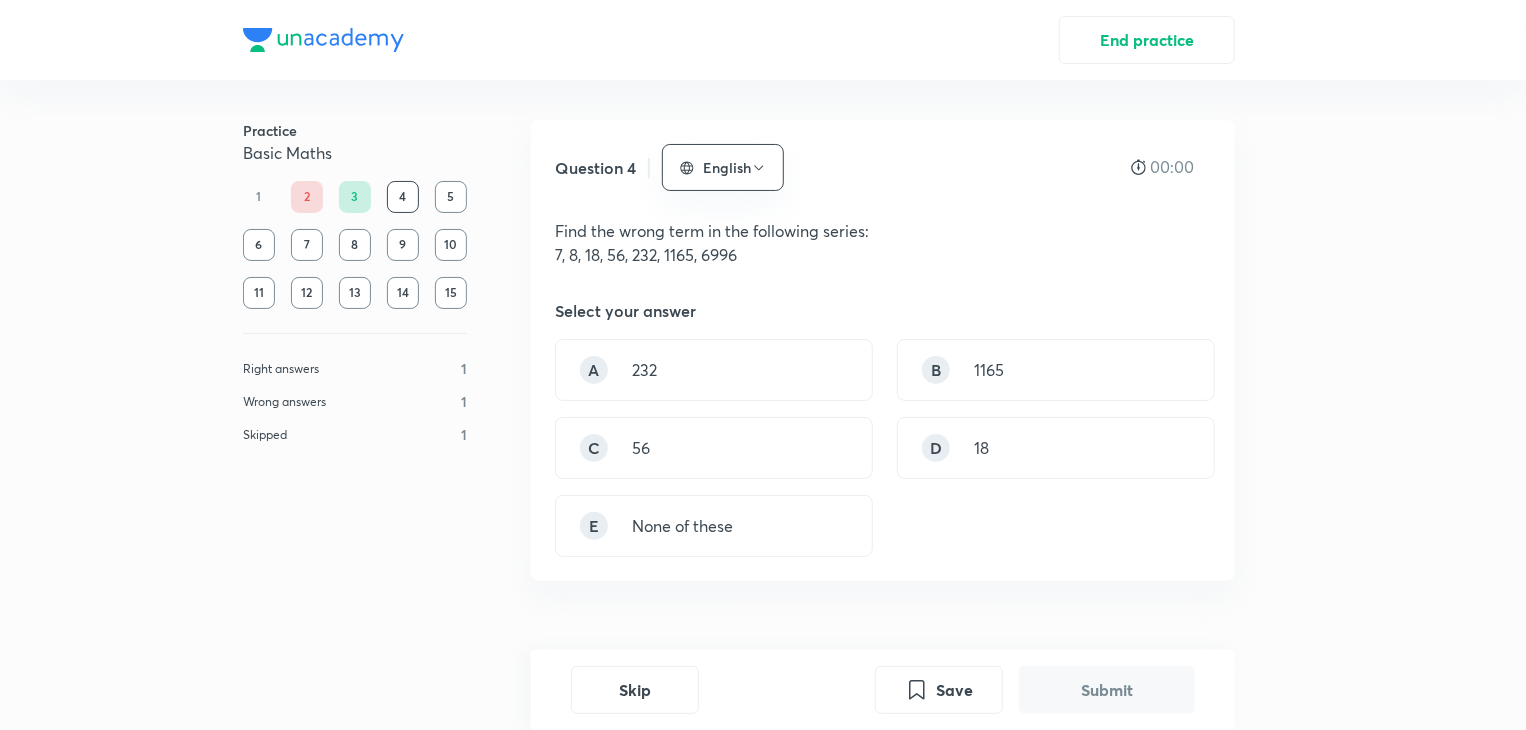 click on "Submit" at bounding box center [1107, 690] 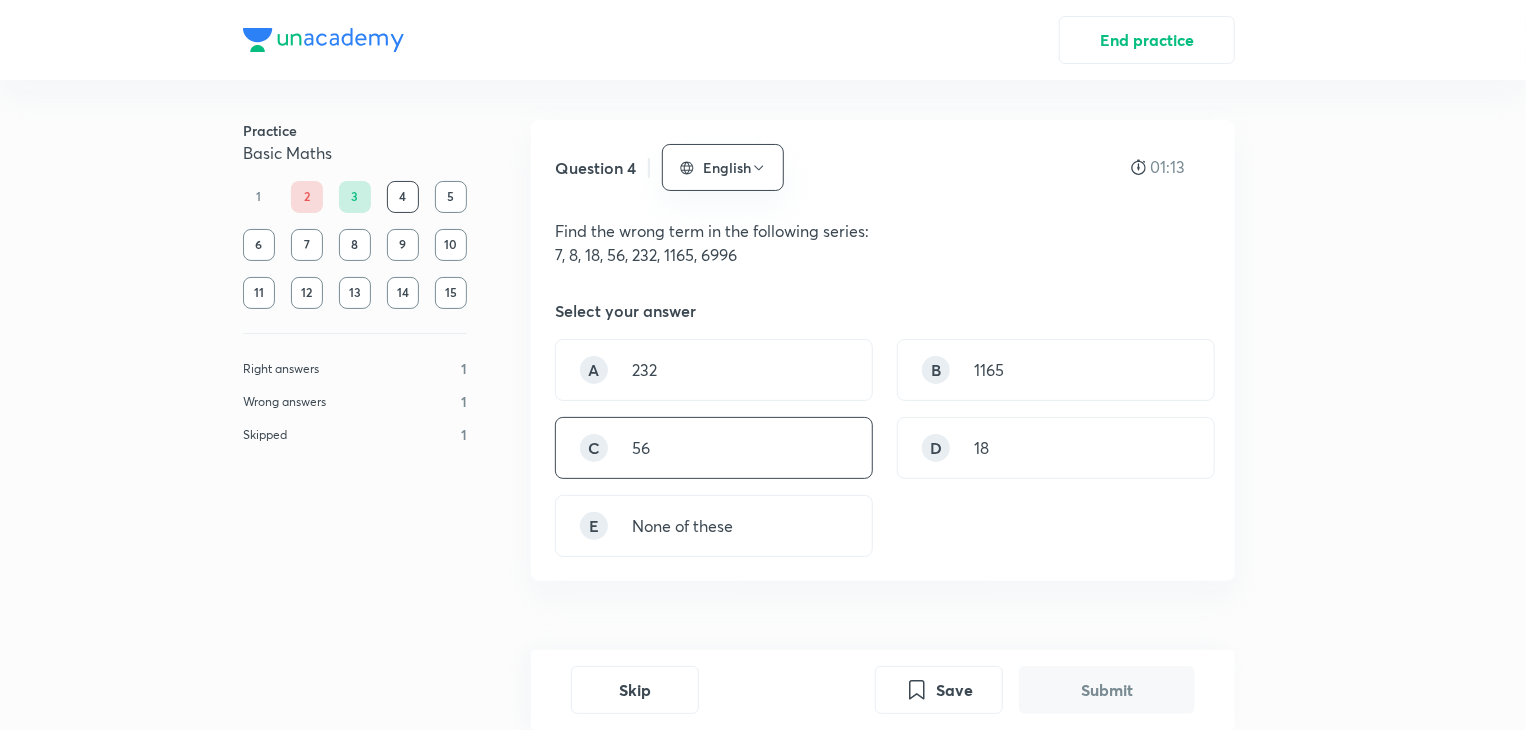 click on "C 56" at bounding box center (714, 448) 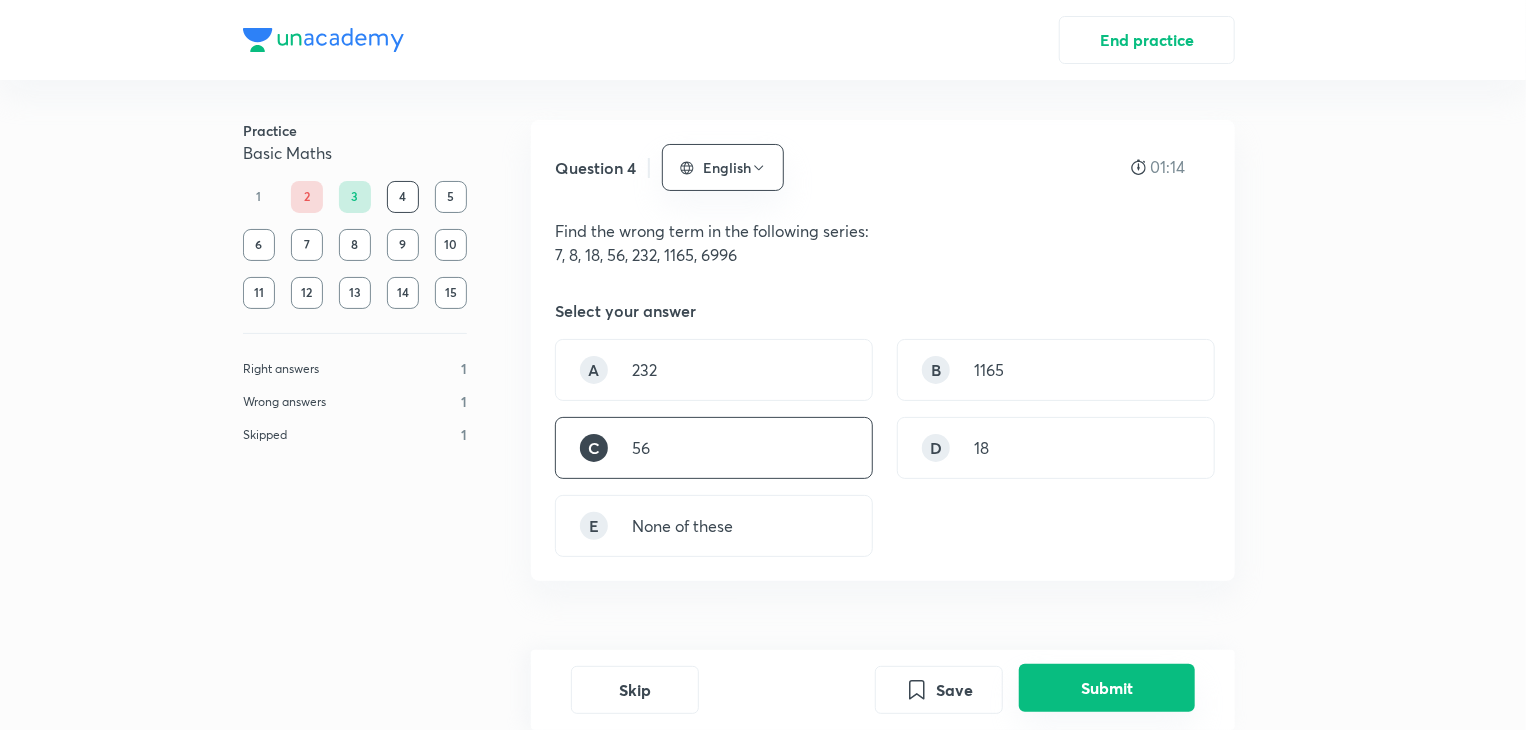click on "Submit" at bounding box center [1107, 688] 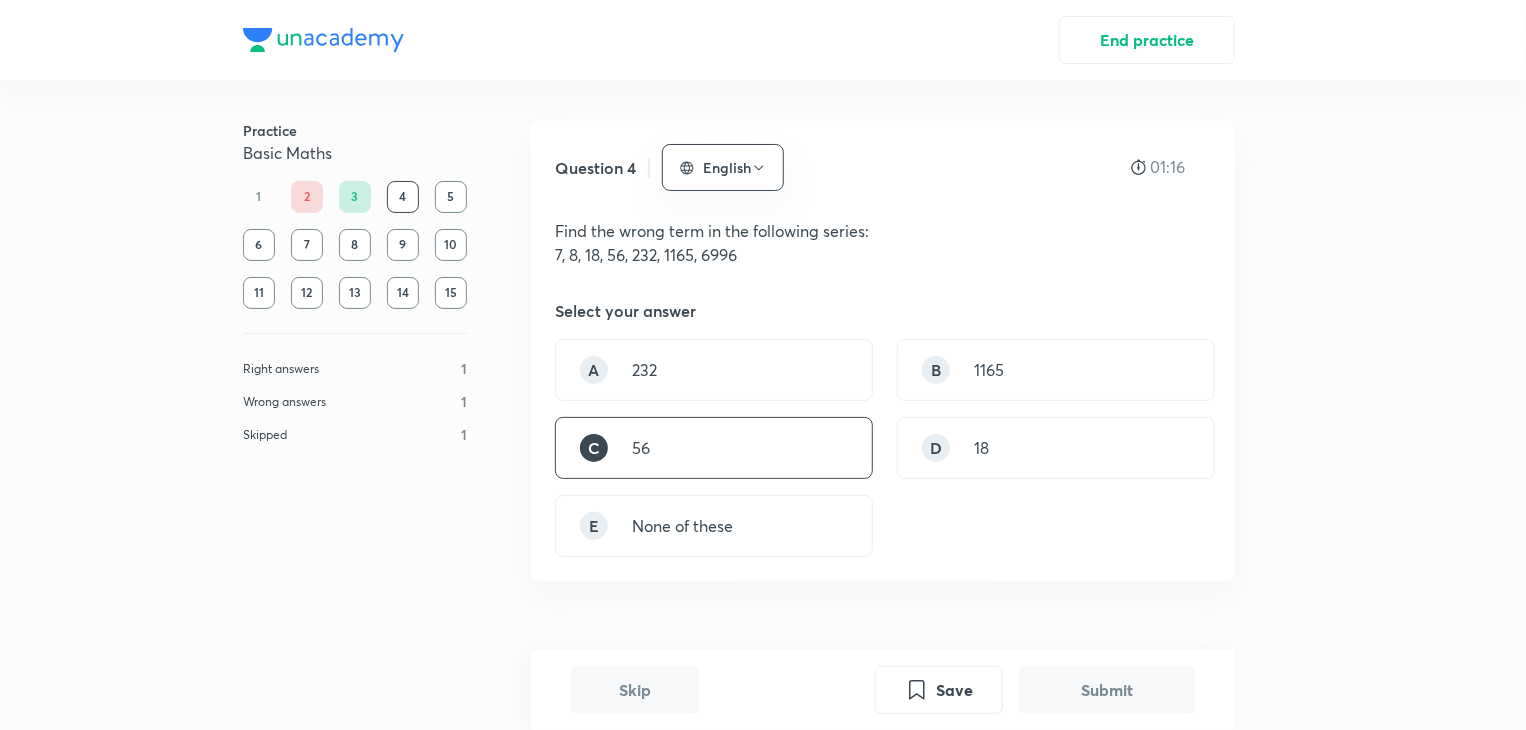 scroll, scrollTop: 619, scrollLeft: 0, axis: vertical 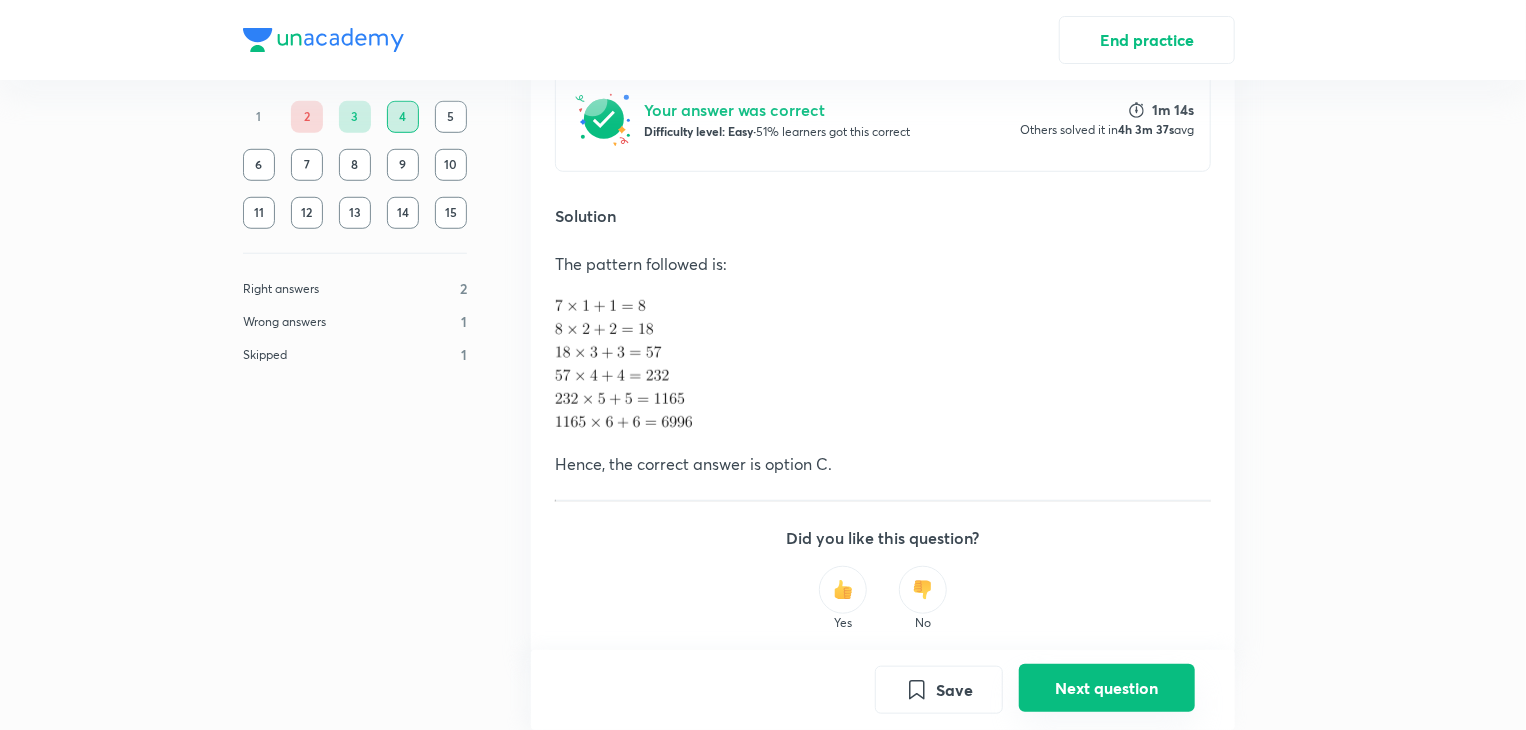 click on "Next question" at bounding box center (1107, 688) 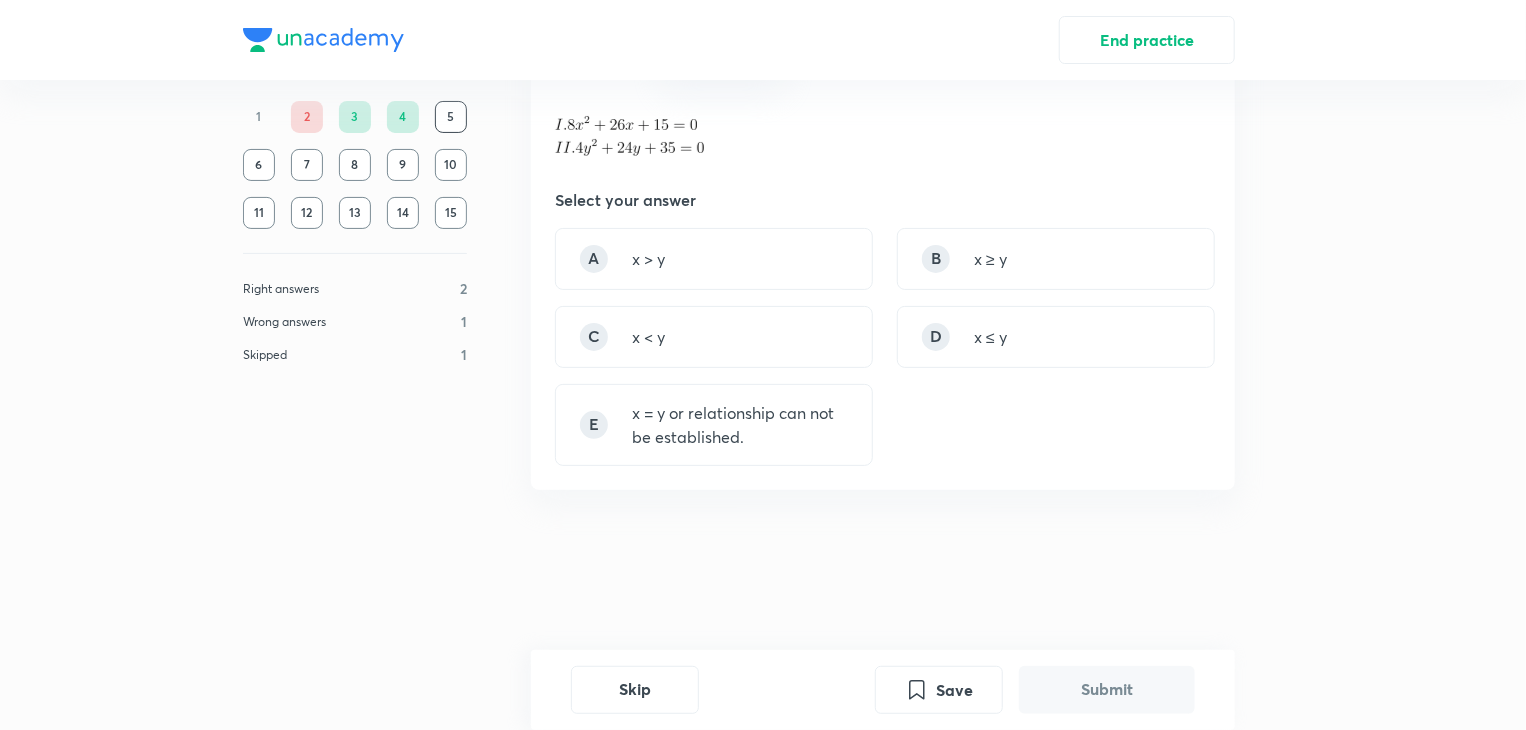 scroll, scrollTop: 0, scrollLeft: 0, axis: both 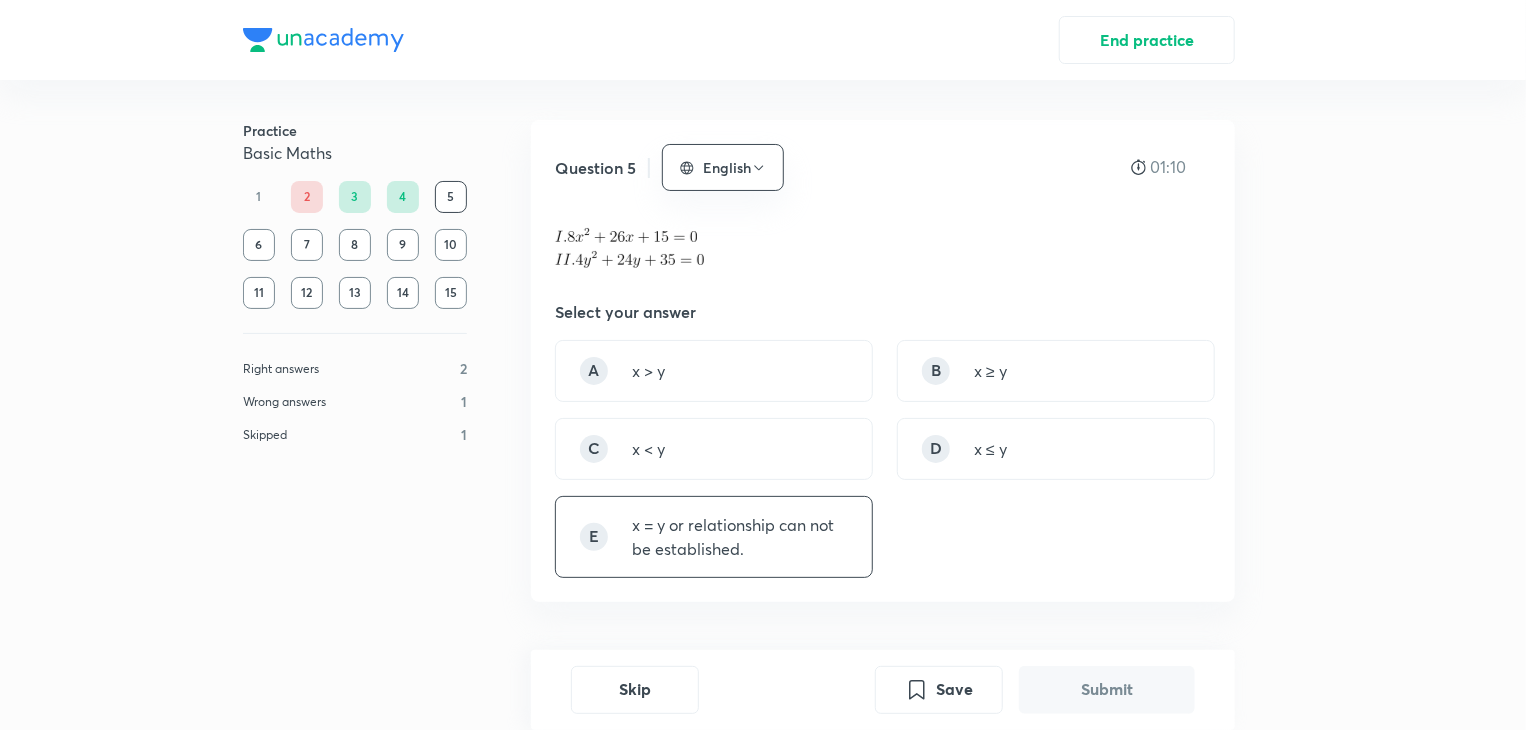 click on "E" at bounding box center [594, 537] 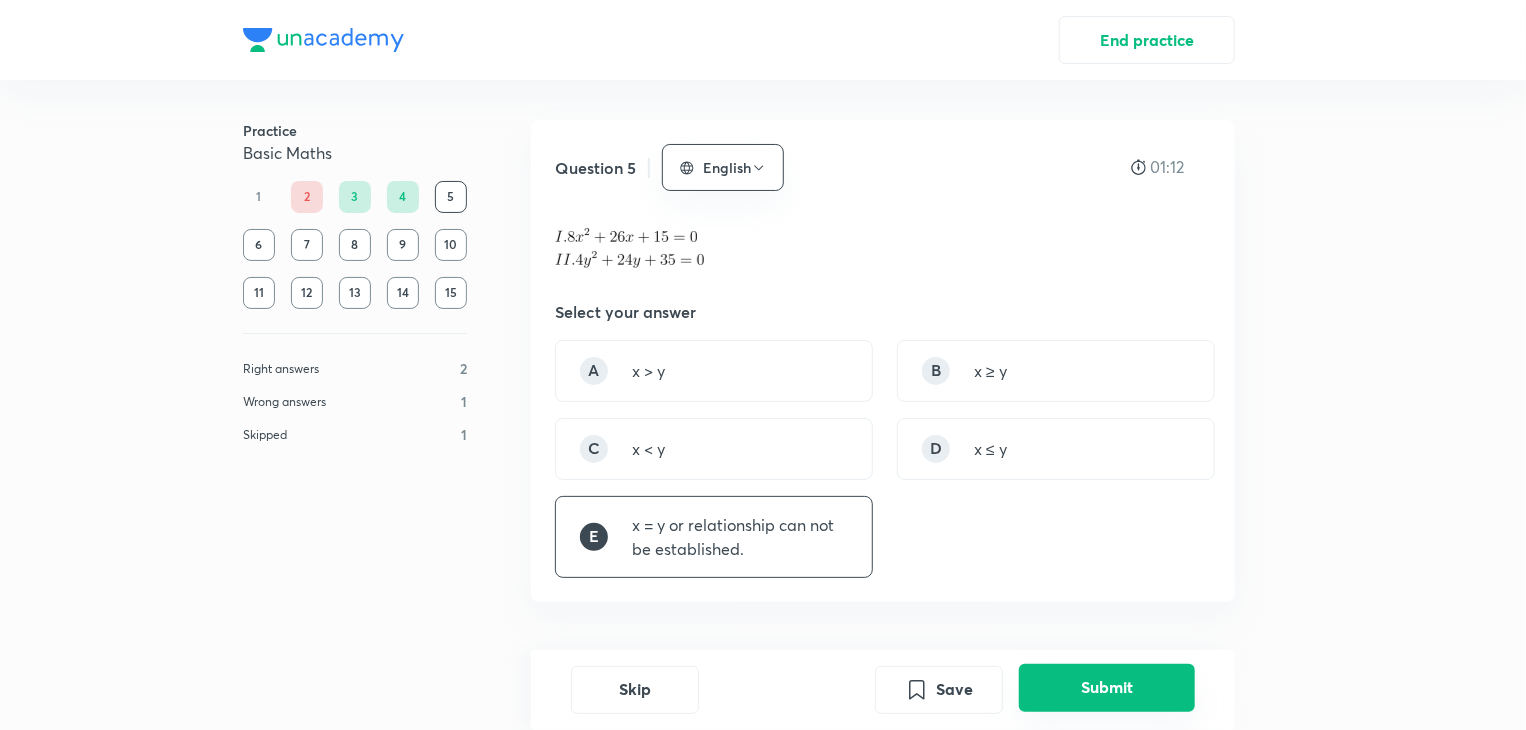 click on "Submit" at bounding box center [1107, 688] 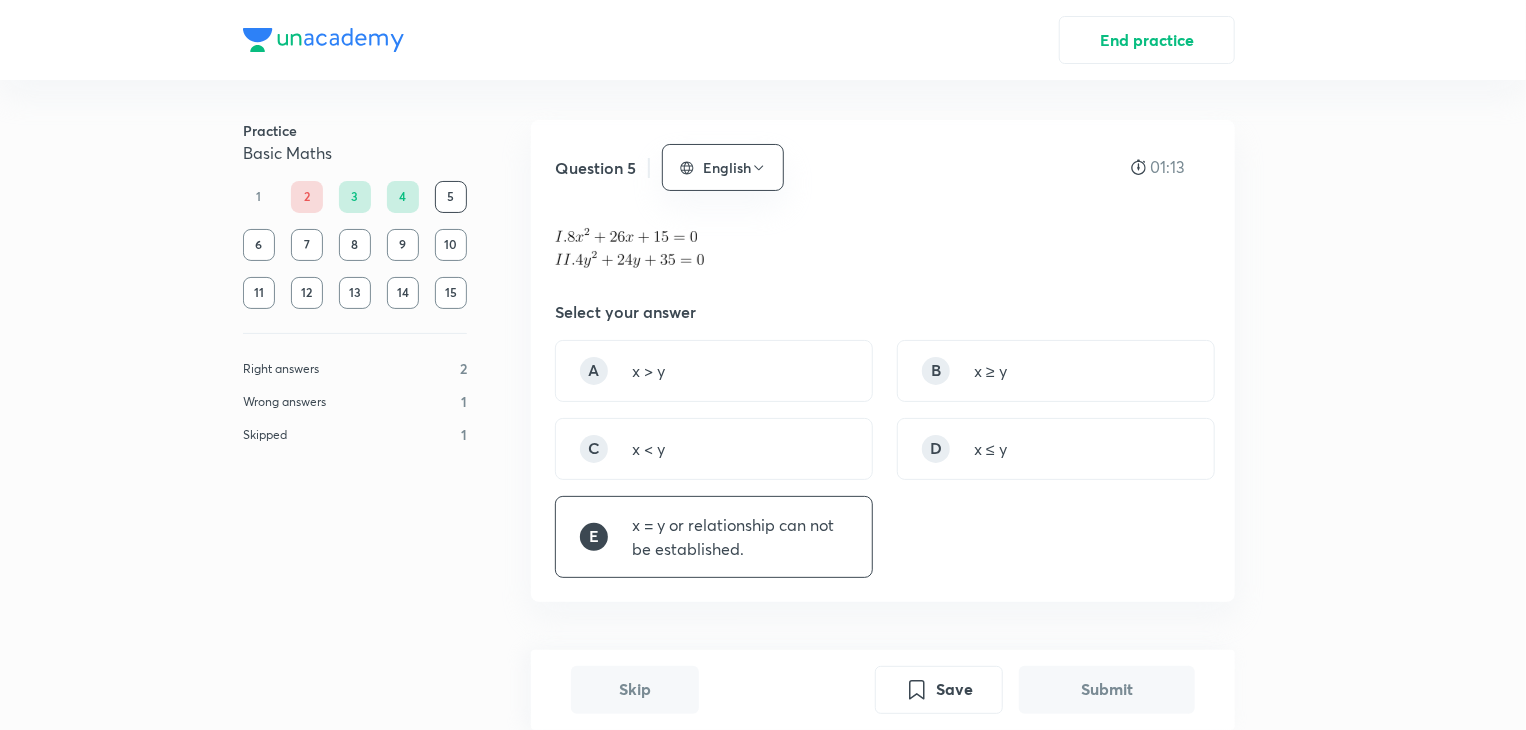 scroll, scrollTop: 640, scrollLeft: 0, axis: vertical 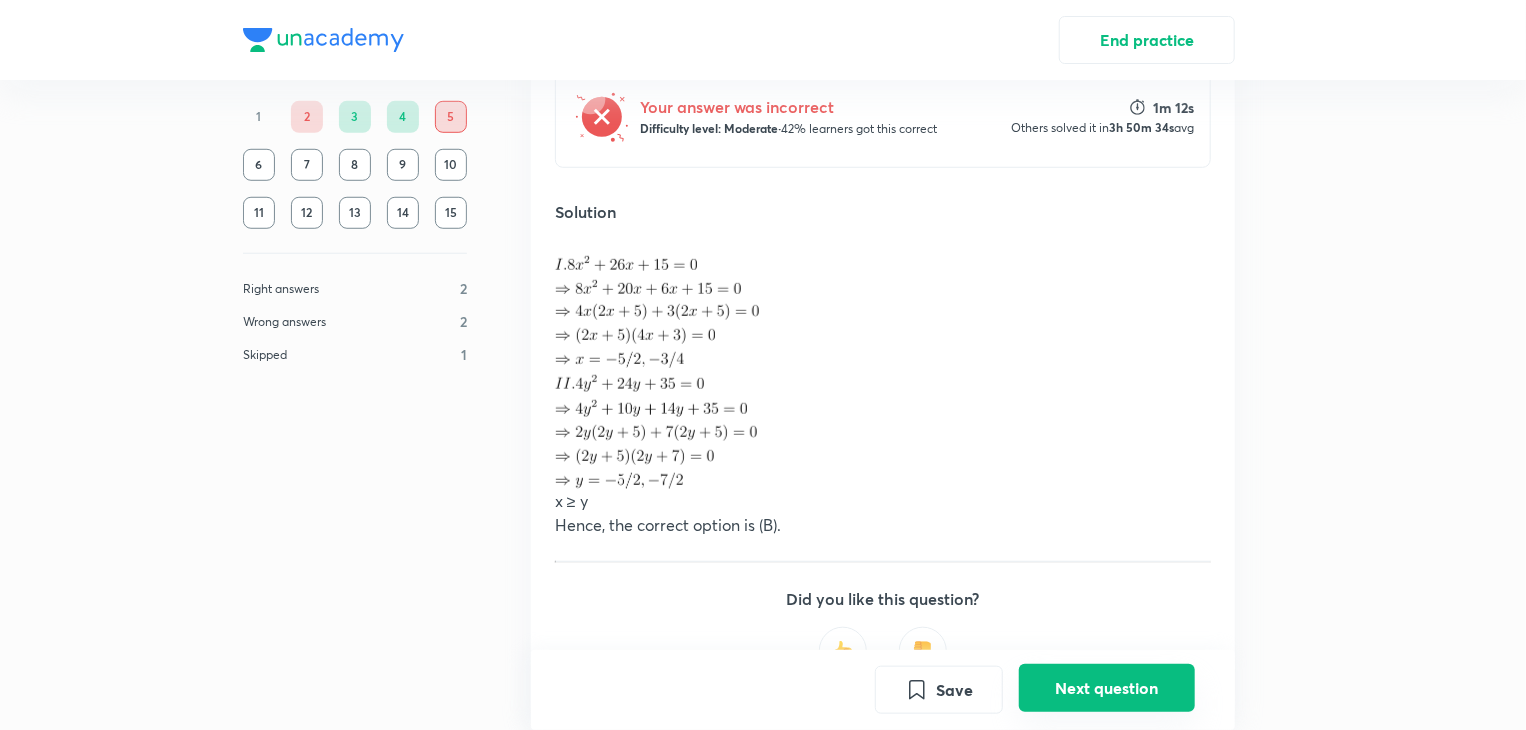 click on "Next question" at bounding box center (1107, 688) 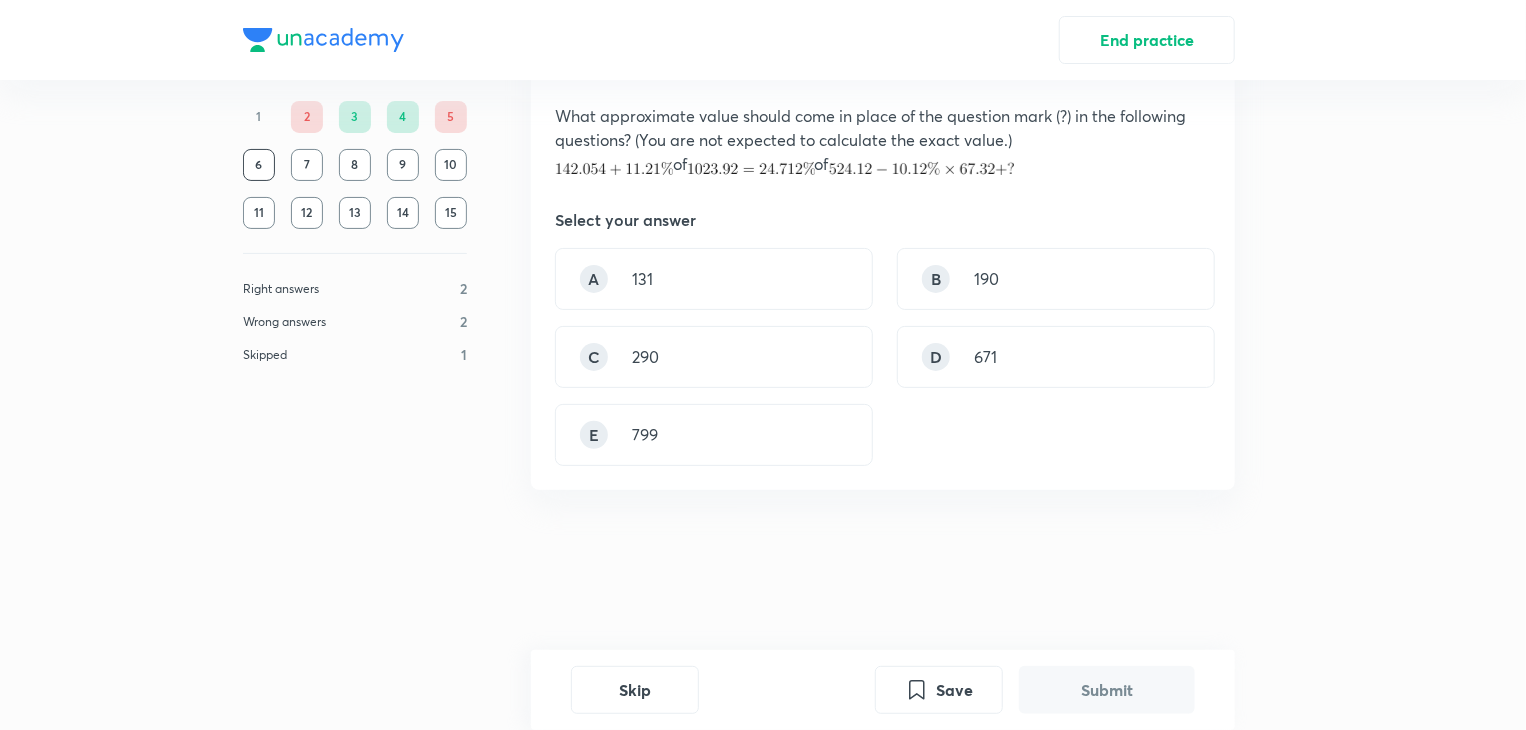 scroll, scrollTop: 0, scrollLeft: 0, axis: both 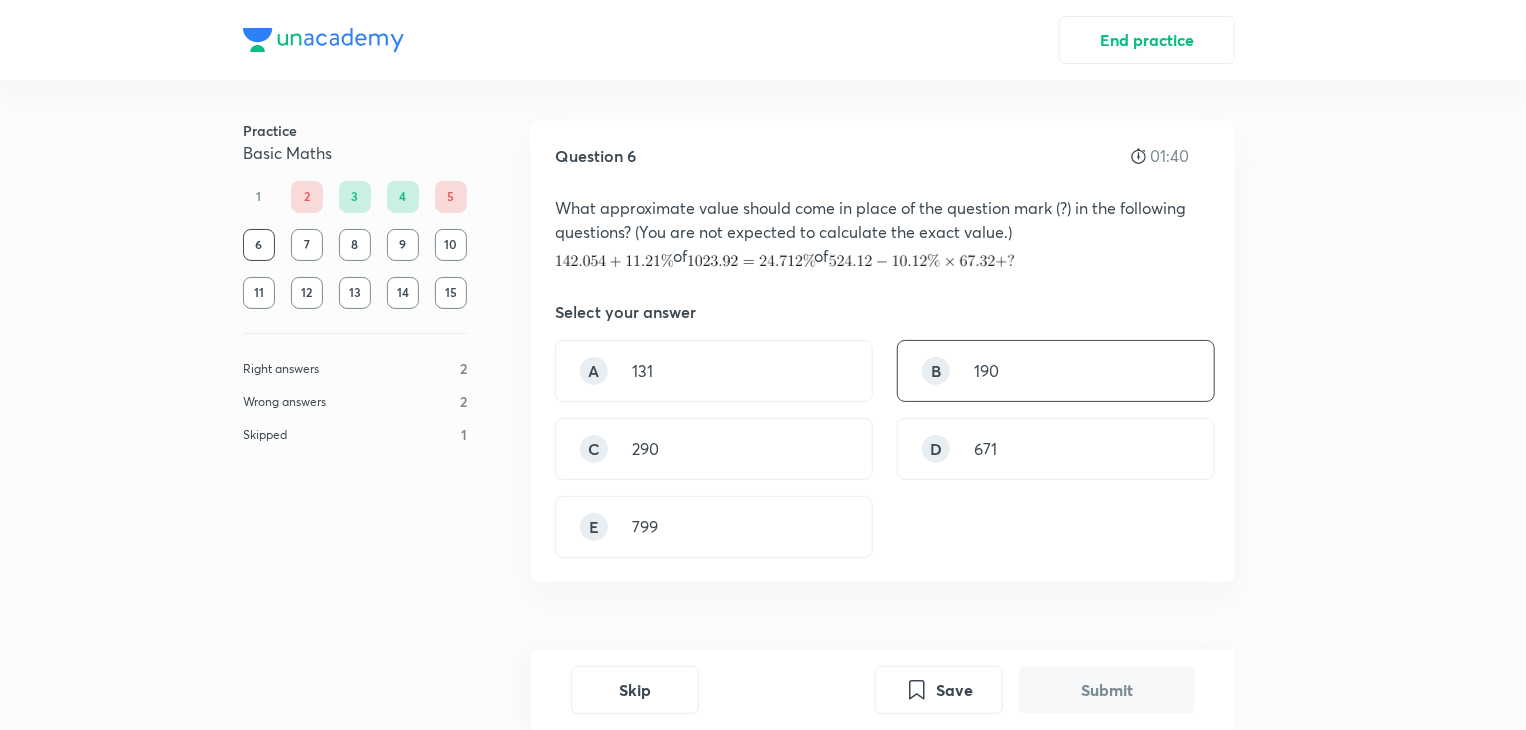 click on "B 190" at bounding box center (1056, 371) 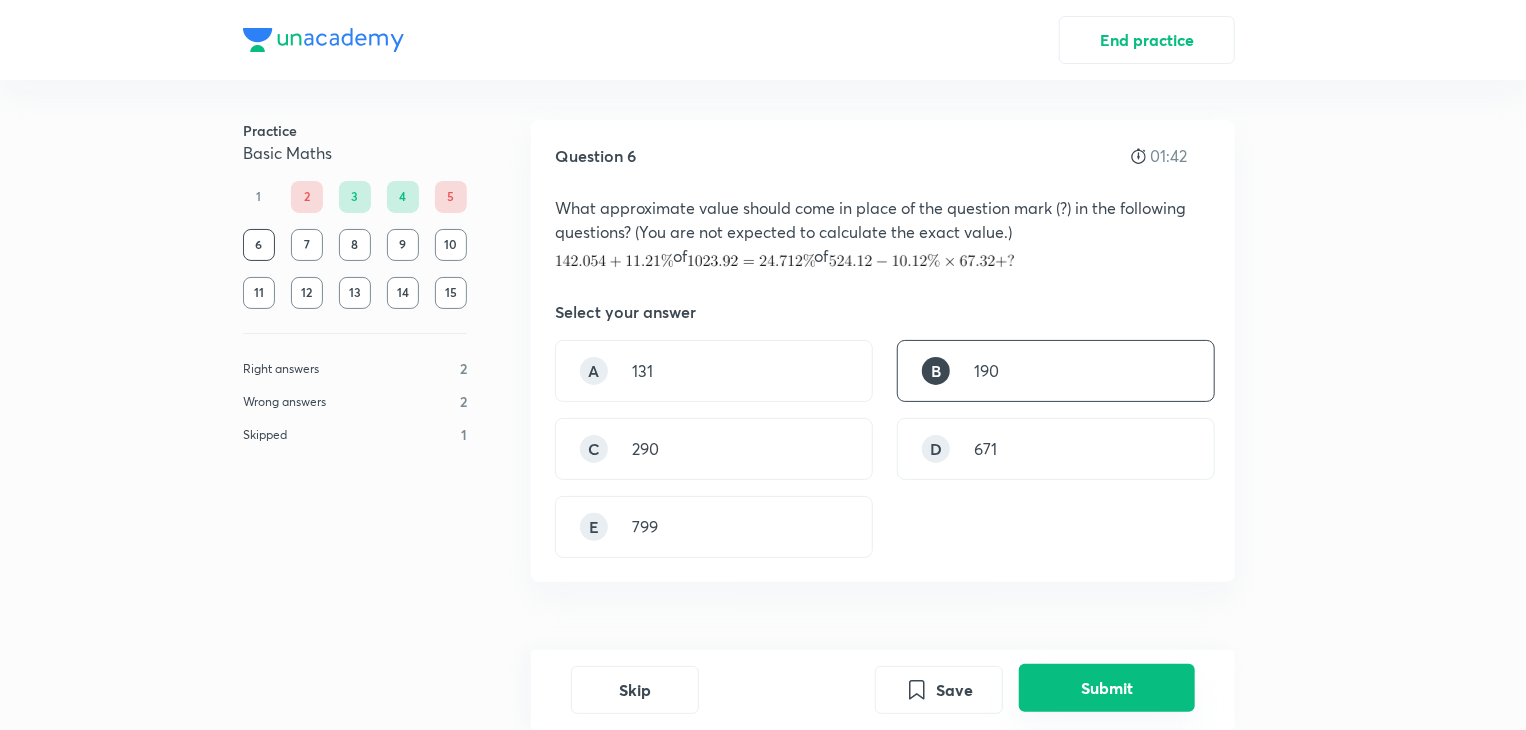 click on "Submit" at bounding box center (1107, 688) 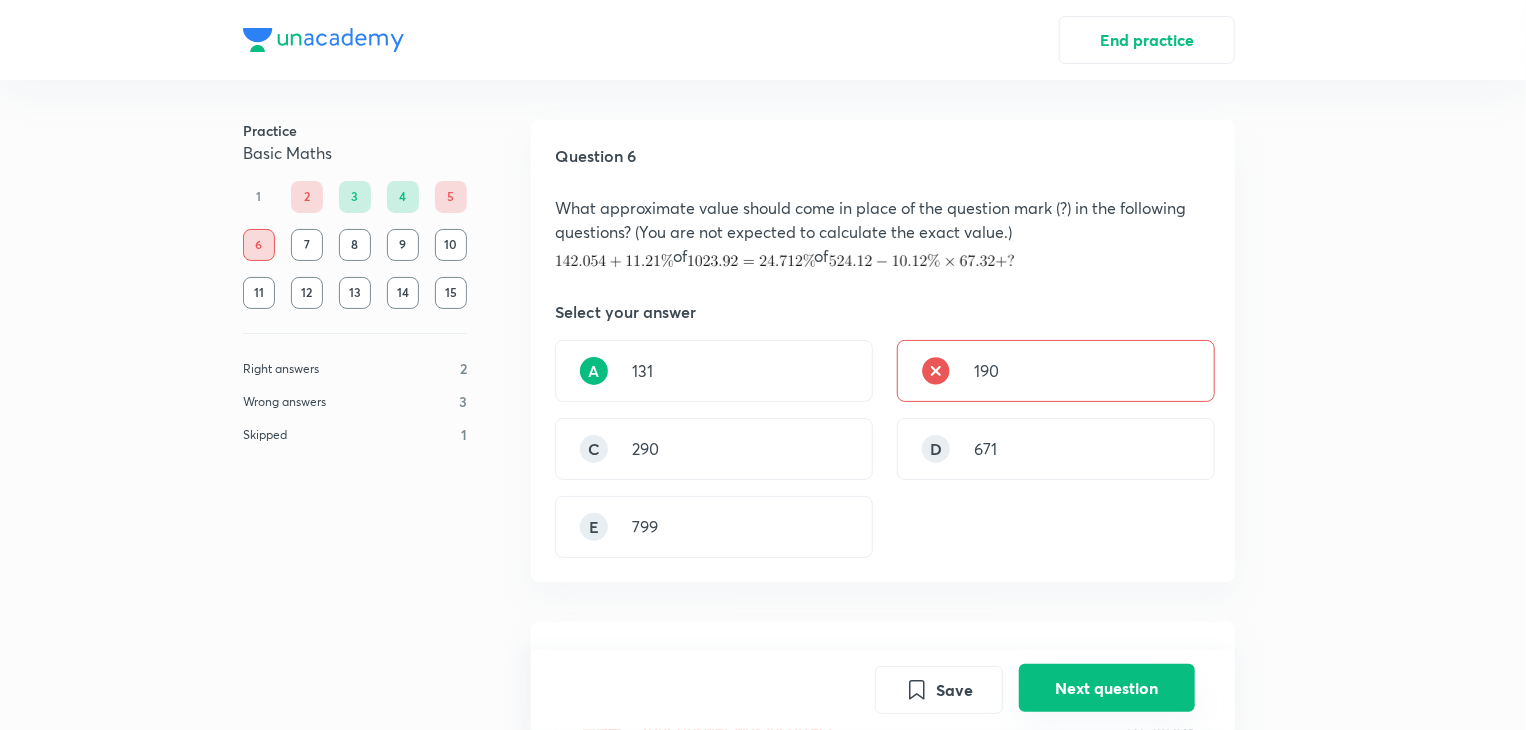 scroll, scrollTop: 612, scrollLeft: 0, axis: vertical 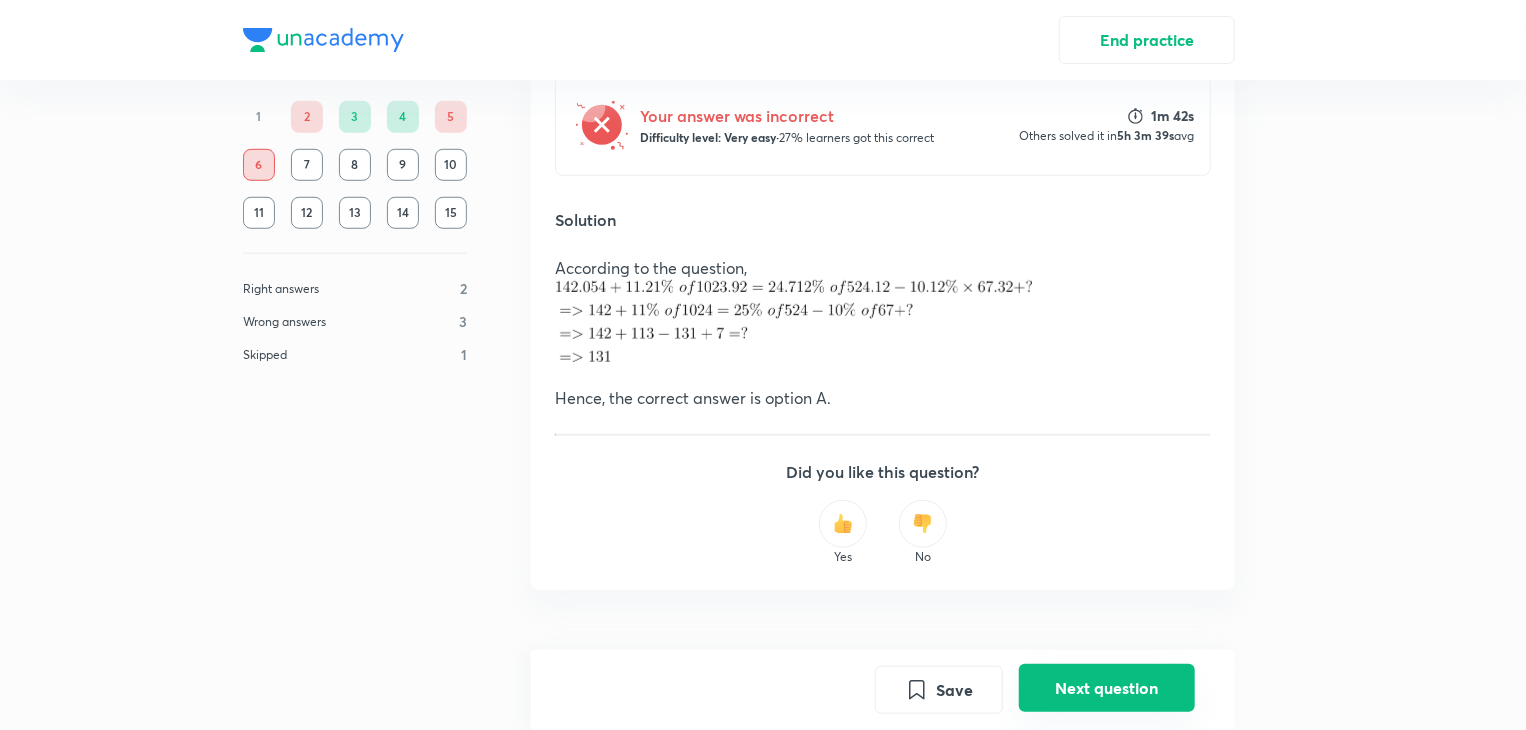 click on "Next question" at bounding box center [1107, 688] 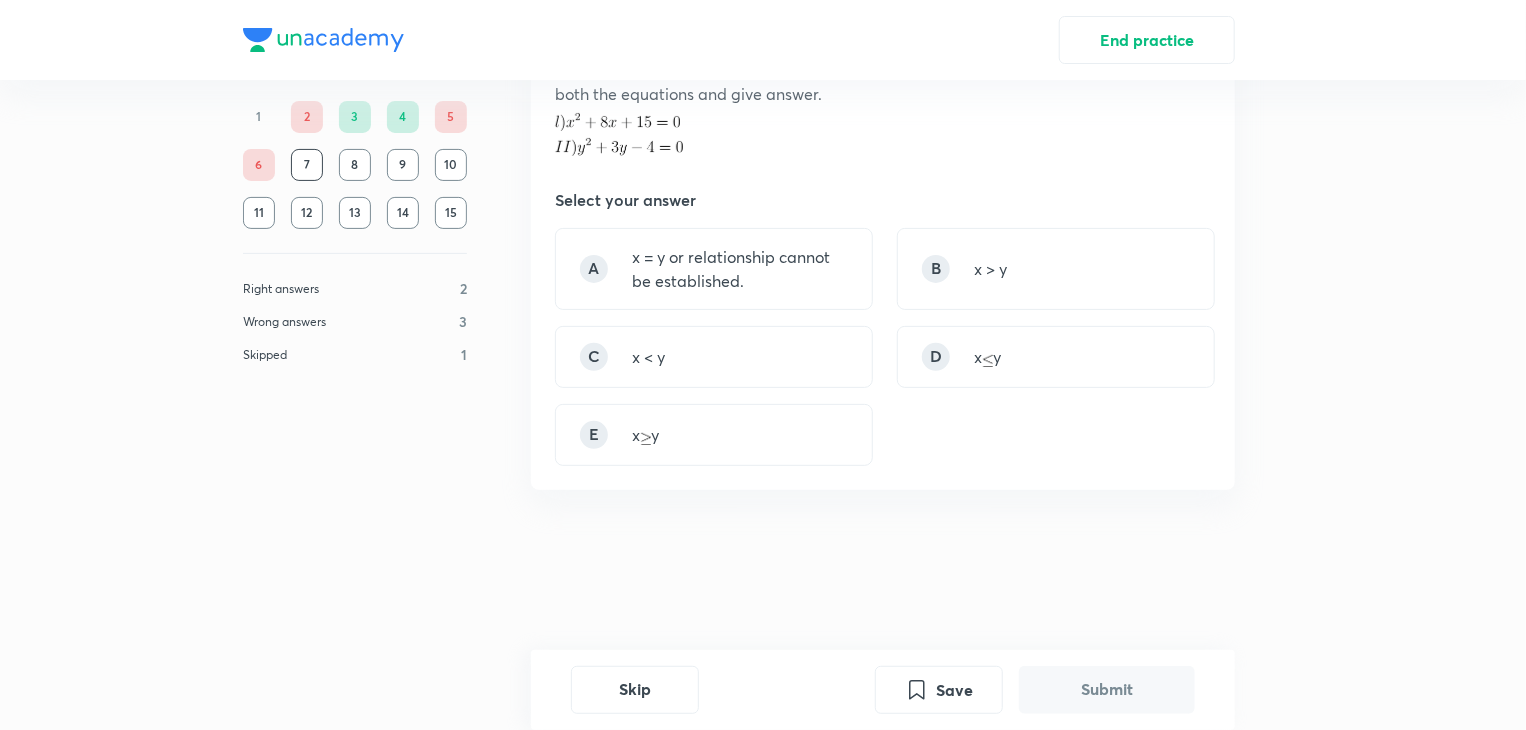 scroll, scrollTop: 0, scrollLeft: 0, axis: both 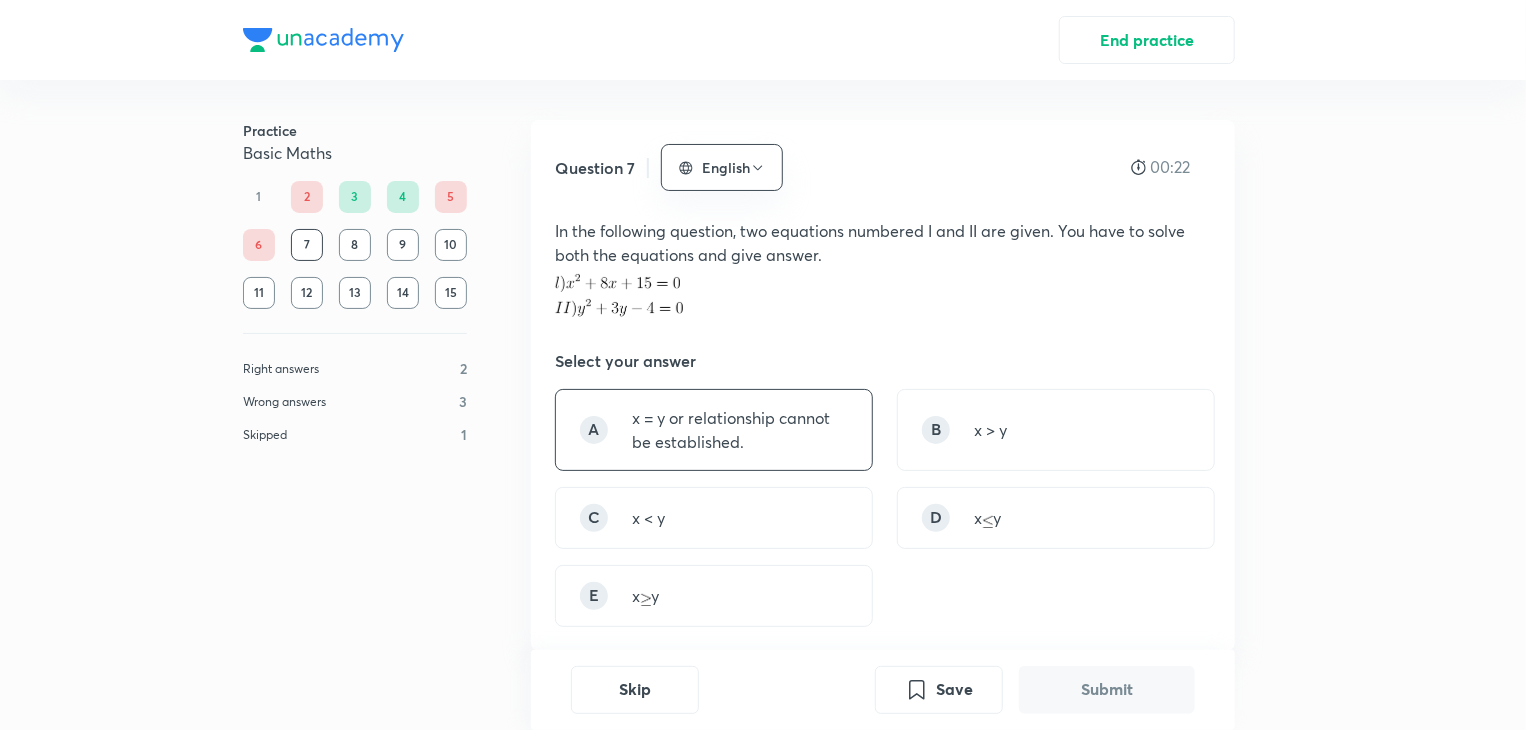 click on "x = y or relationship cannot be established." at bounding box center (740, 430) 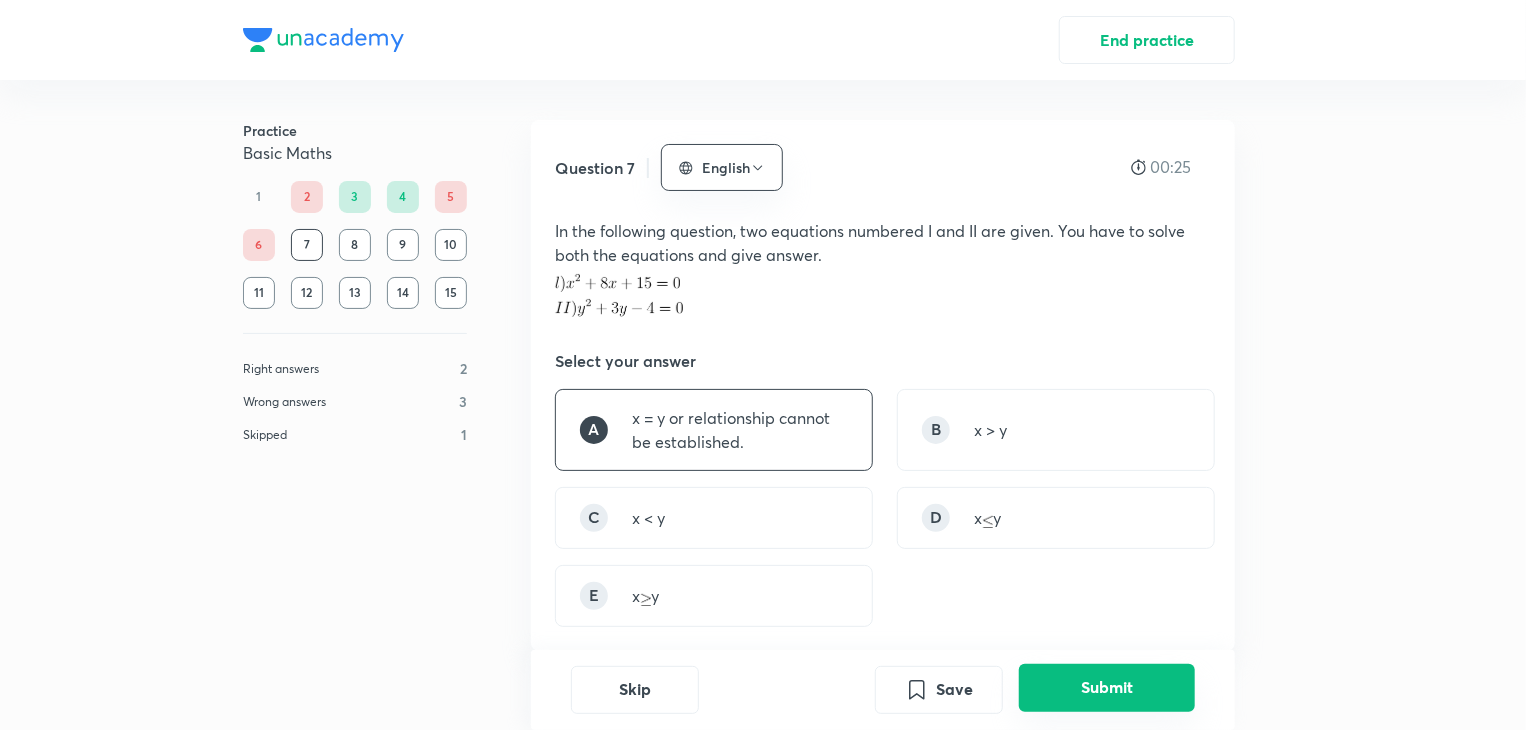 click on "Submit" at bounding box center [1107, 688] 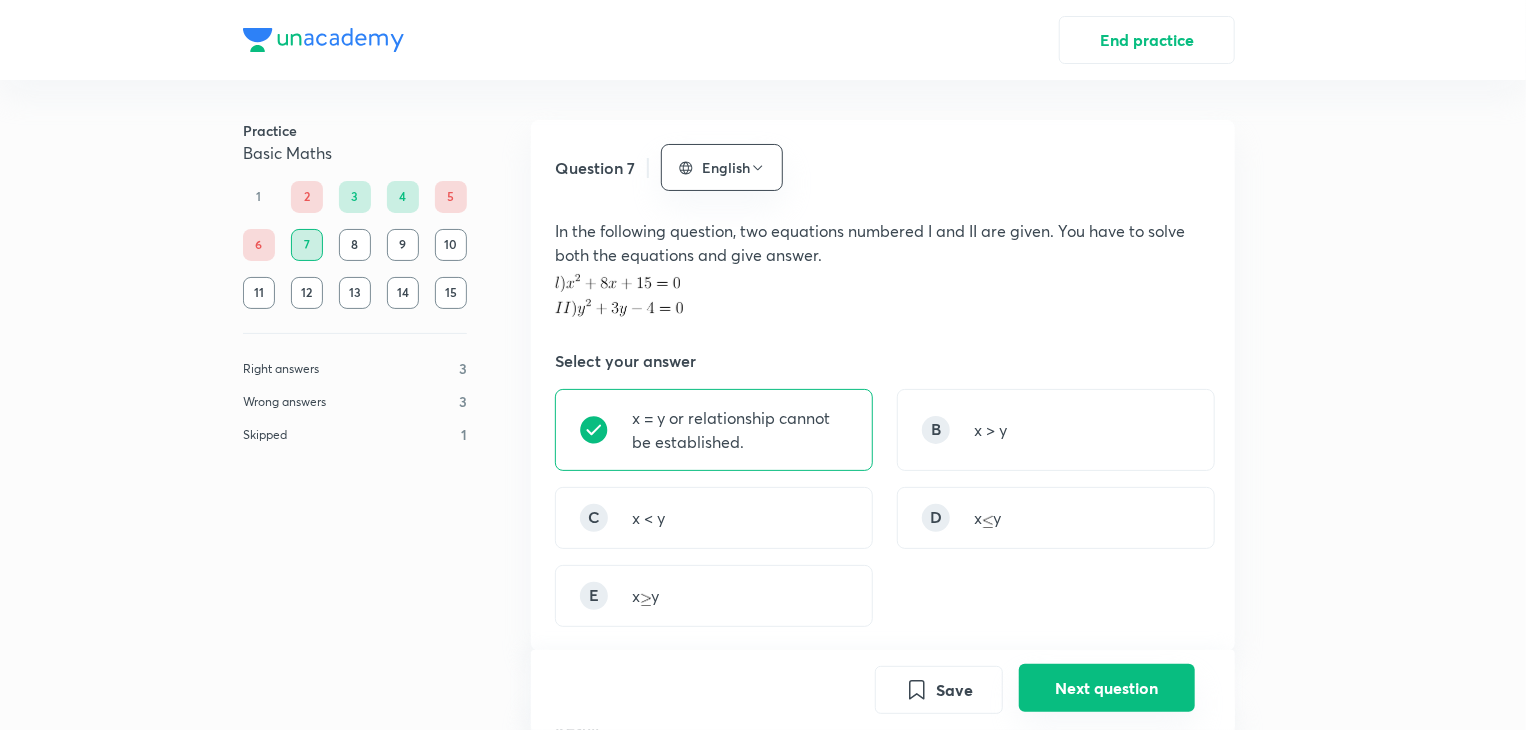 scroll, scrollTop: 688, scrollLeft: 0, axis: vertical 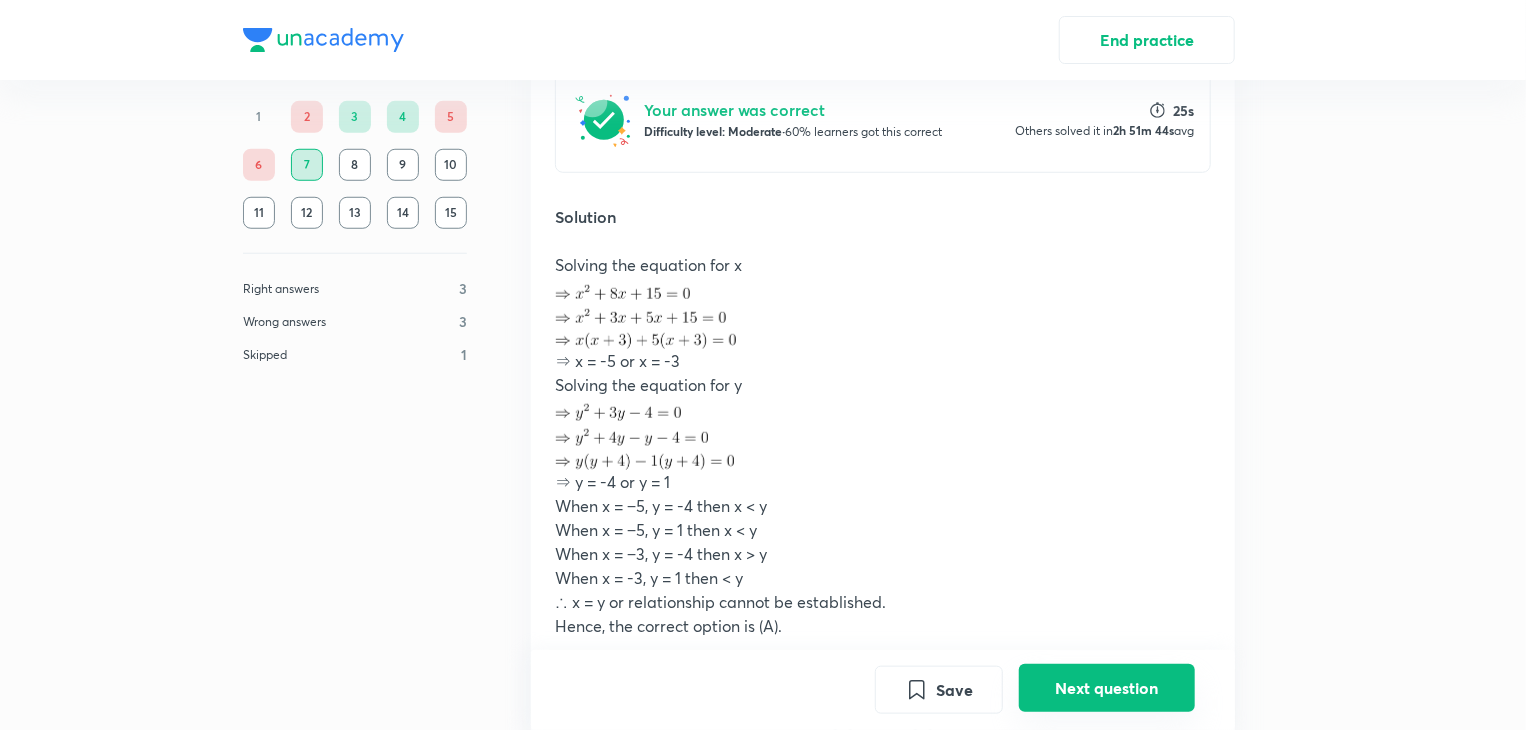click on "Next question" at bounding box center [1107, 688] 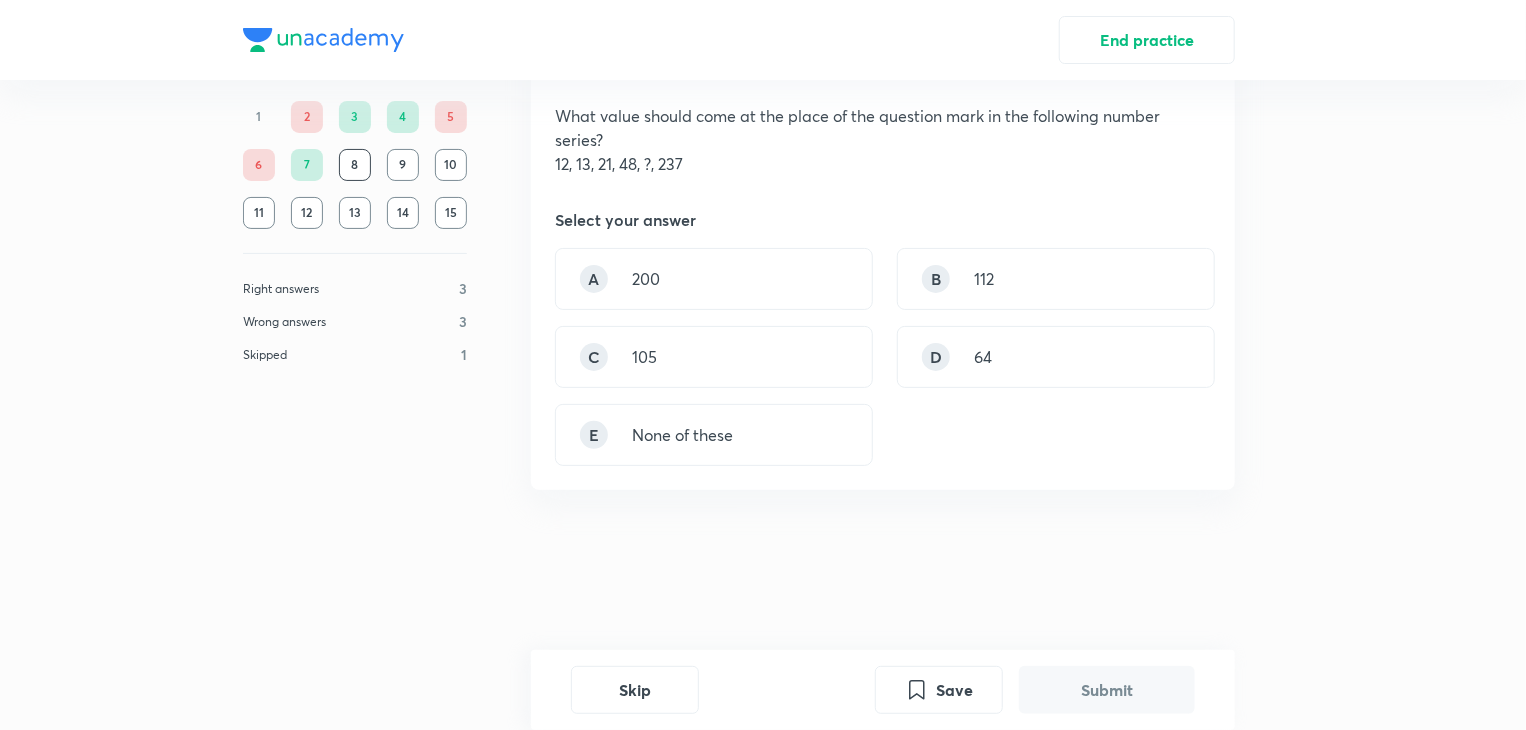 scroll, scrollTop: 0, scrollLeft: 0, axis: both 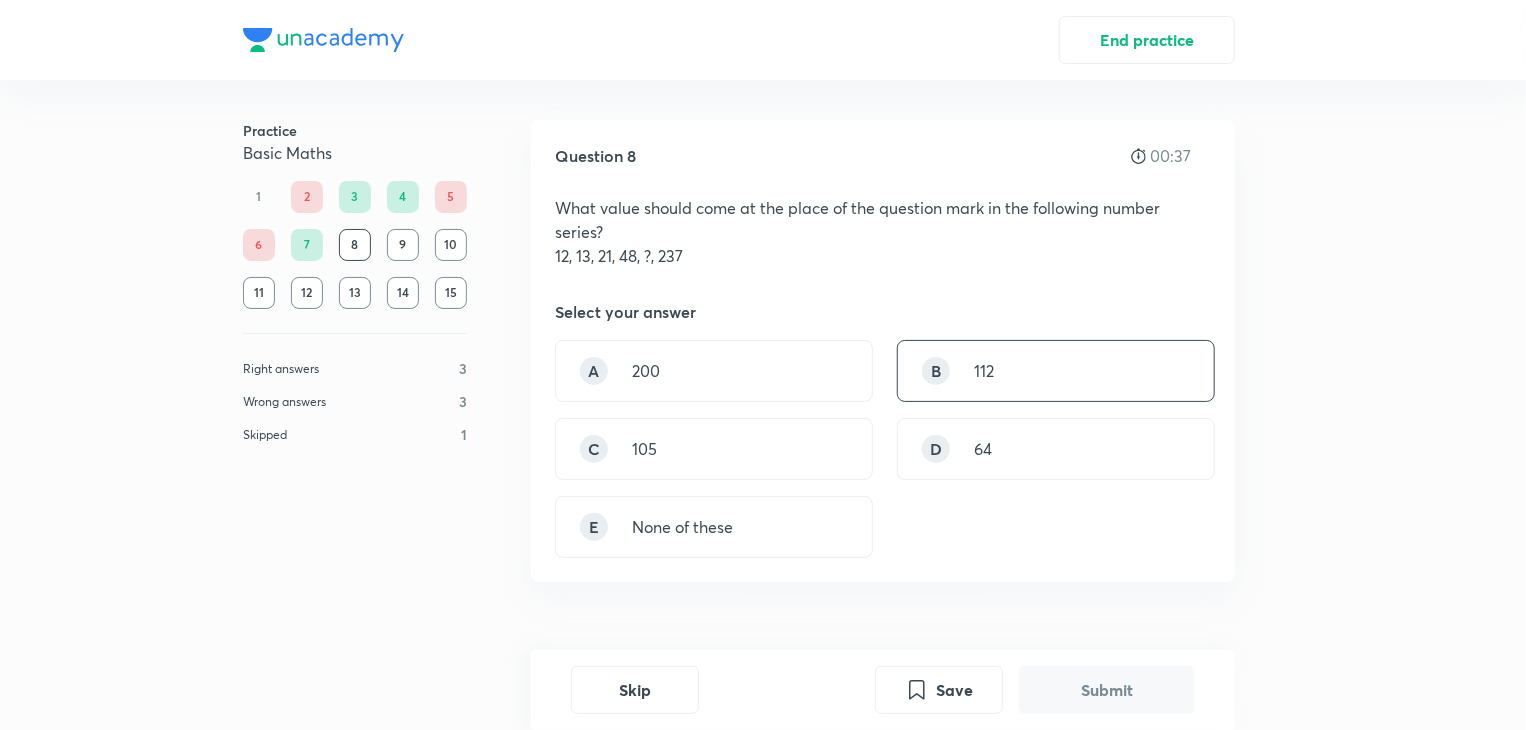 click on "B" at bounding box center [936, 371] 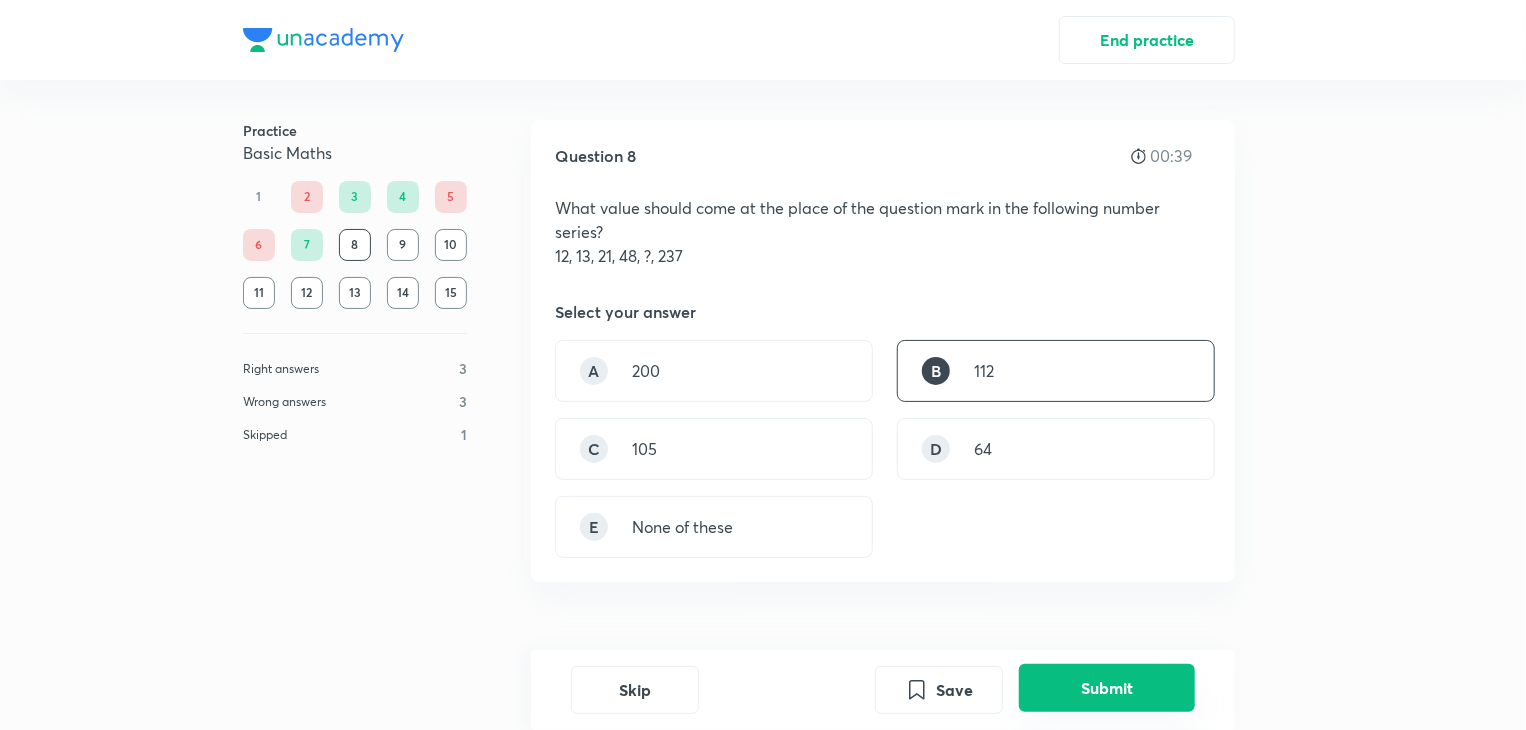 click on "Submit" at bounding box center (1107, 688) 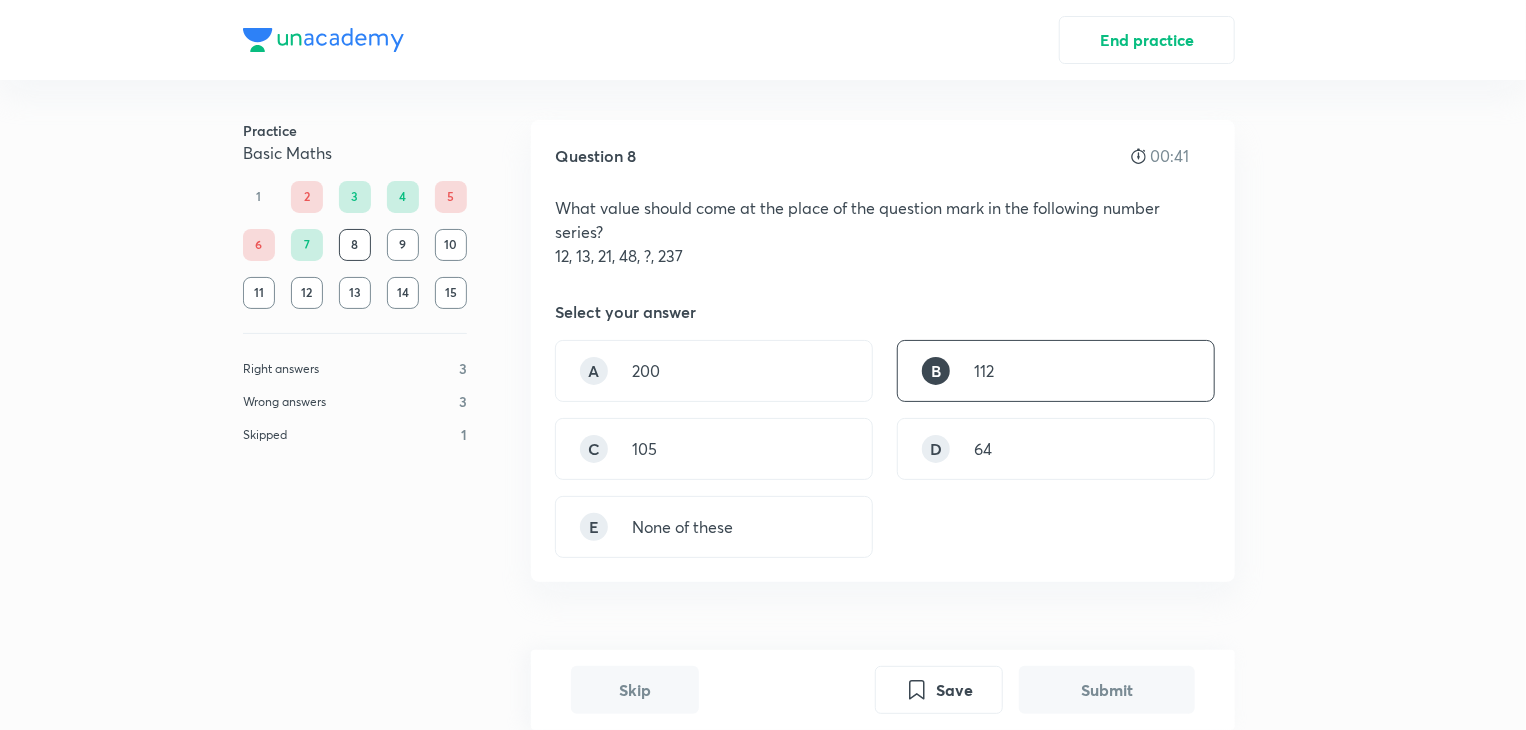 scroll, scrollTop: 602, scrollLeft: 0, axis: vertical 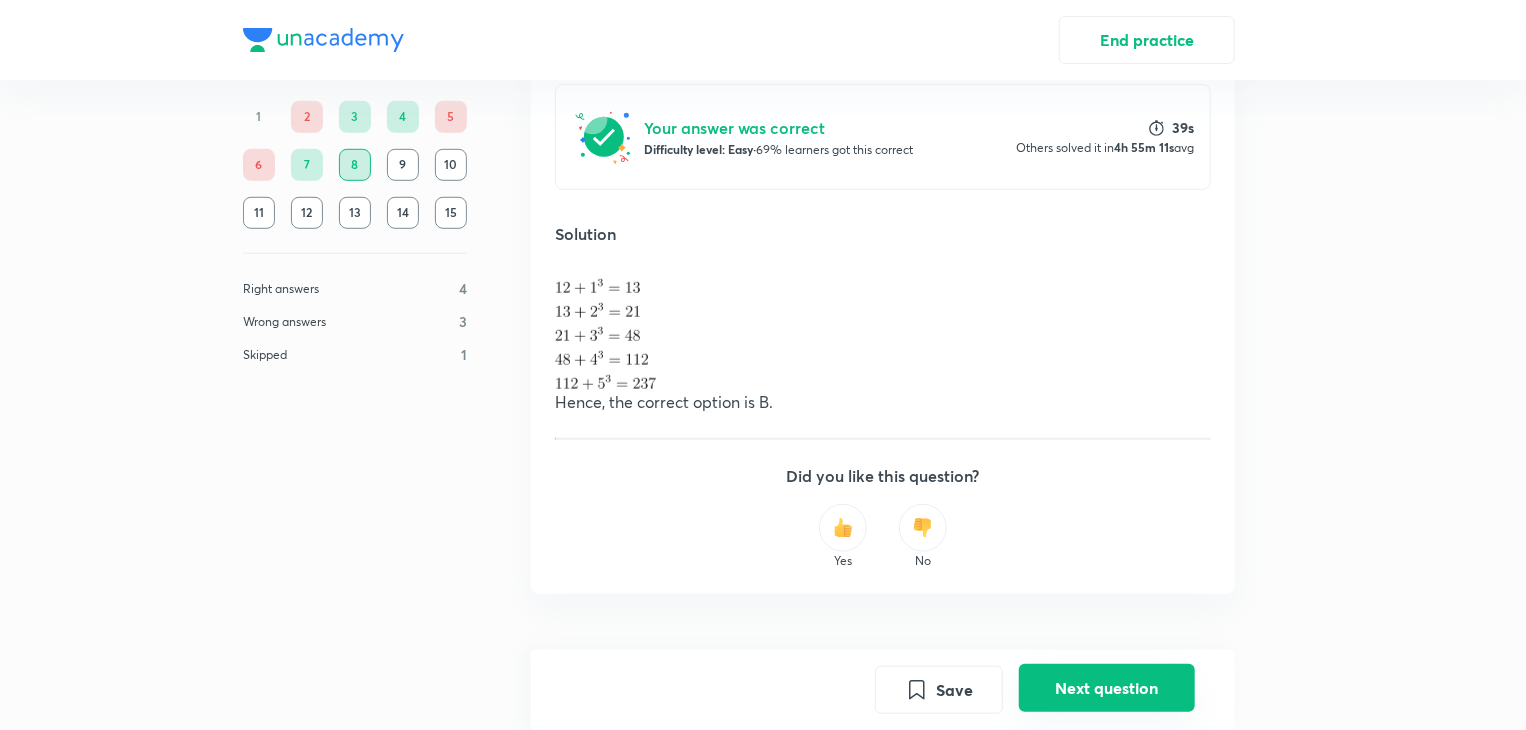 click on "Next question" at bounding box center [1107, 688] 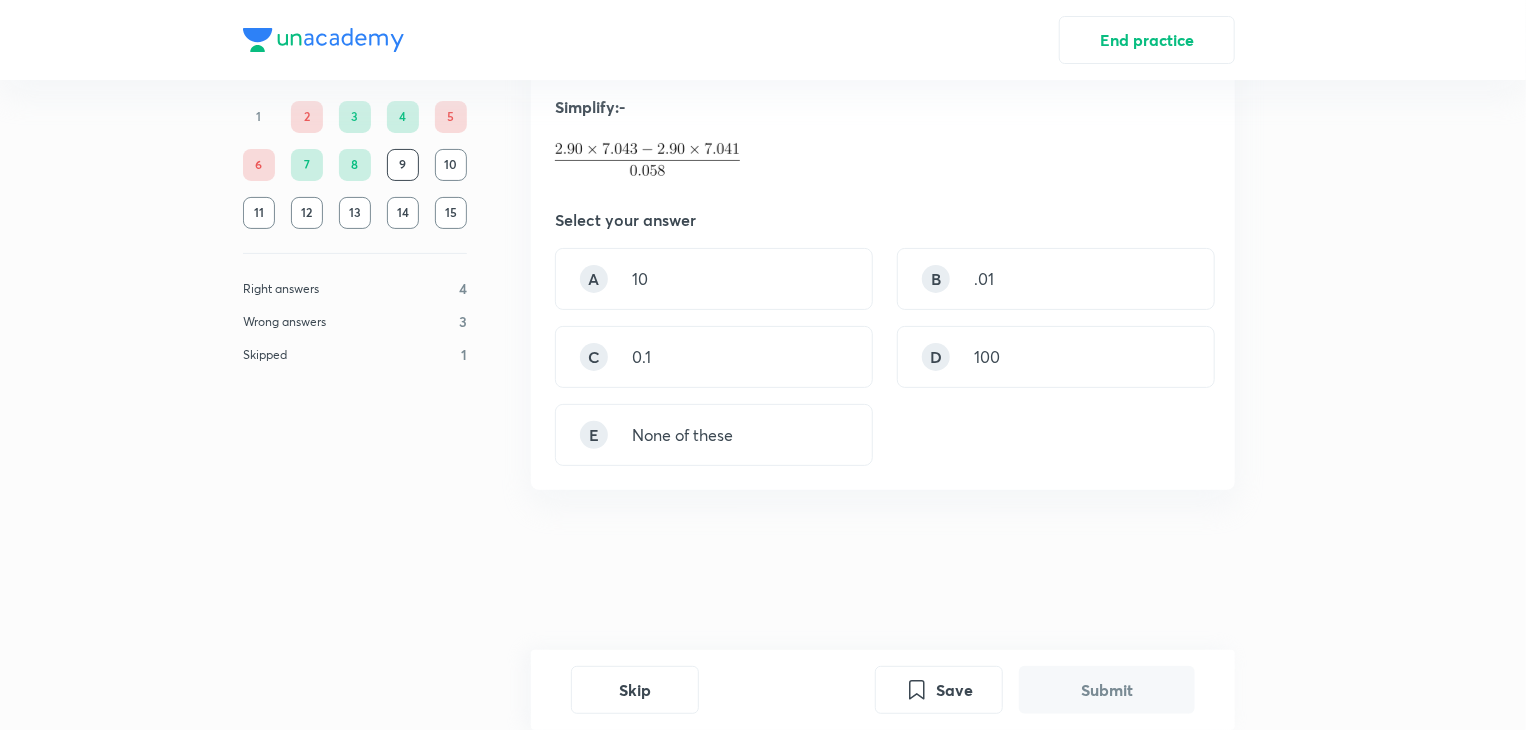 scroll, scrollTop: 0, scrollLeft: 0, axis: both 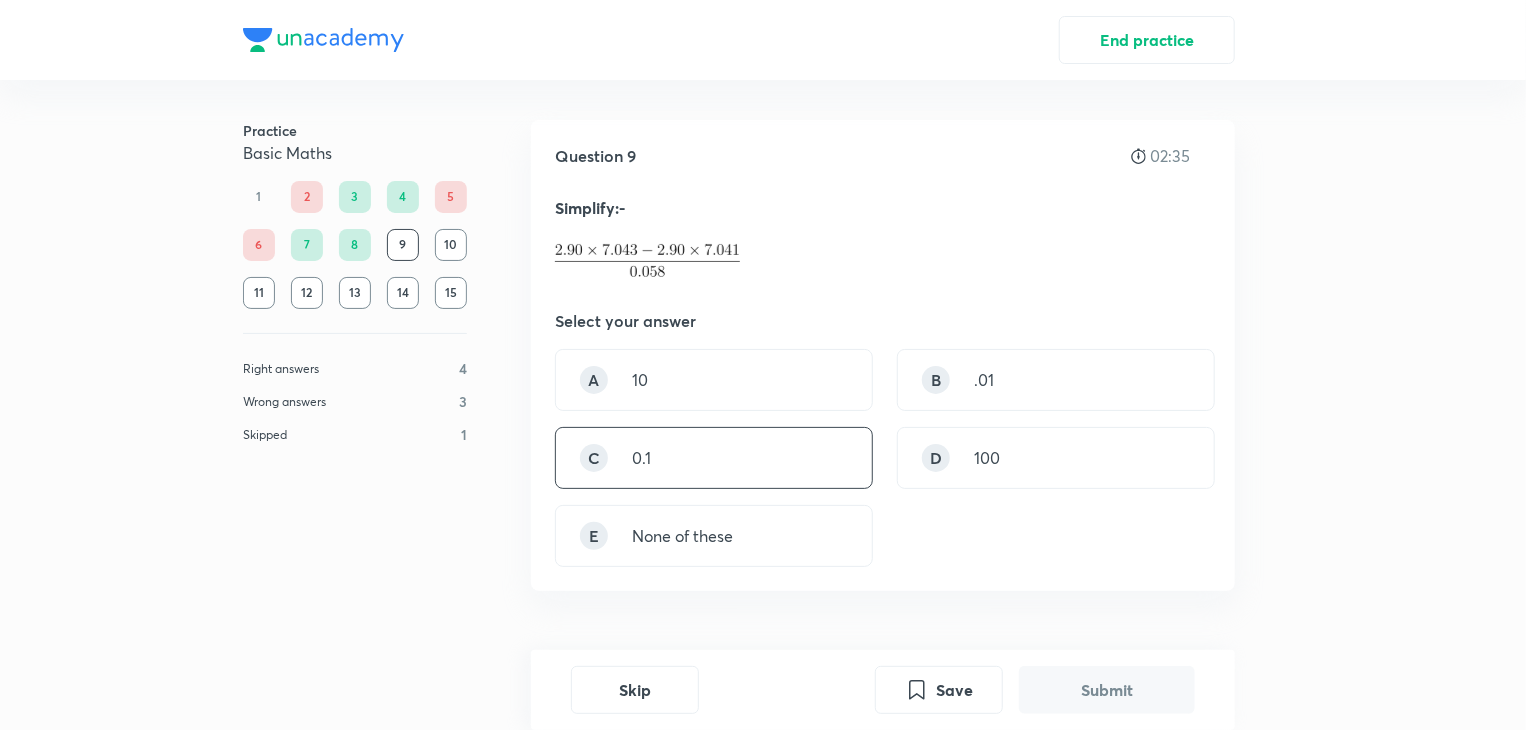click on "C 0.1" at bounding box center [714, 458] 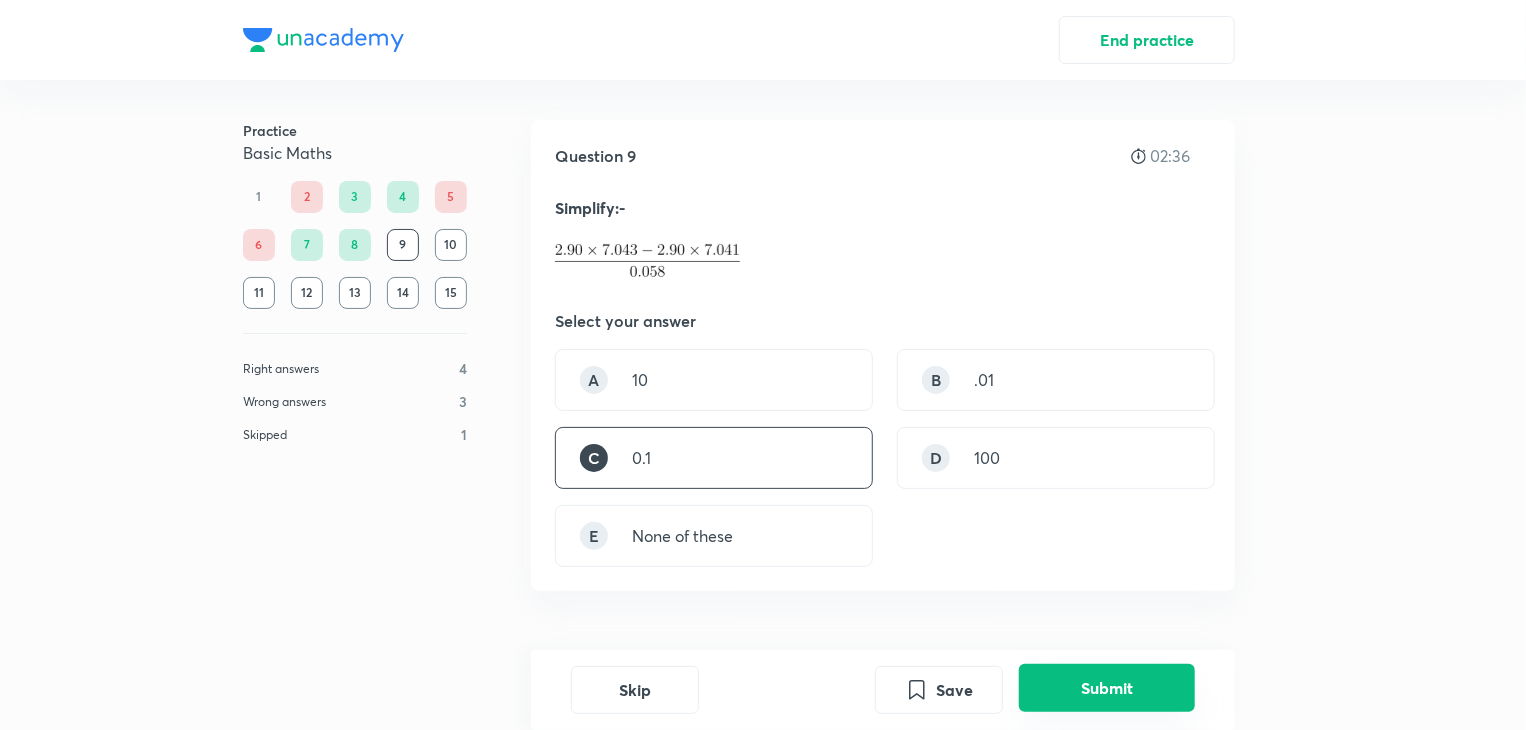 click on "Submit" at bounding box center (1107, 688) 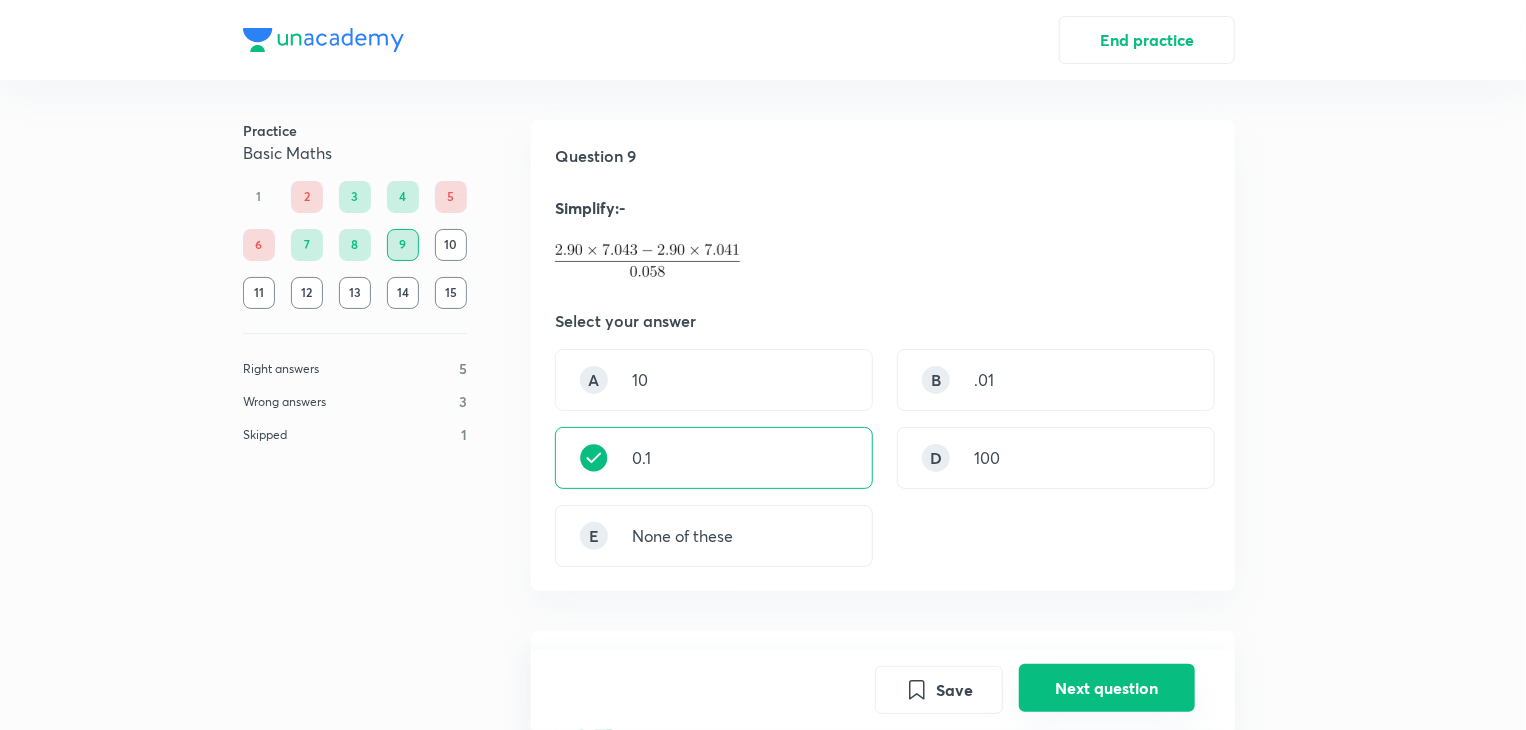 scroll, scrollTop: 629, scrollLeft: 0, axis: vertical 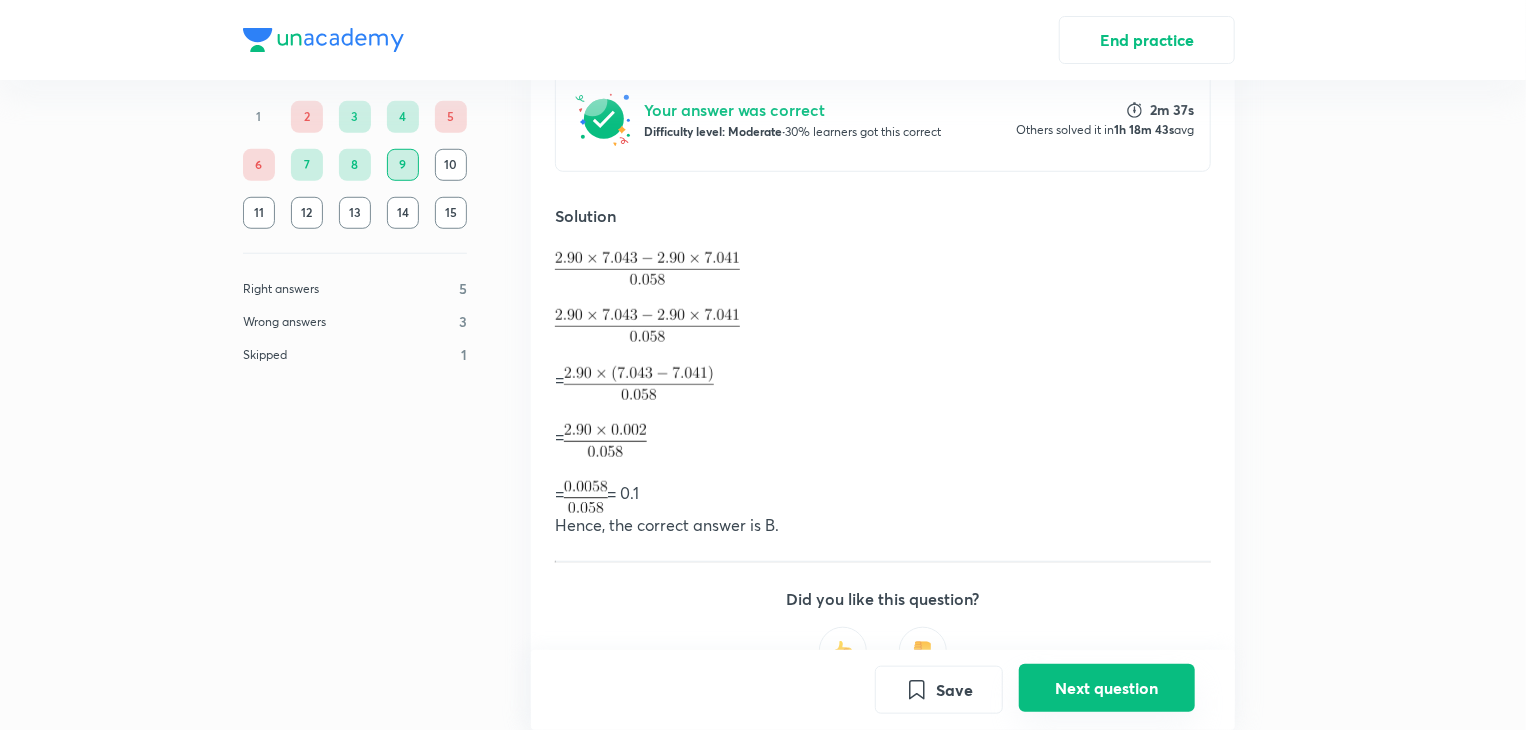click on "Next question" at bounding box center [1107, 688] 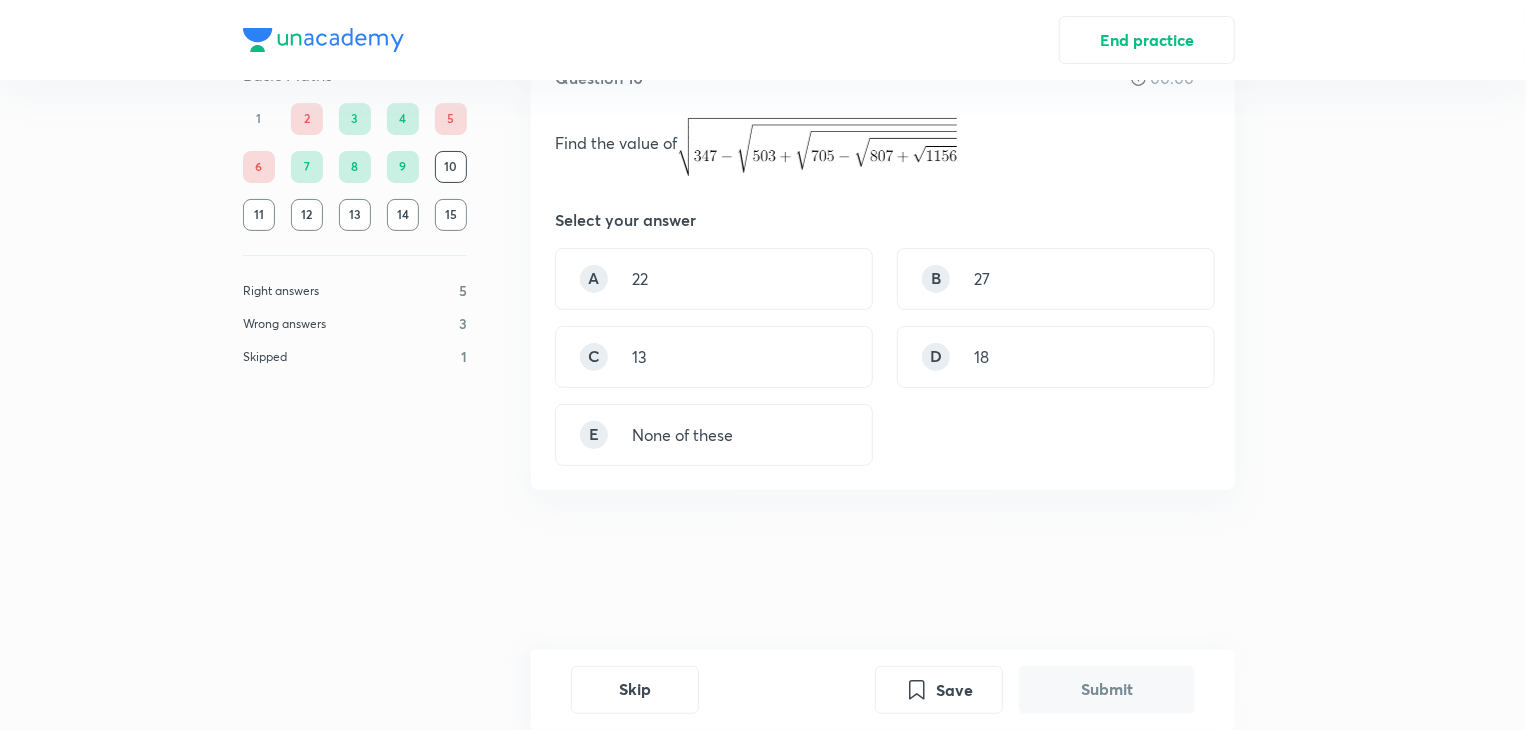 scroll, scrollTop: 0, scrollLeft: 0, axis: both 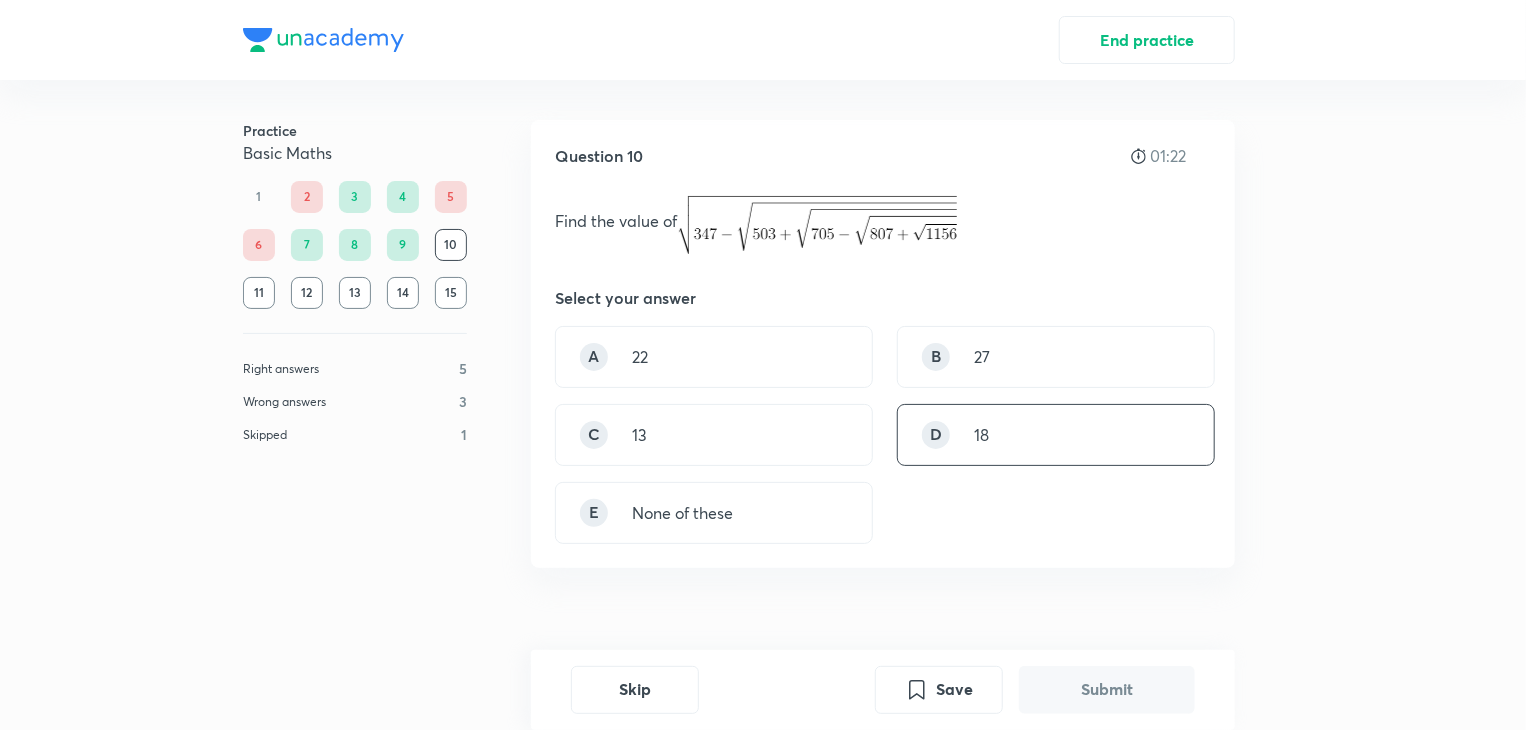 click on "D 18" at bounding box center (1056, 435) 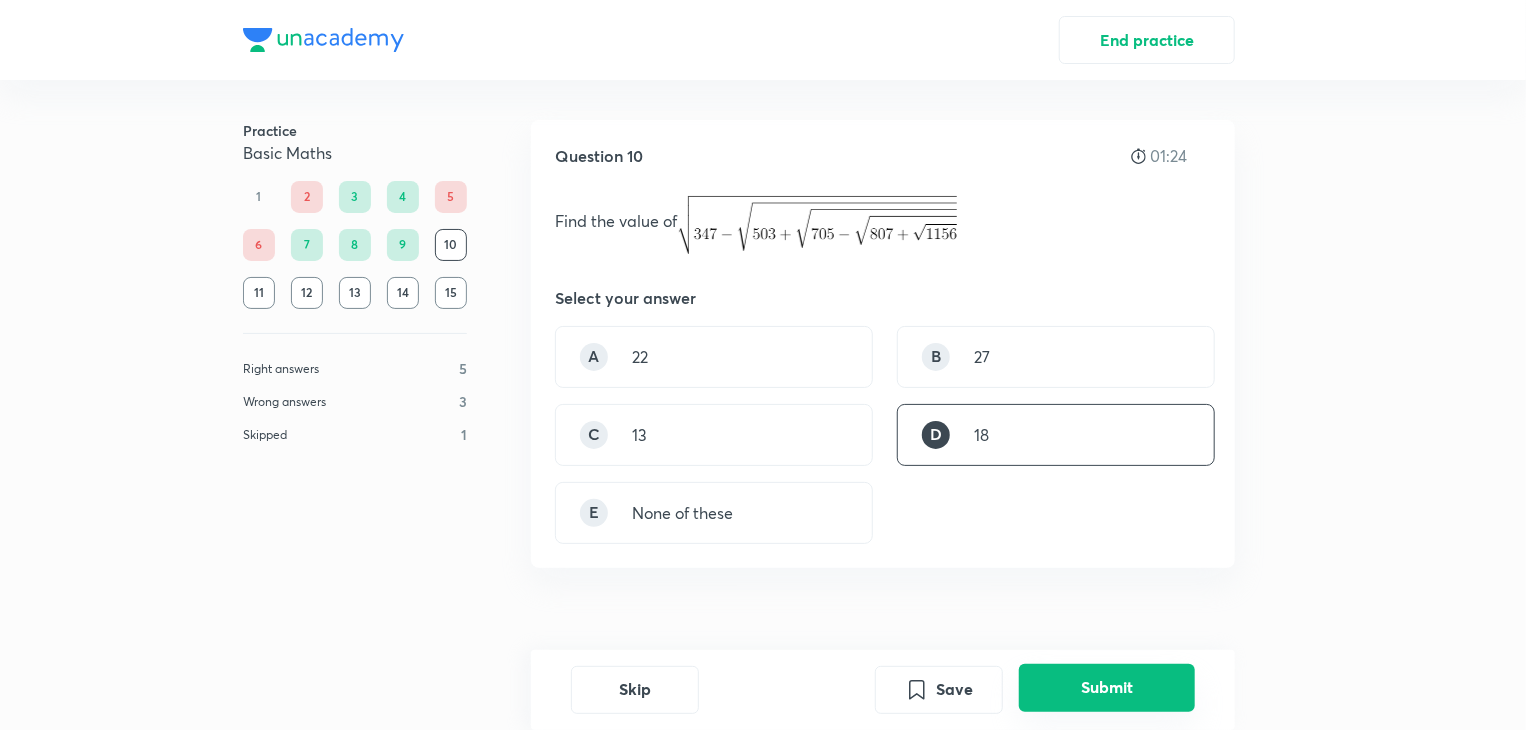 click on "Submit" at bounding box center (1107, 688) 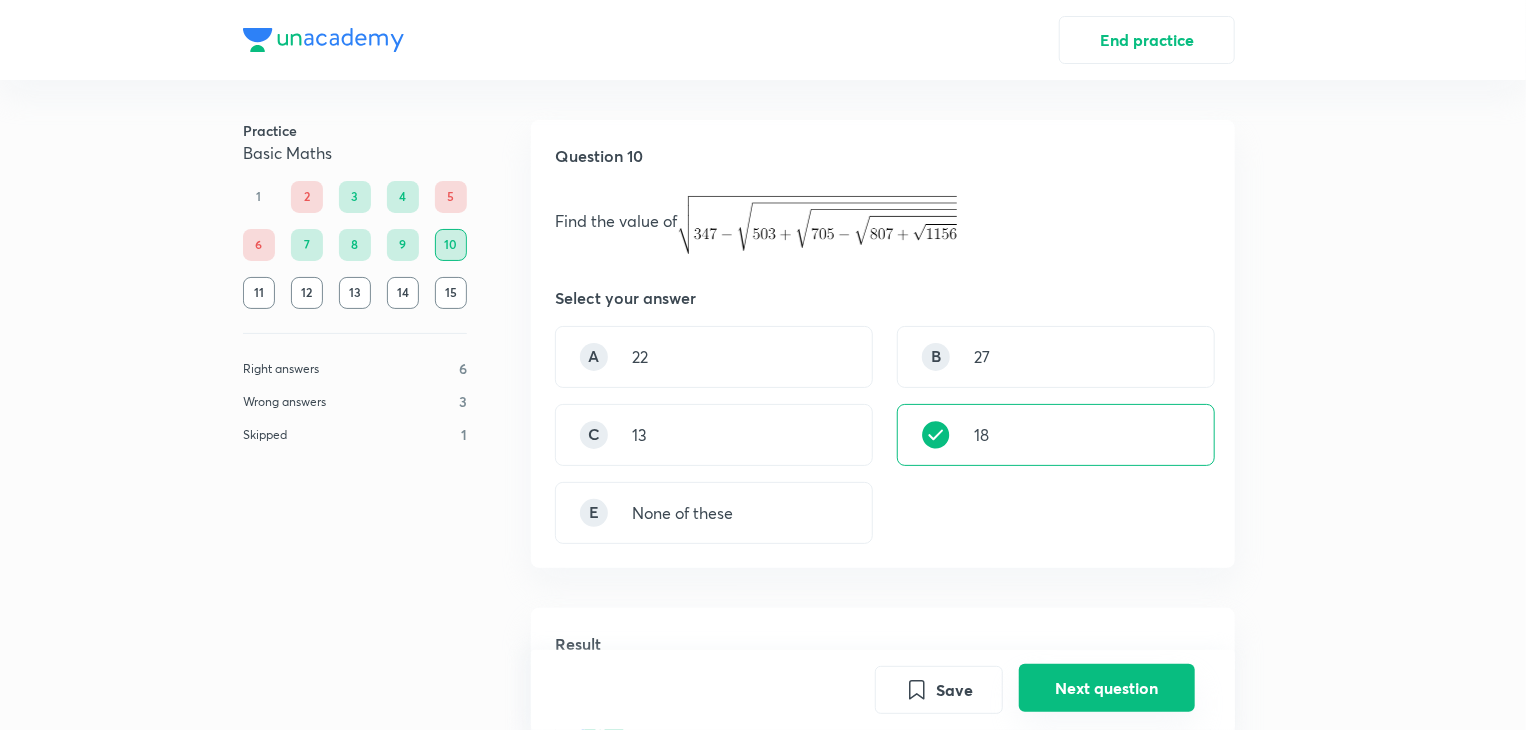 scroll, scrollTop: 606, scrollLeft: 0, axis: vertical 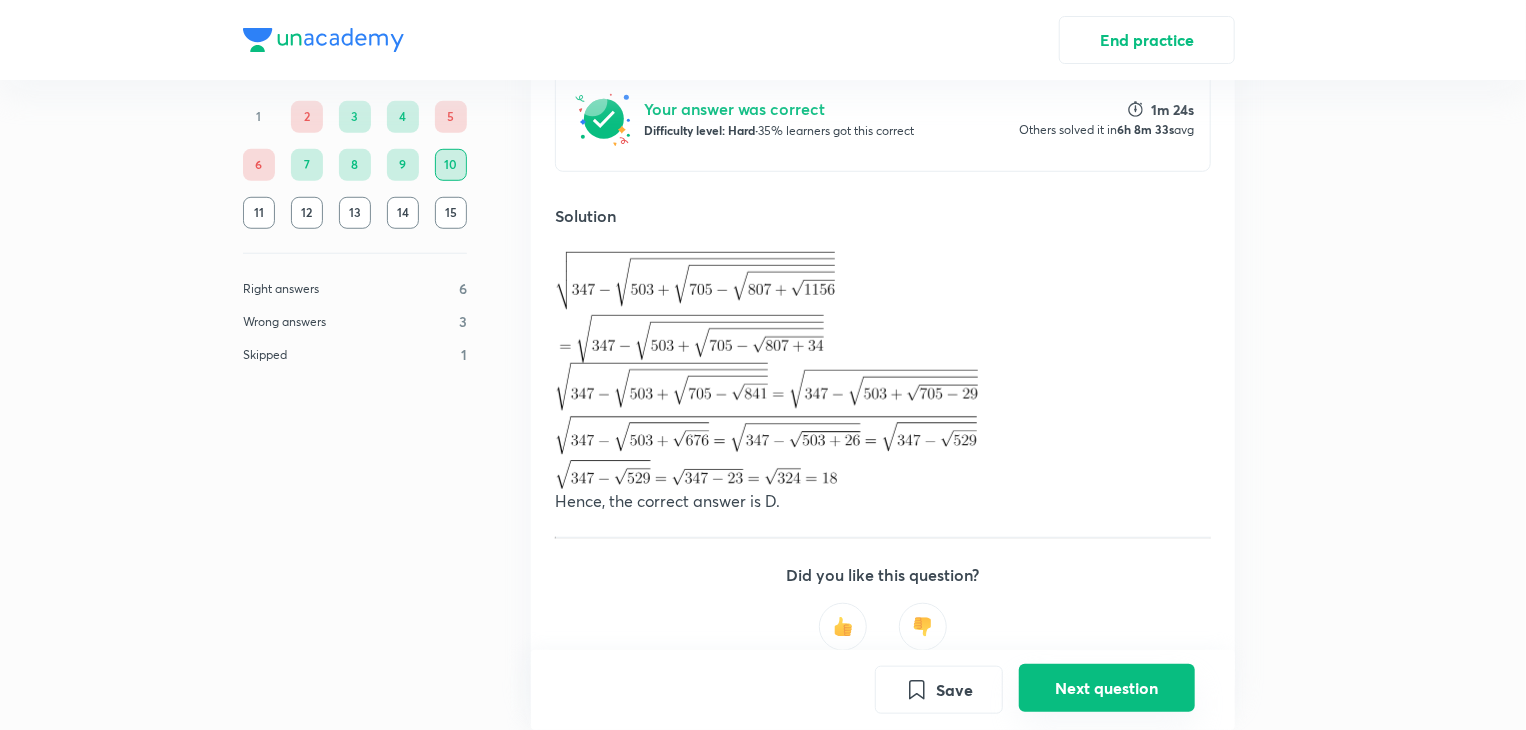 click on "Next question" at bounding box center [1107, 688] 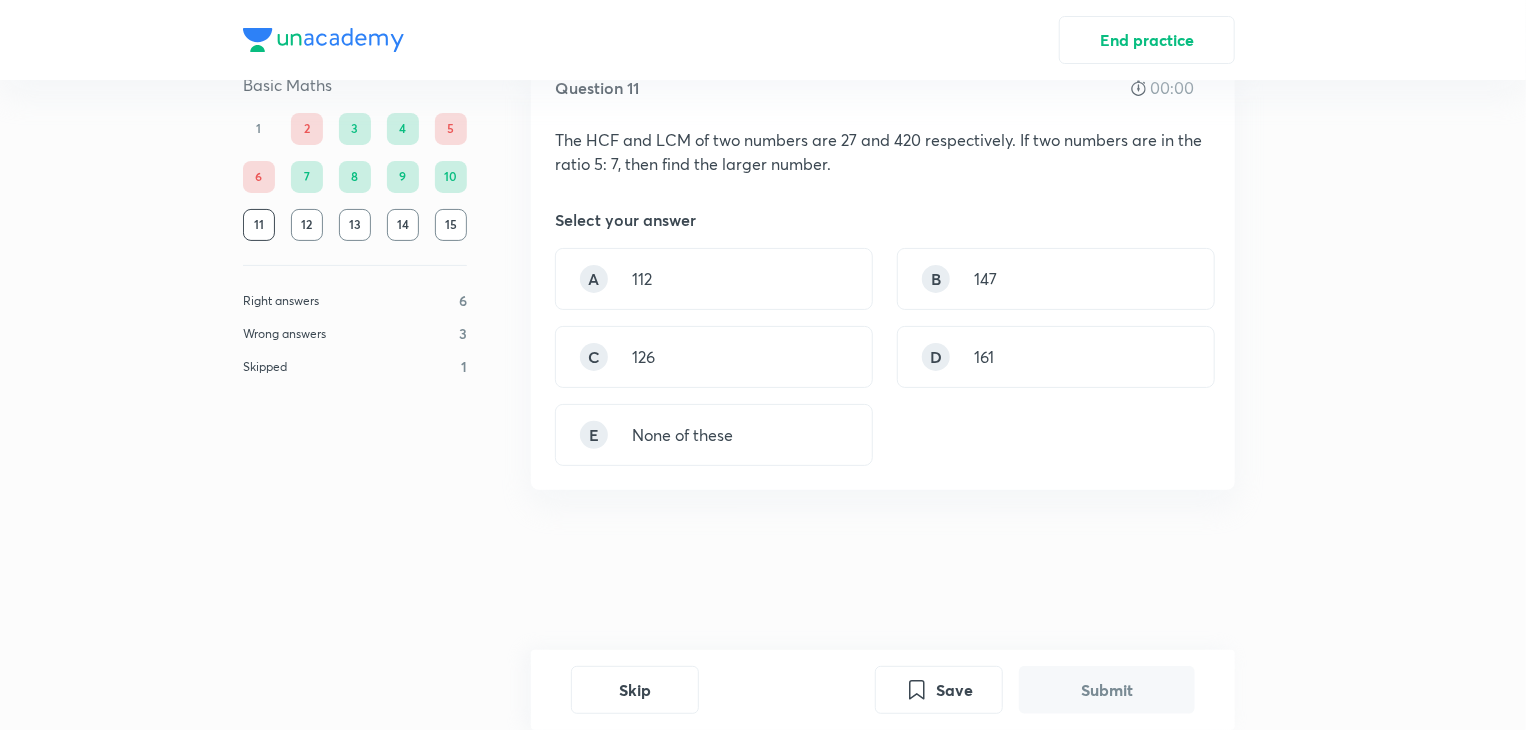 scroll, scrollTop: 0, scrollLeft: 0, axis: both 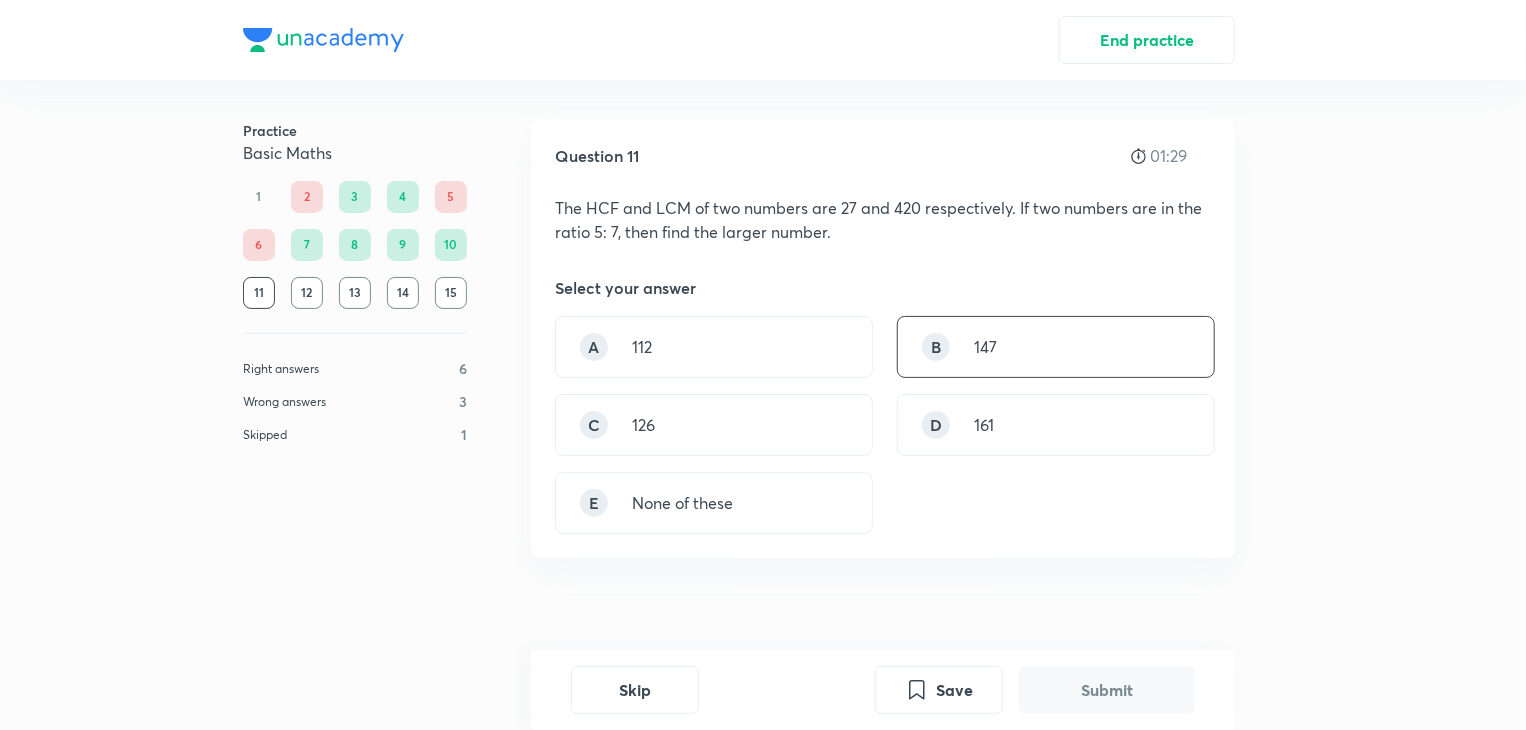 click on "B 147" at bounding box center [1056, 347] 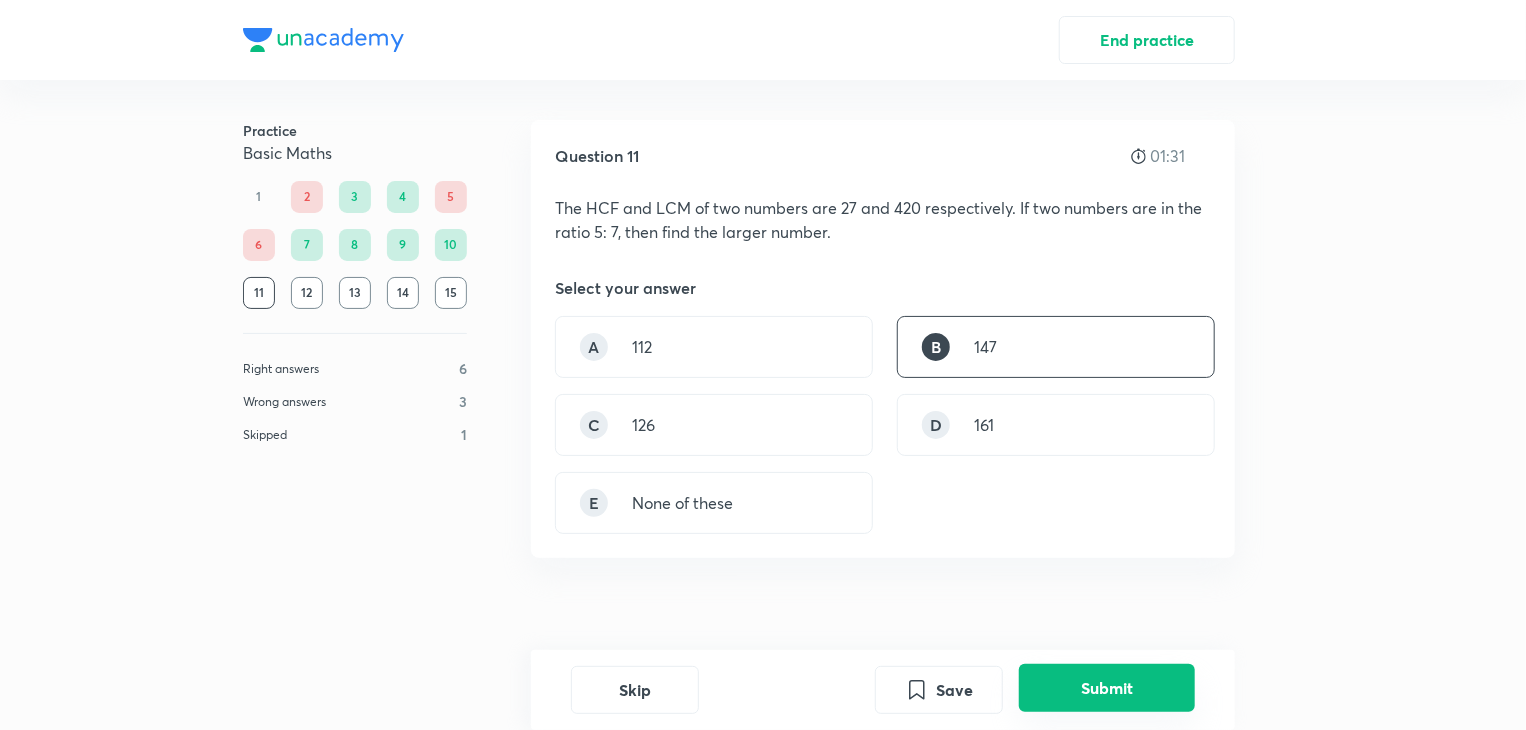 click on "Submit" at bounding box center [1107, 688] 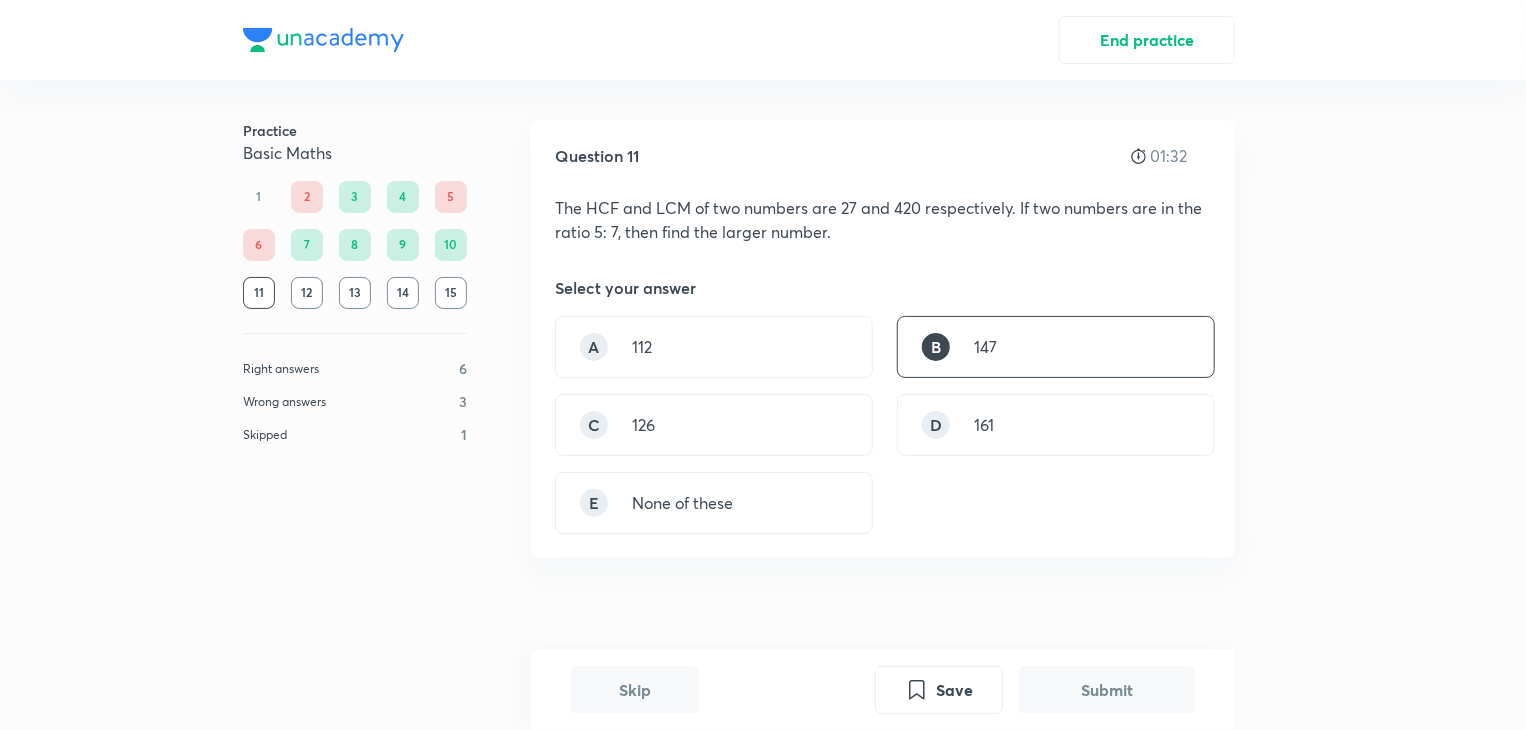 scroll, scrollTop: 596, scrollLeft: 0, axis: vertical 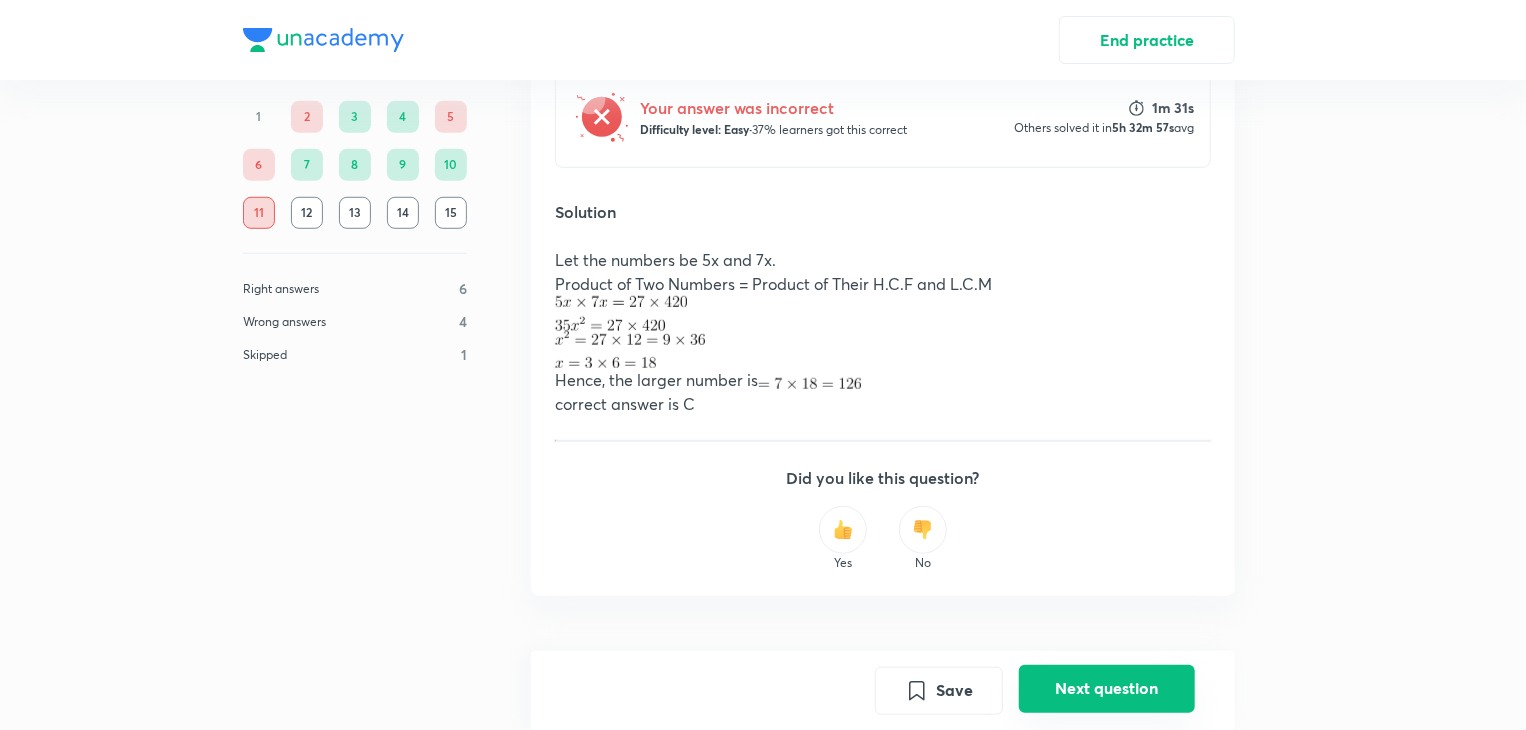 click on "Next question" at bounding box center [1107, 688] 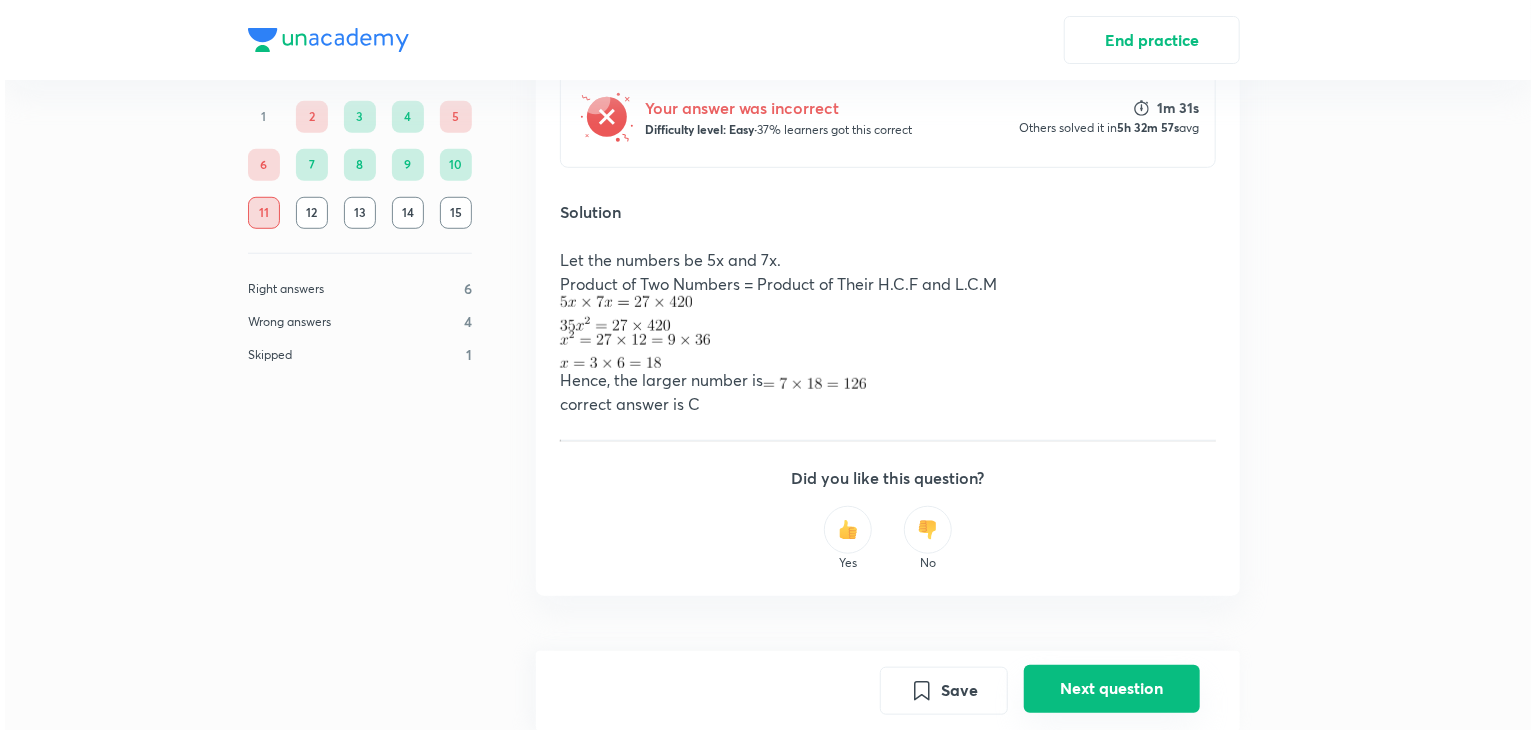 scroll, scrollTop: 0, scrollLeft: 0, axis: both 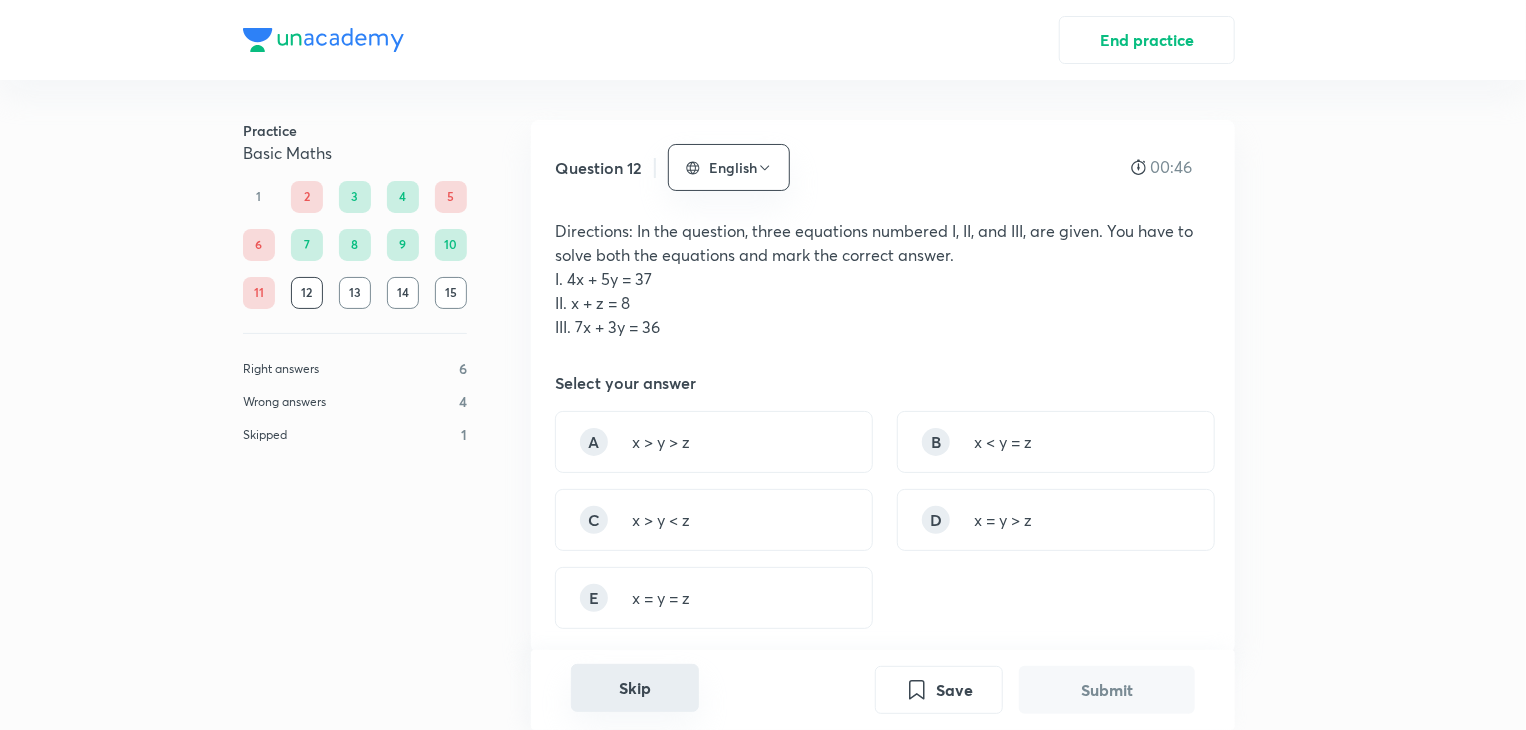 click on "Skip" at bounding box center [635, 688] 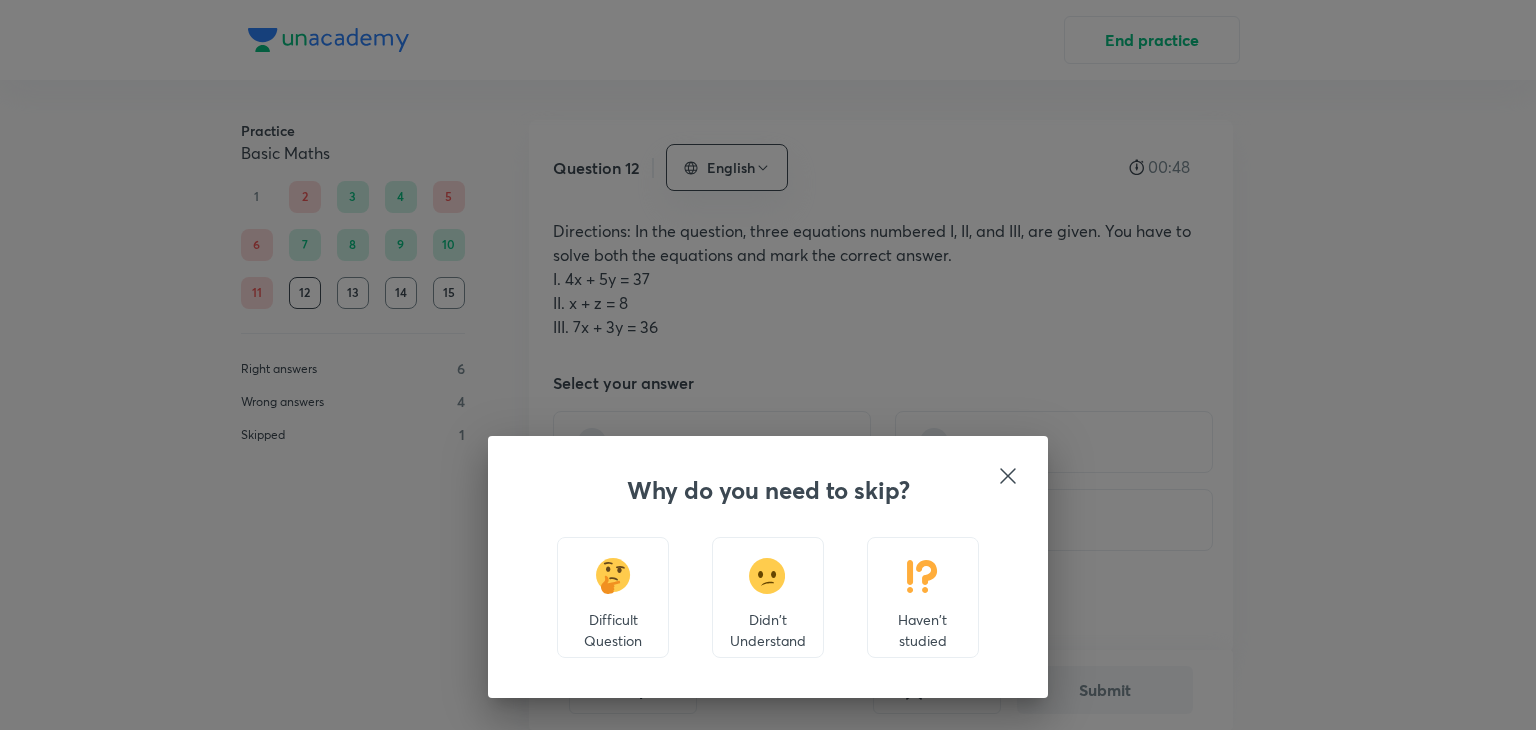 click on "Difficult Question" at bounding box center [613, 630] 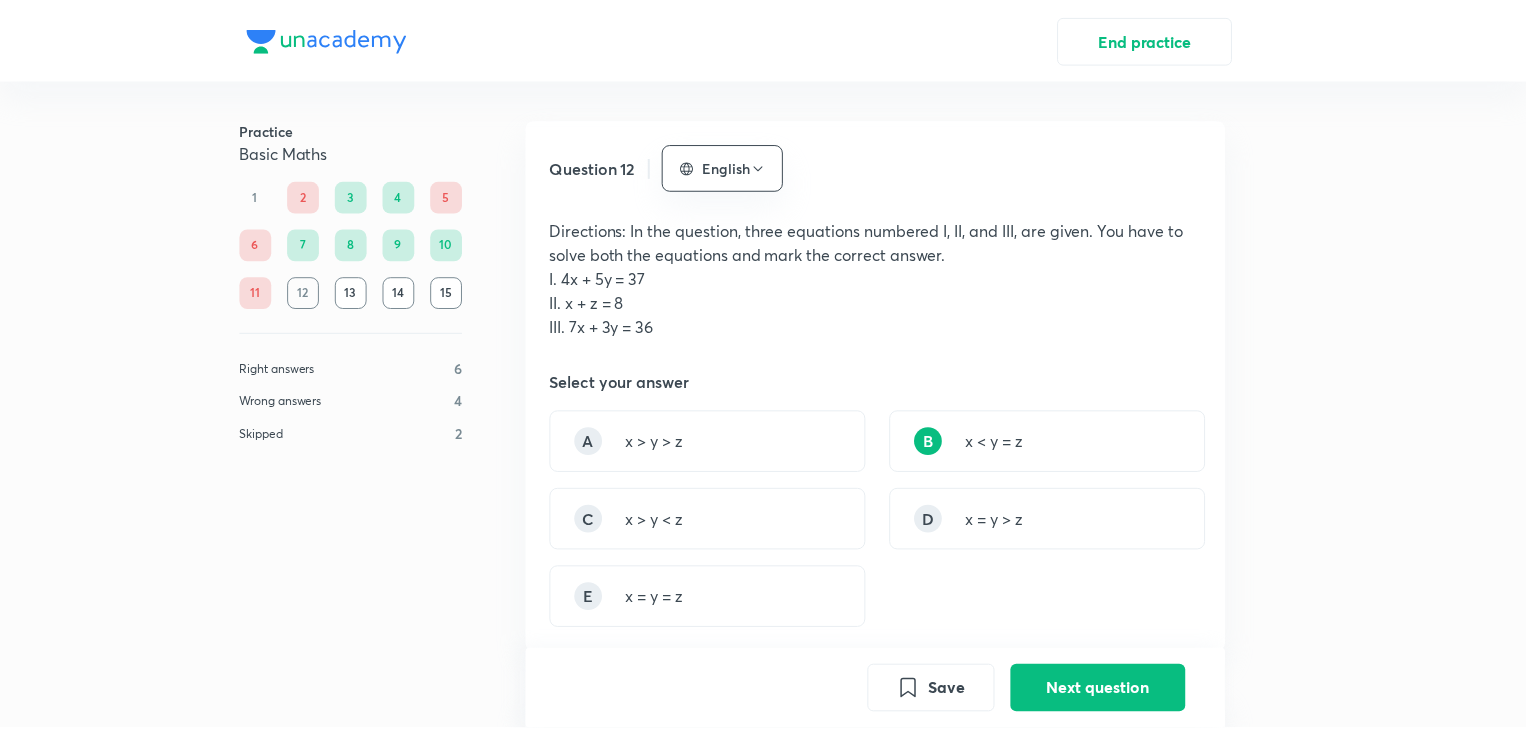 scroll, scrollTop: 672, scrollLeft: 0, axis: vertical 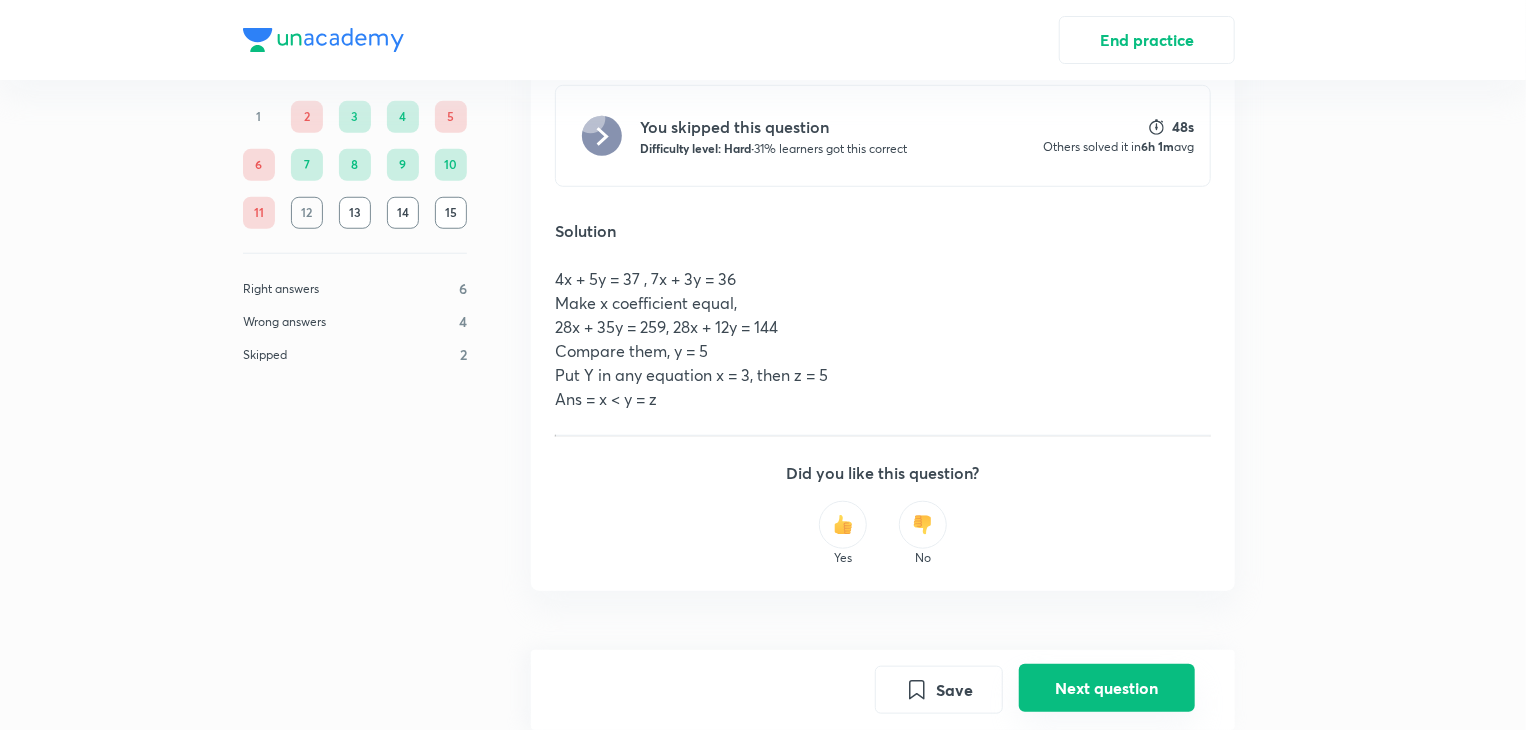 click on "Next question" at bounding box center (1107, 688) 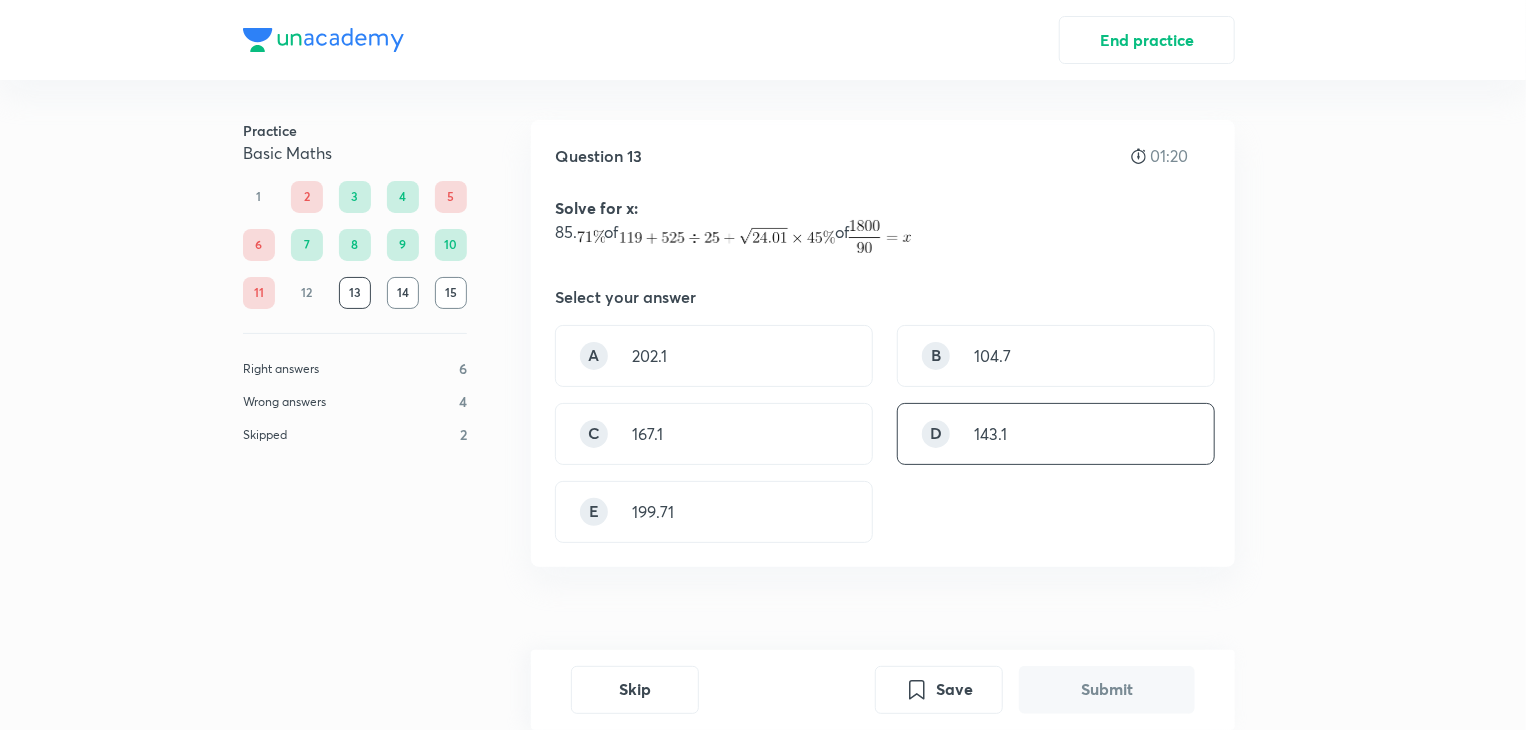click on "D 143.1" at bounding box center (1056, 434) 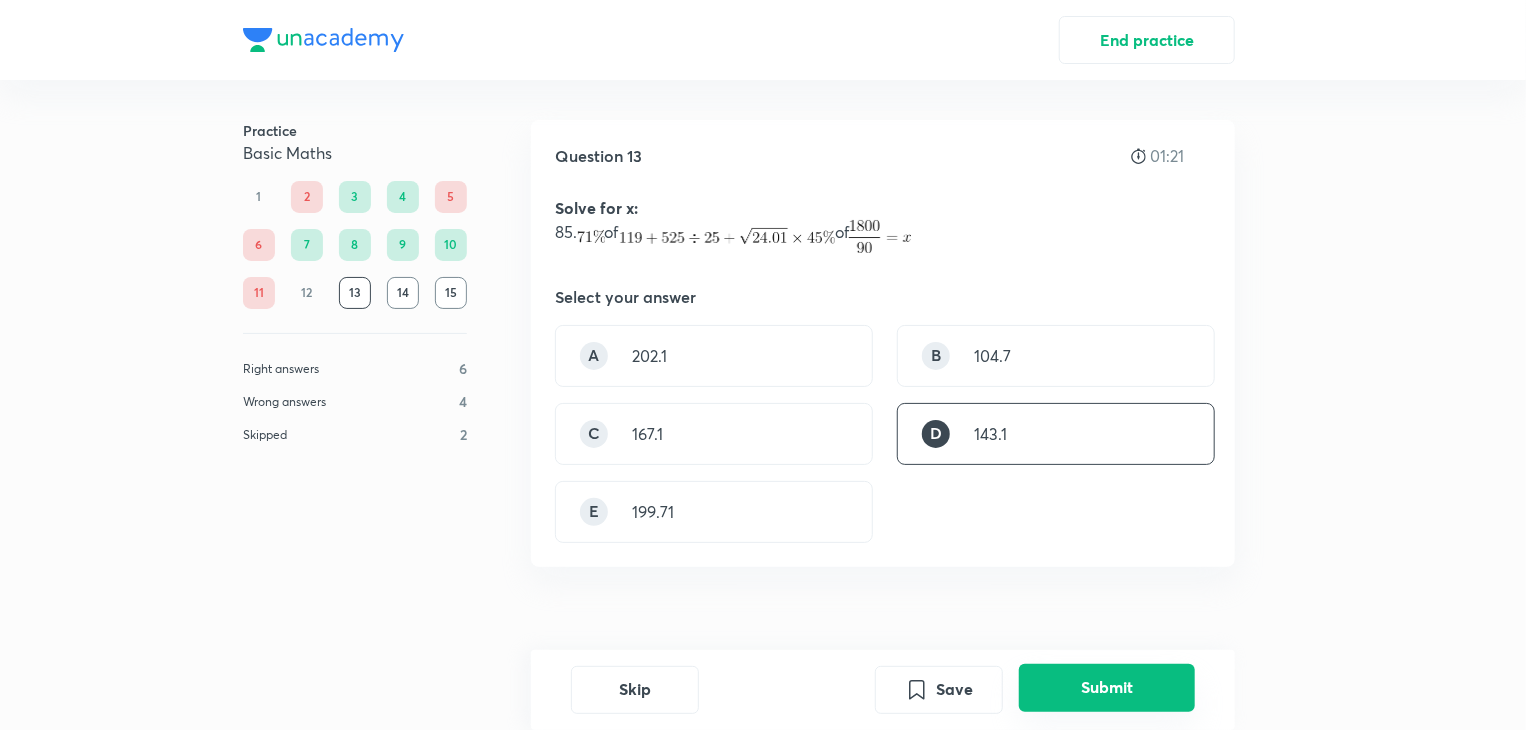 click on "Submit" at bounding box center (1107, 688) 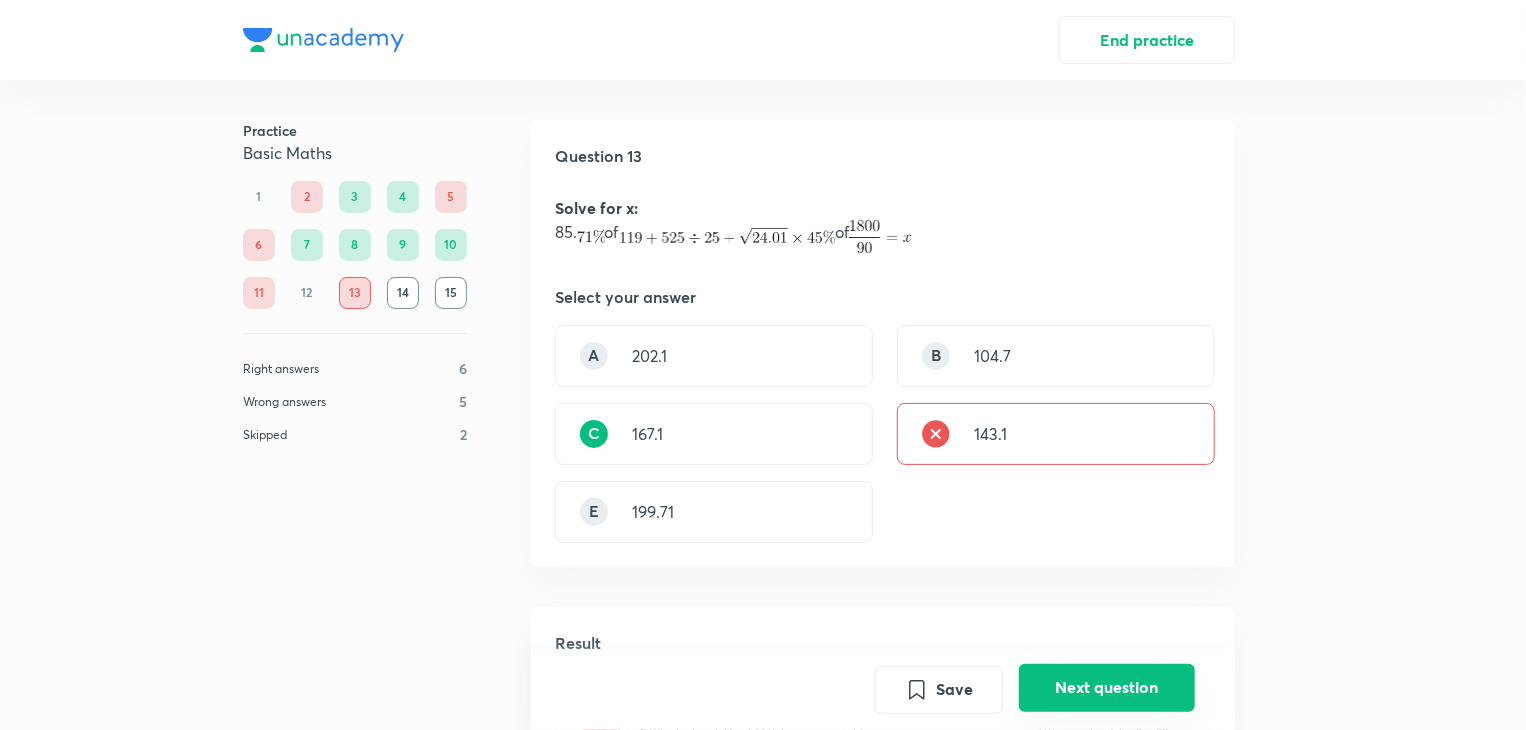 scroll, scrollTop: 543, scrollLeft: 0, axis: vertical 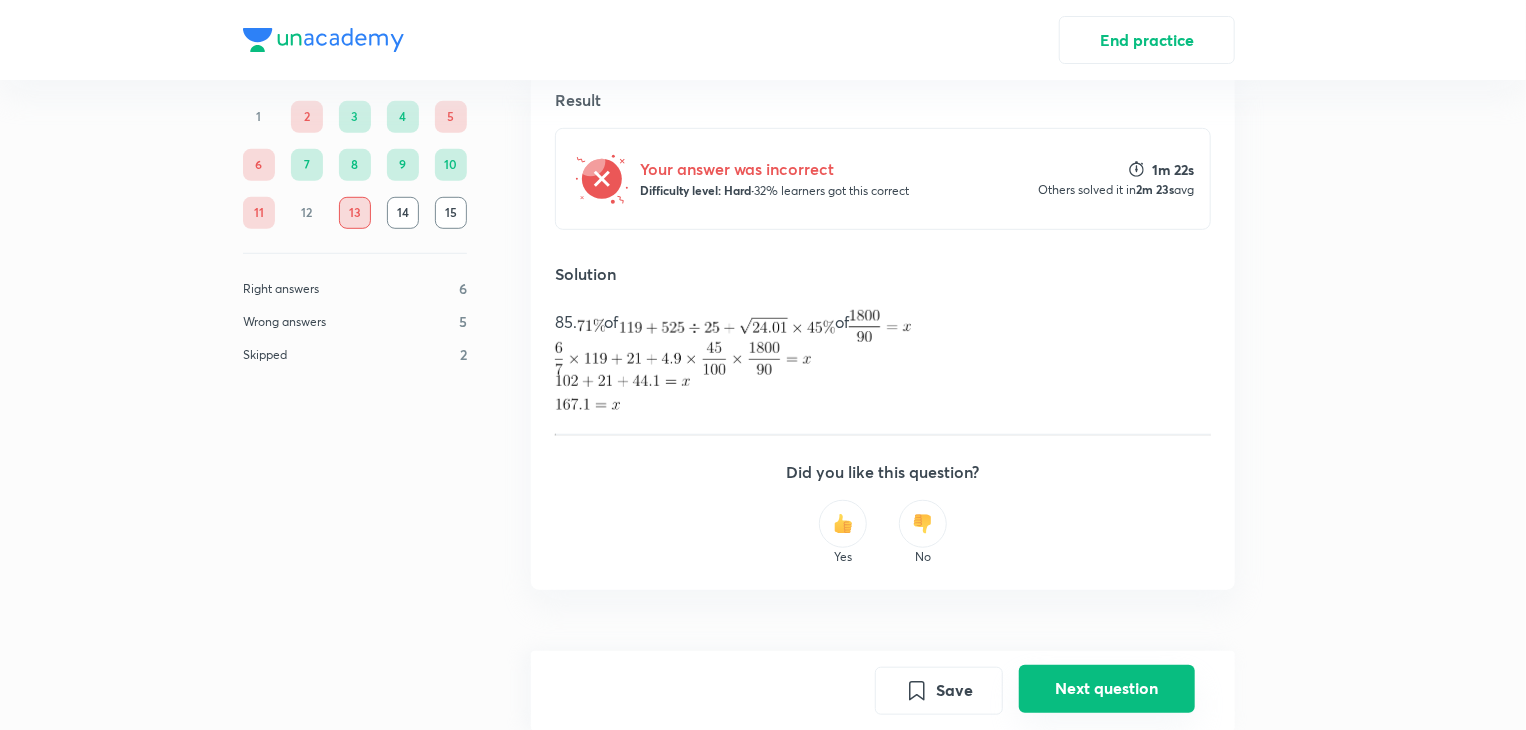 click on "Next question" at bounding box center (1107, 688) 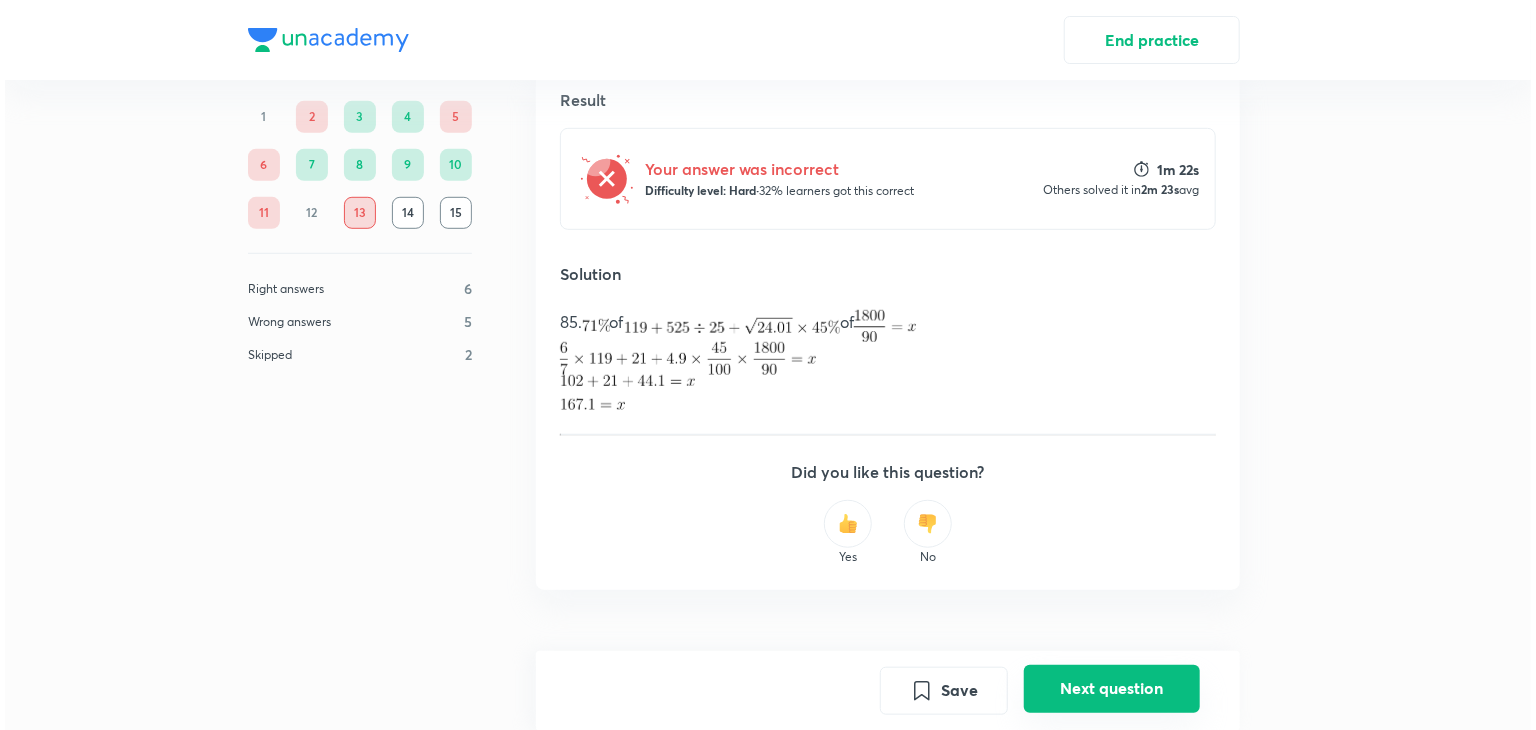 scroll, scrollTop: 0, scrollLeft: 0, axis: both 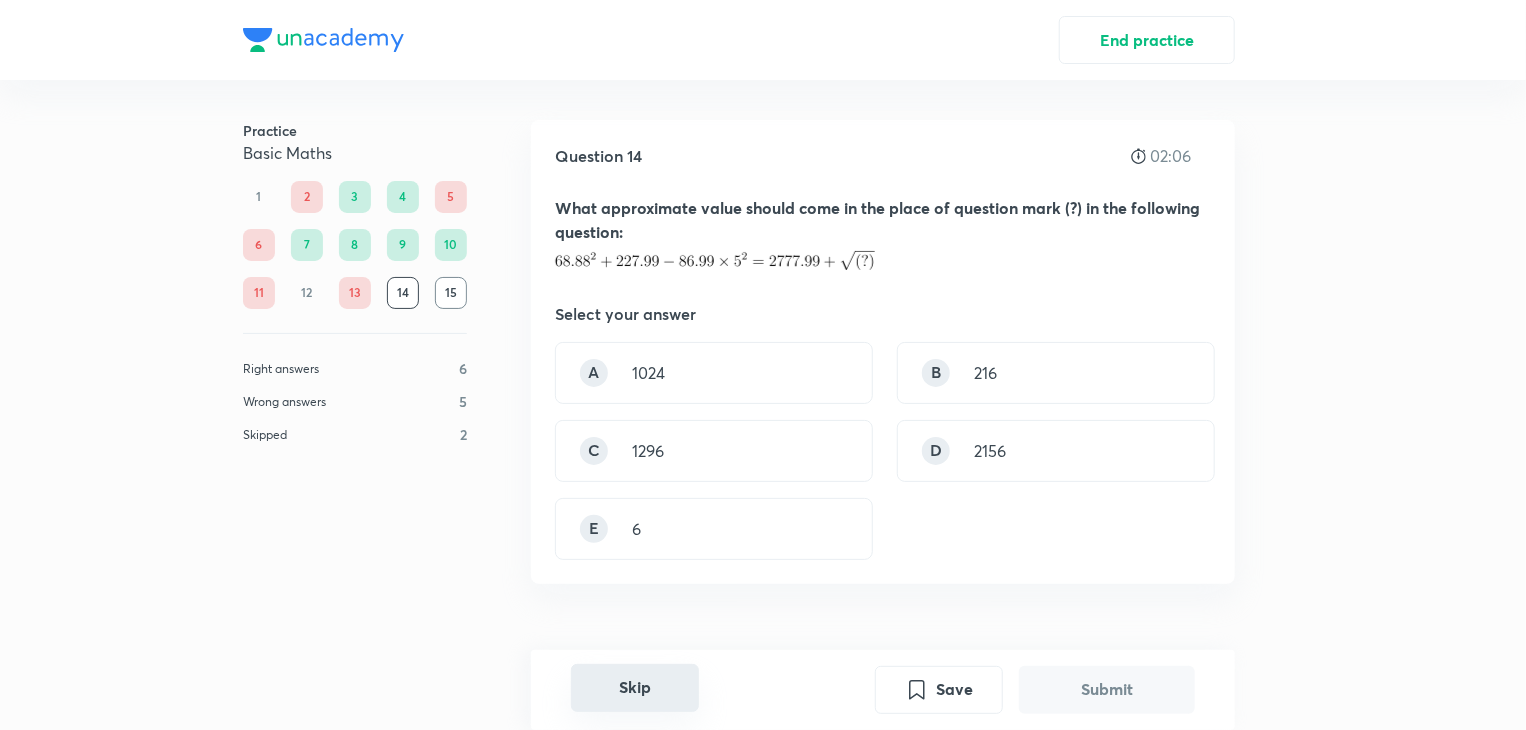 click on "Skip" at bounding box center (635, 688) 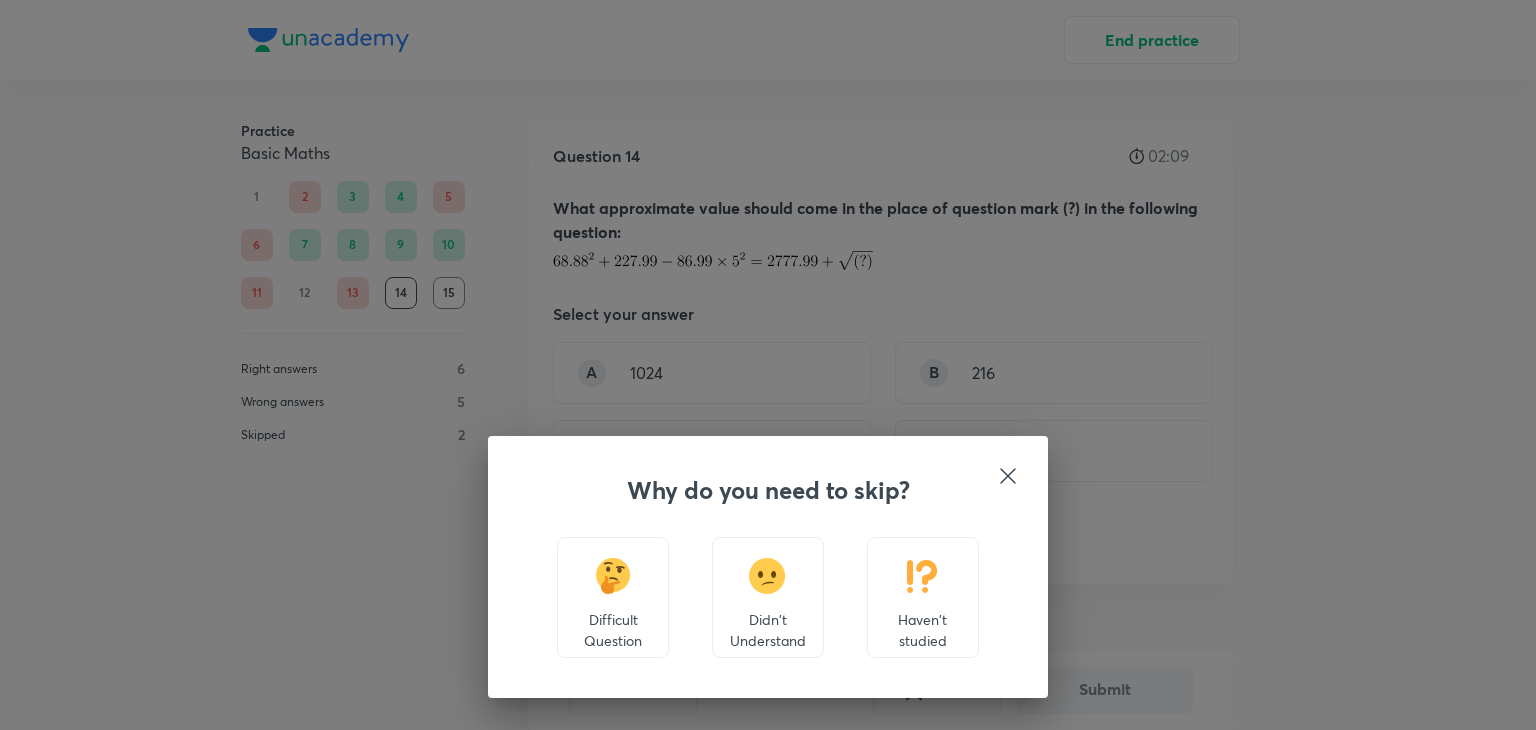 click at bounding box center [613, 576] 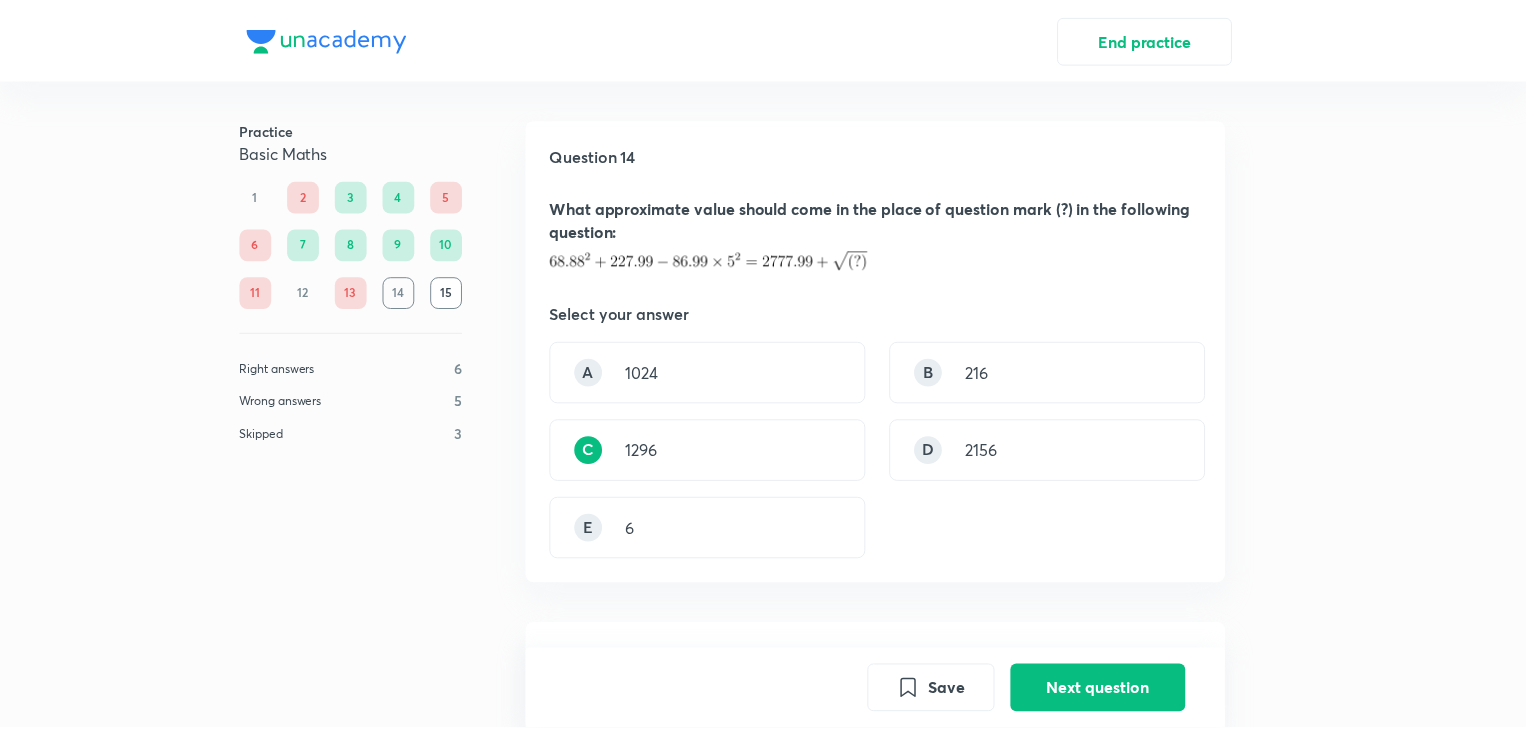 scroll, scrollTop: 577, scrollLeft: 0, axis: vertical 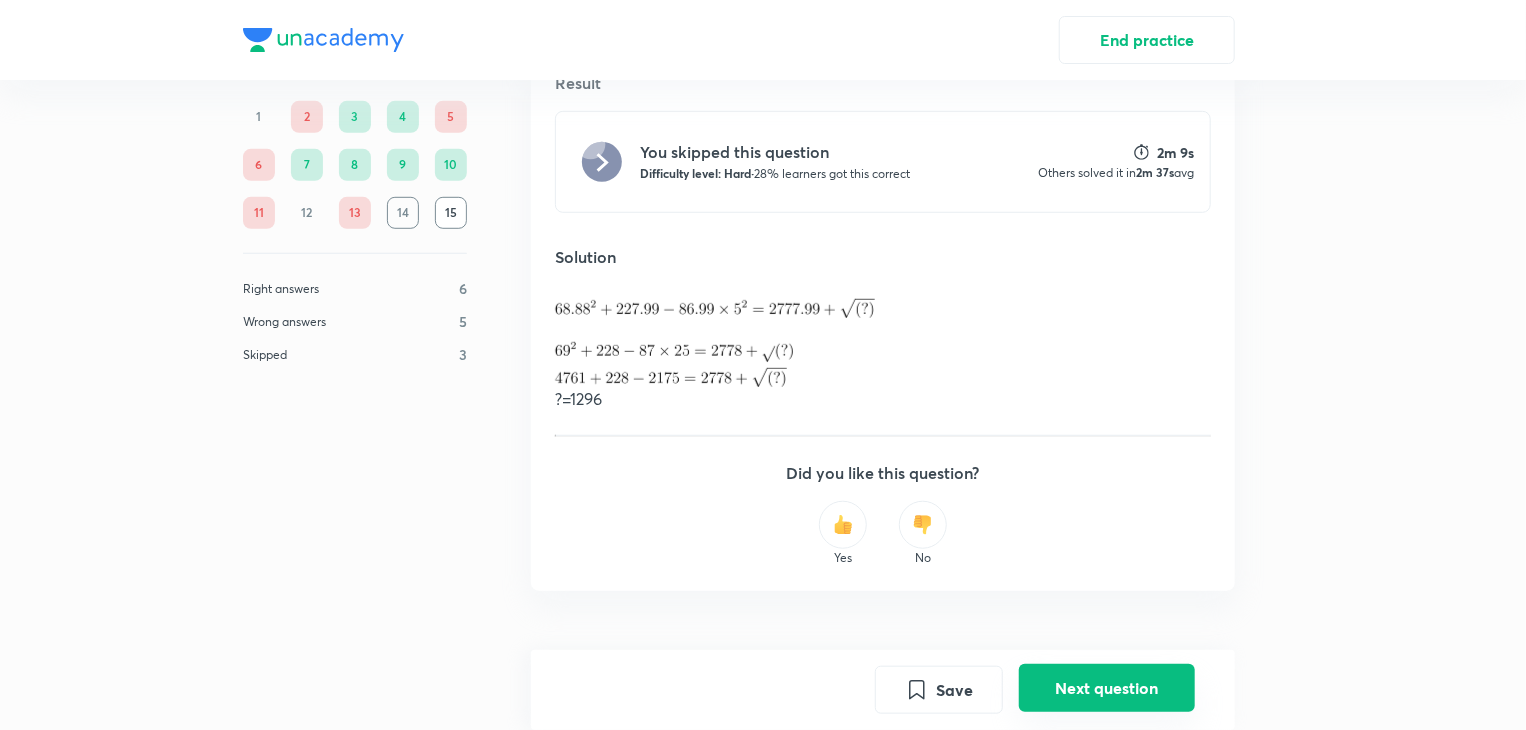 click on "Next question" at bounding box center (1107, 688) 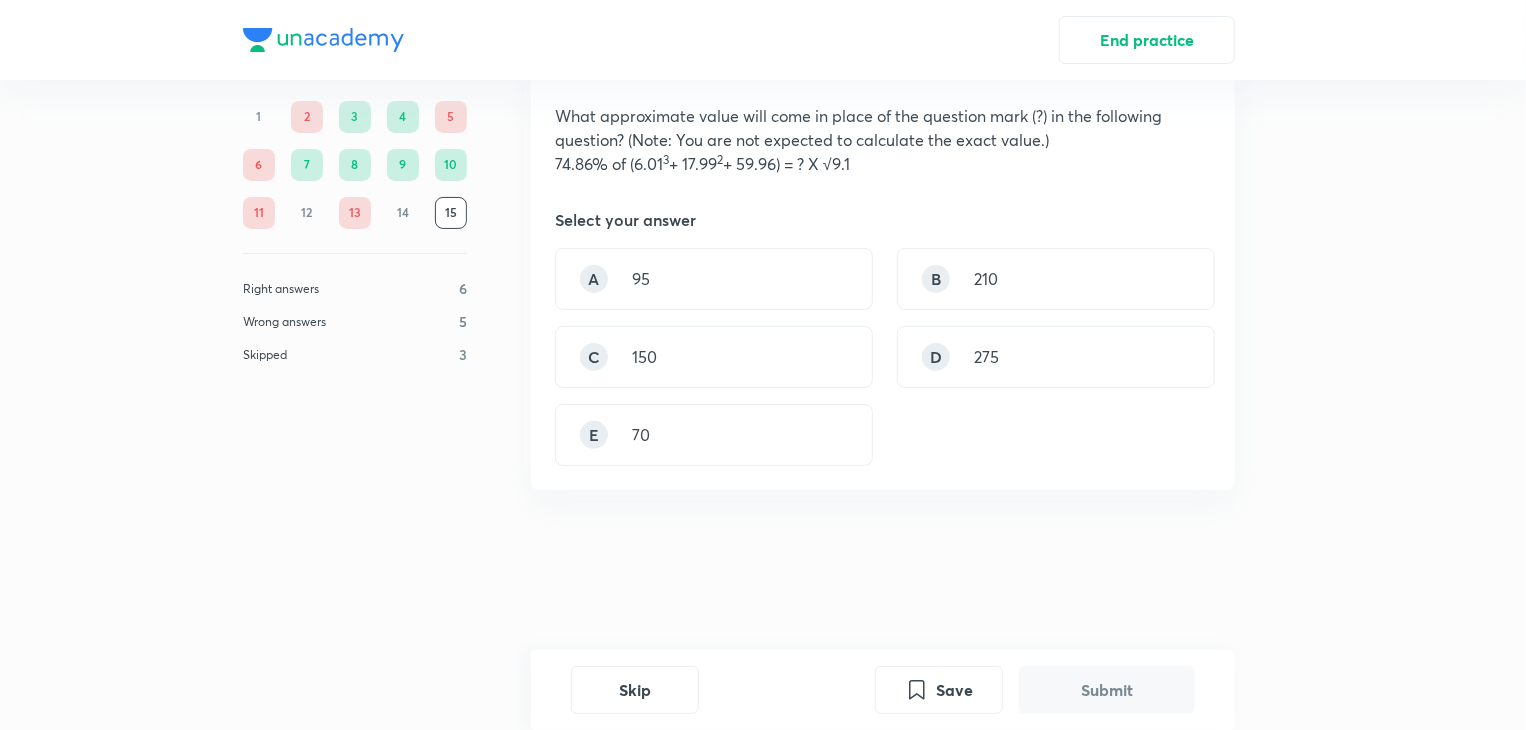 scroll, scrollTop: 0, scrollLeft: 0, axis: both 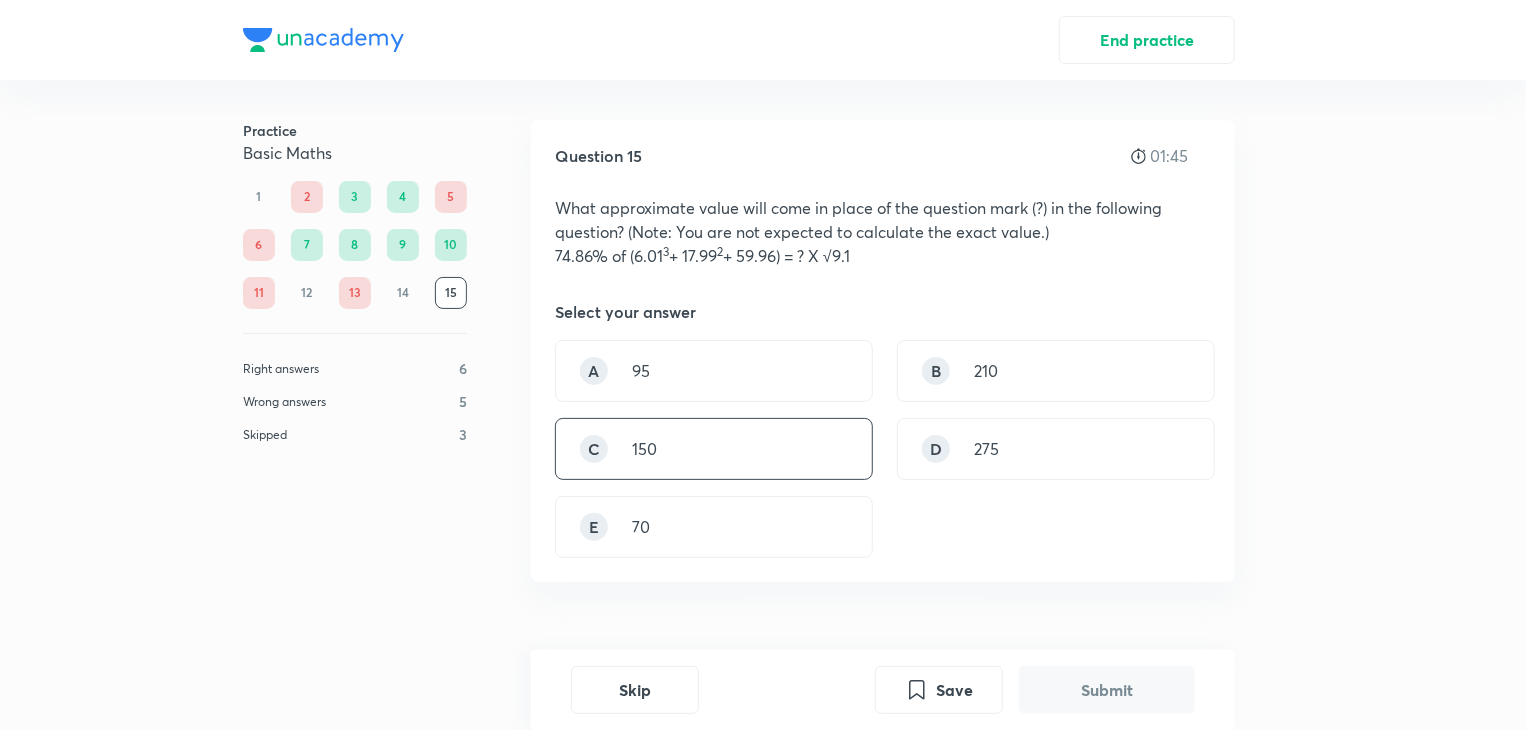 click on "C 150" at bounding box center (714, 449) 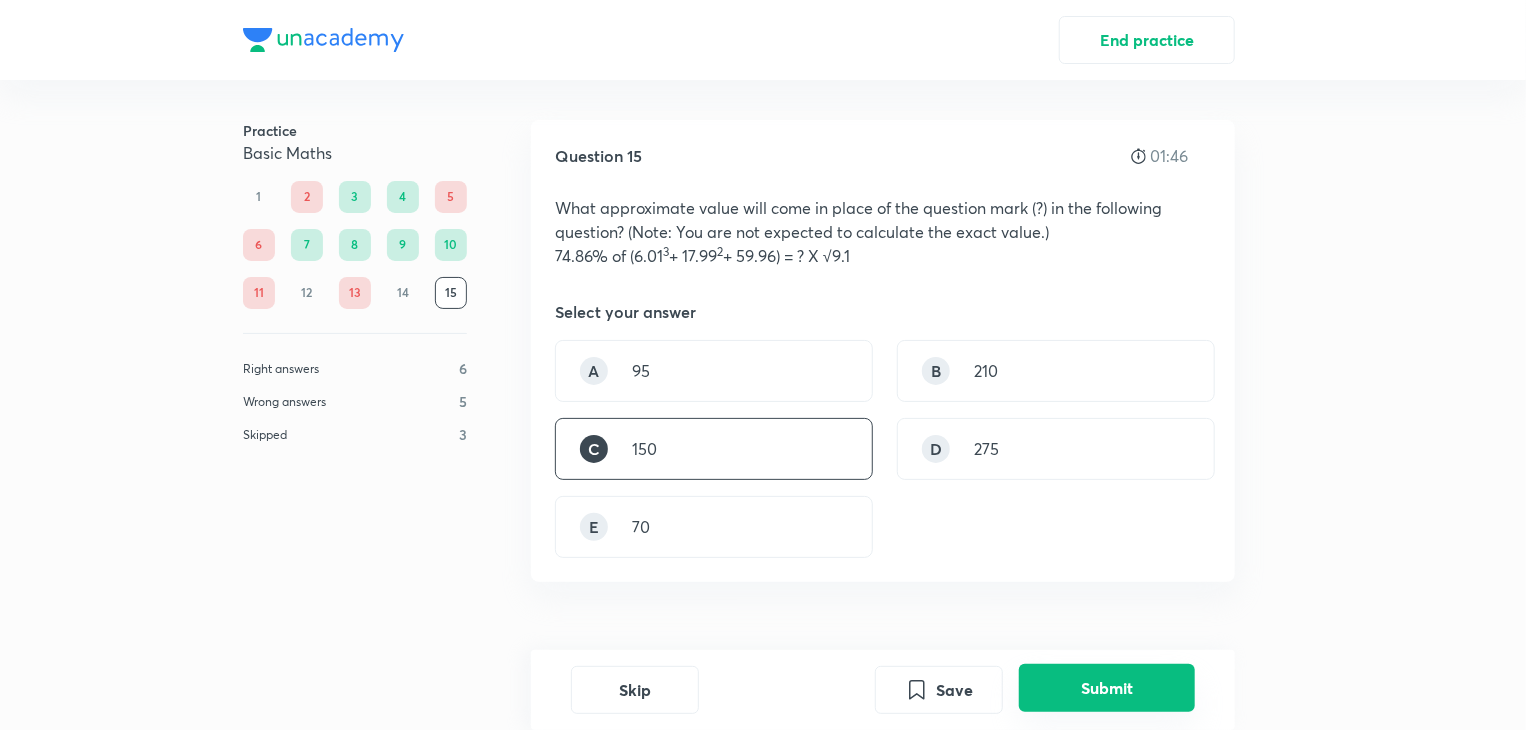 click on "Submit" at bounding box center [1107, 688] 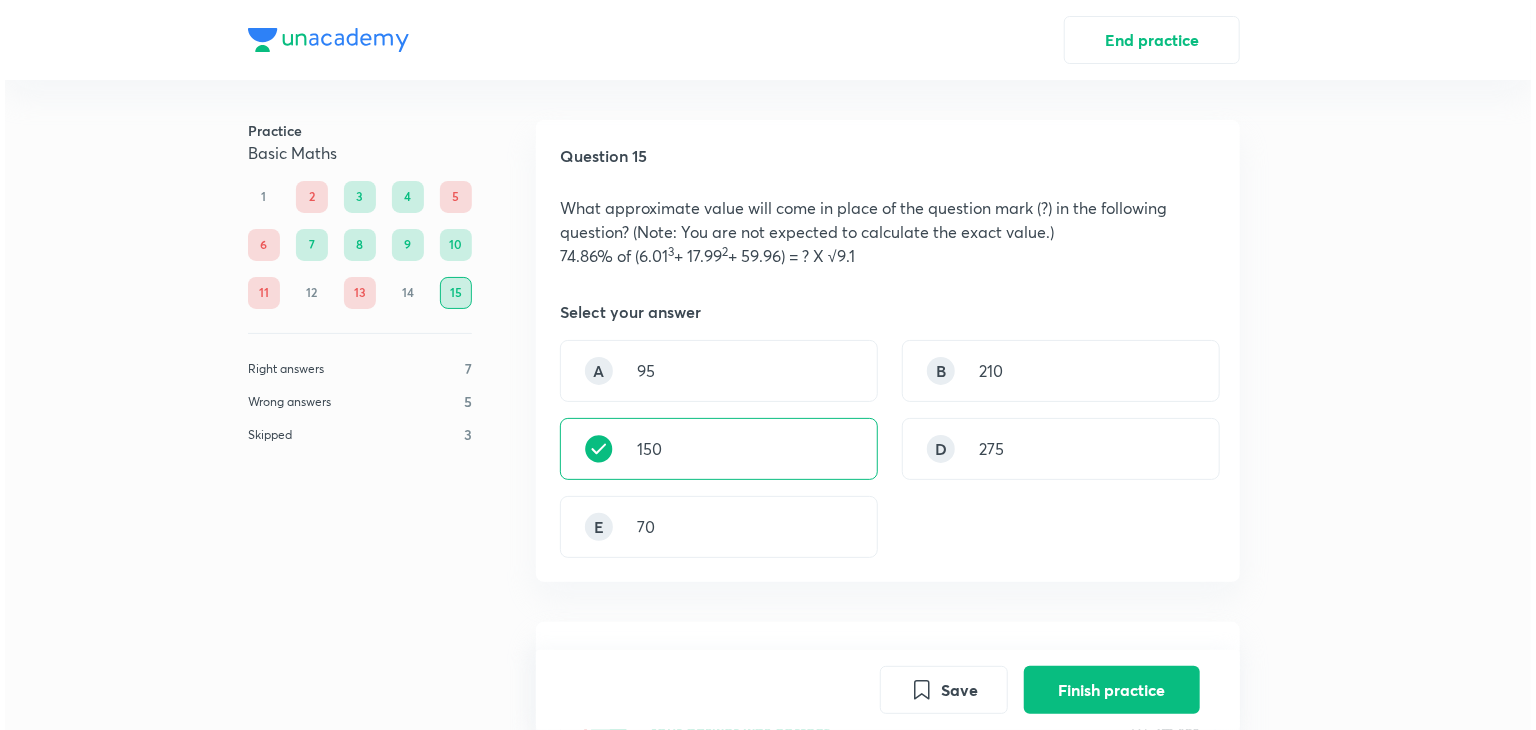 scroll, scrollTop: 620, scrollLeft: 0, axis: vertical 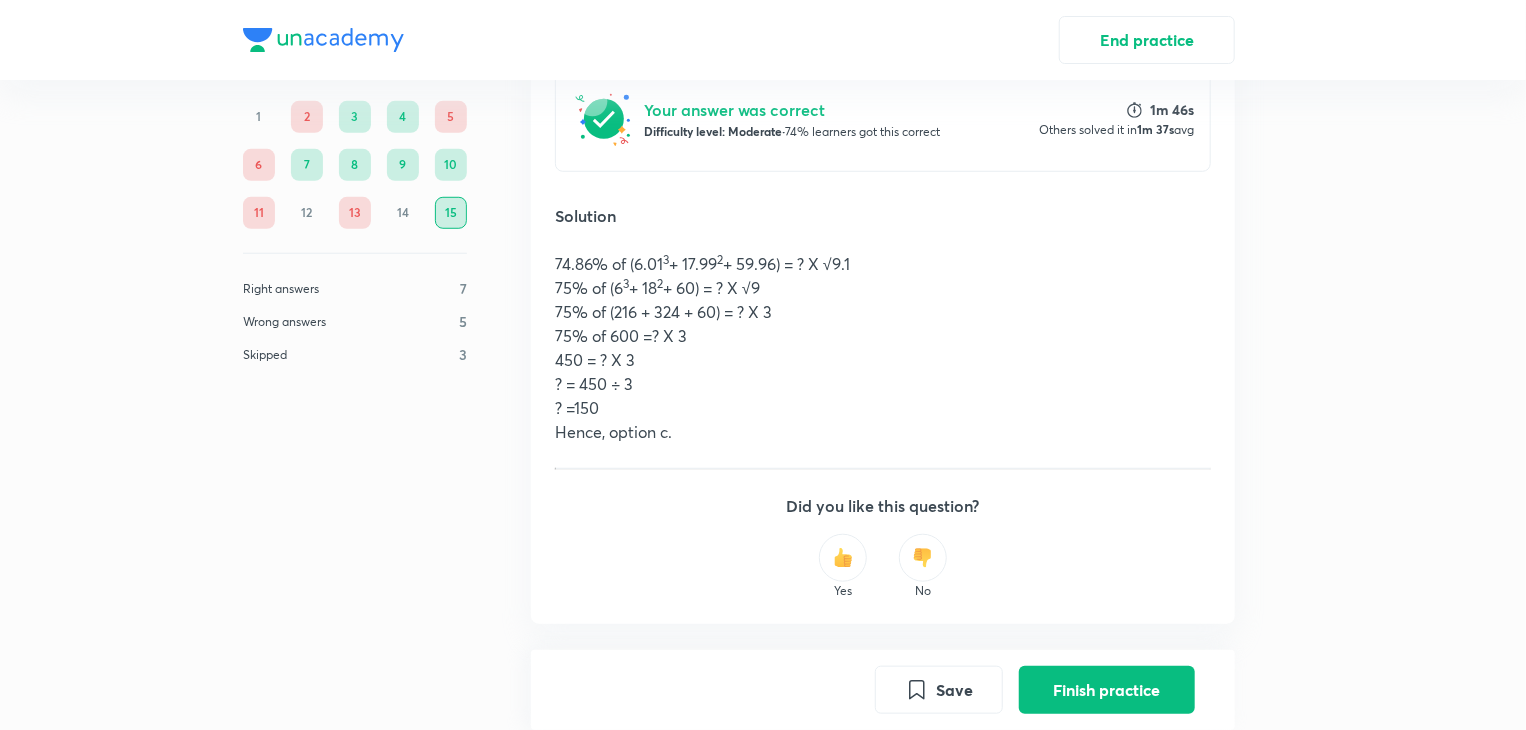 click on "Finish practice" at bounding box center [1107, 690] 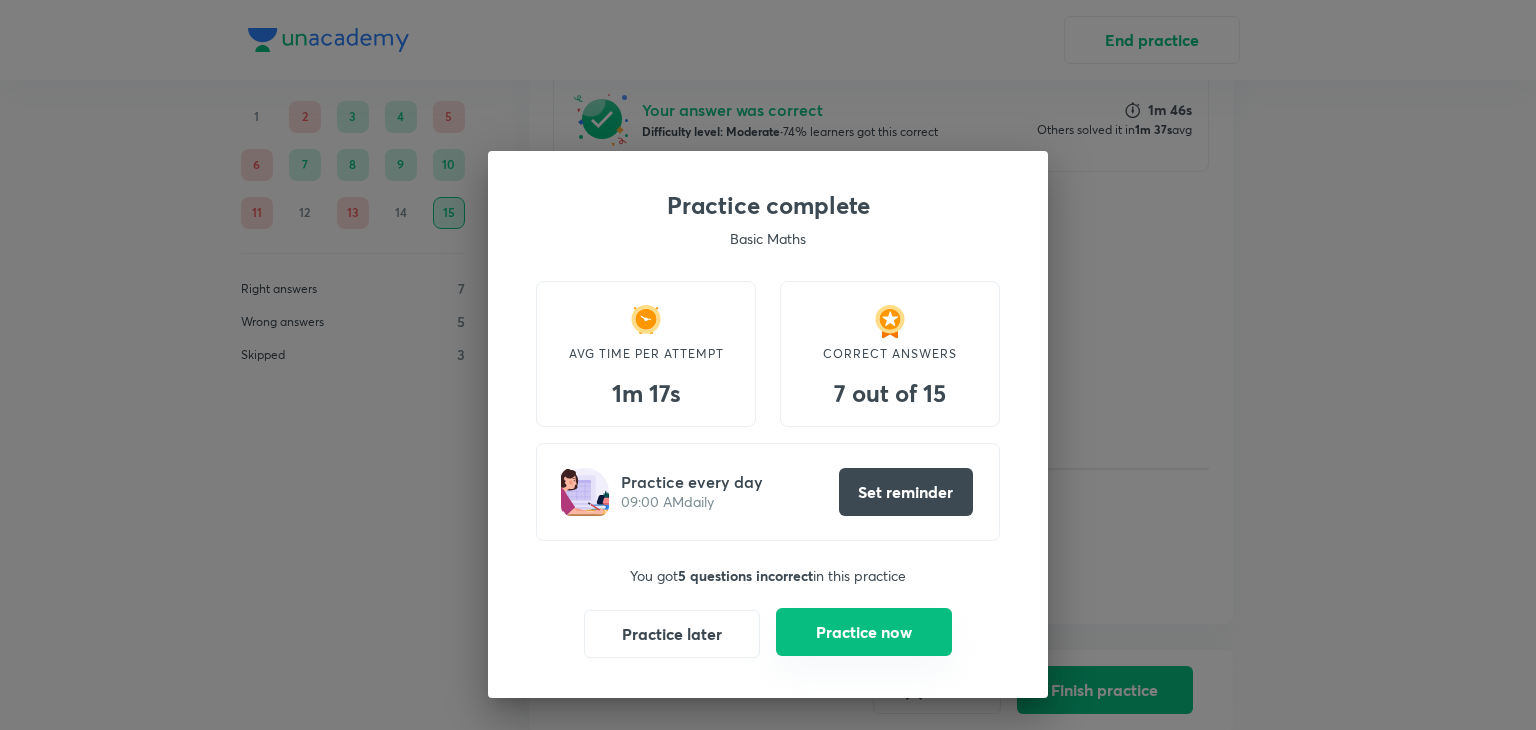 click on "Practice now" at bounding box center [864, 632] 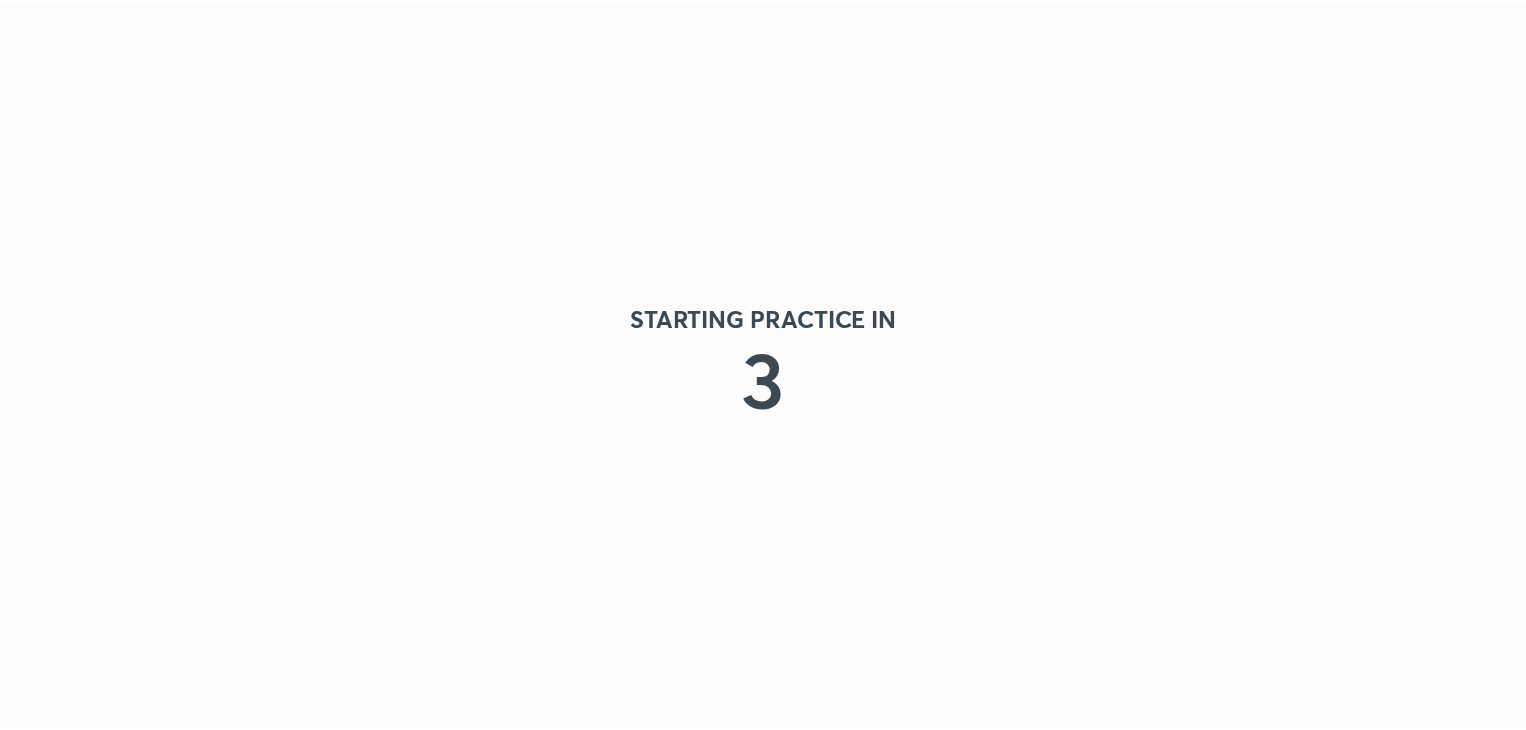 scroll, scrollTop: 0, scrollLeft: 0, axis: both 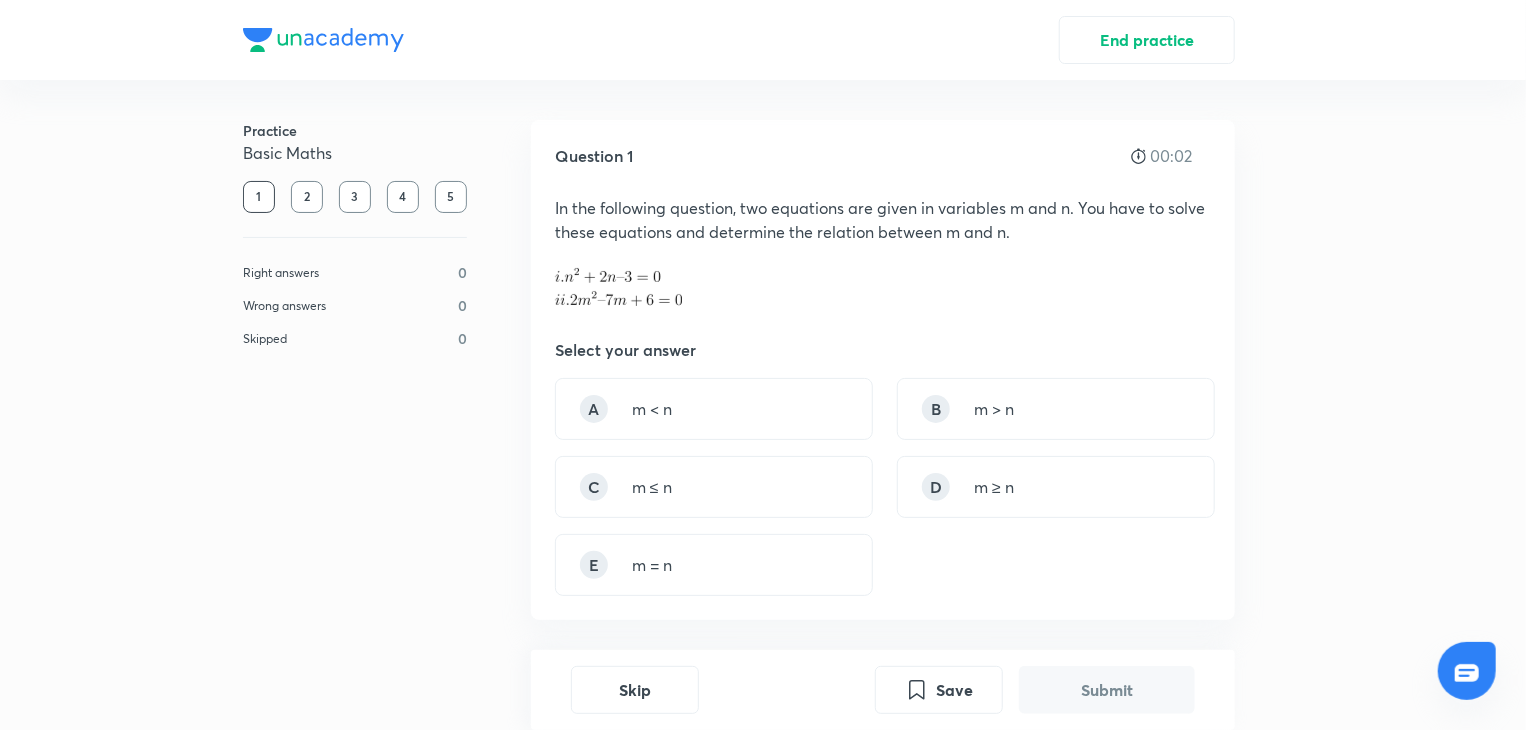 click on "Question 1 00:02 In the following question, two equations are given in variables m and n. You have to solve these equations and determine the relation between m and n. Select your answer A m < n B m > n C m ≤ n D m ≥ n E m = n" at bounding box center (883, 370) 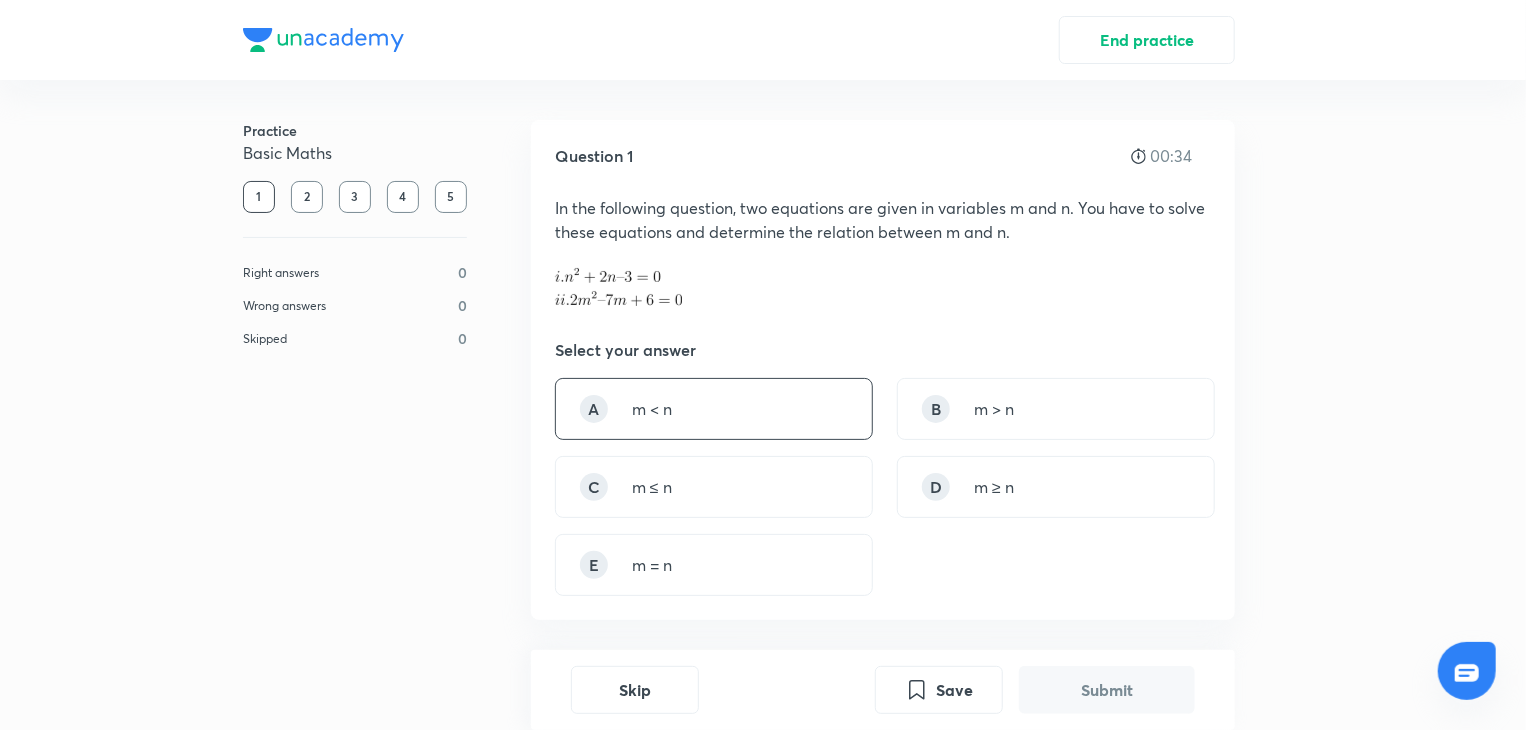click on "m < n" at bounding box center (652, 409) 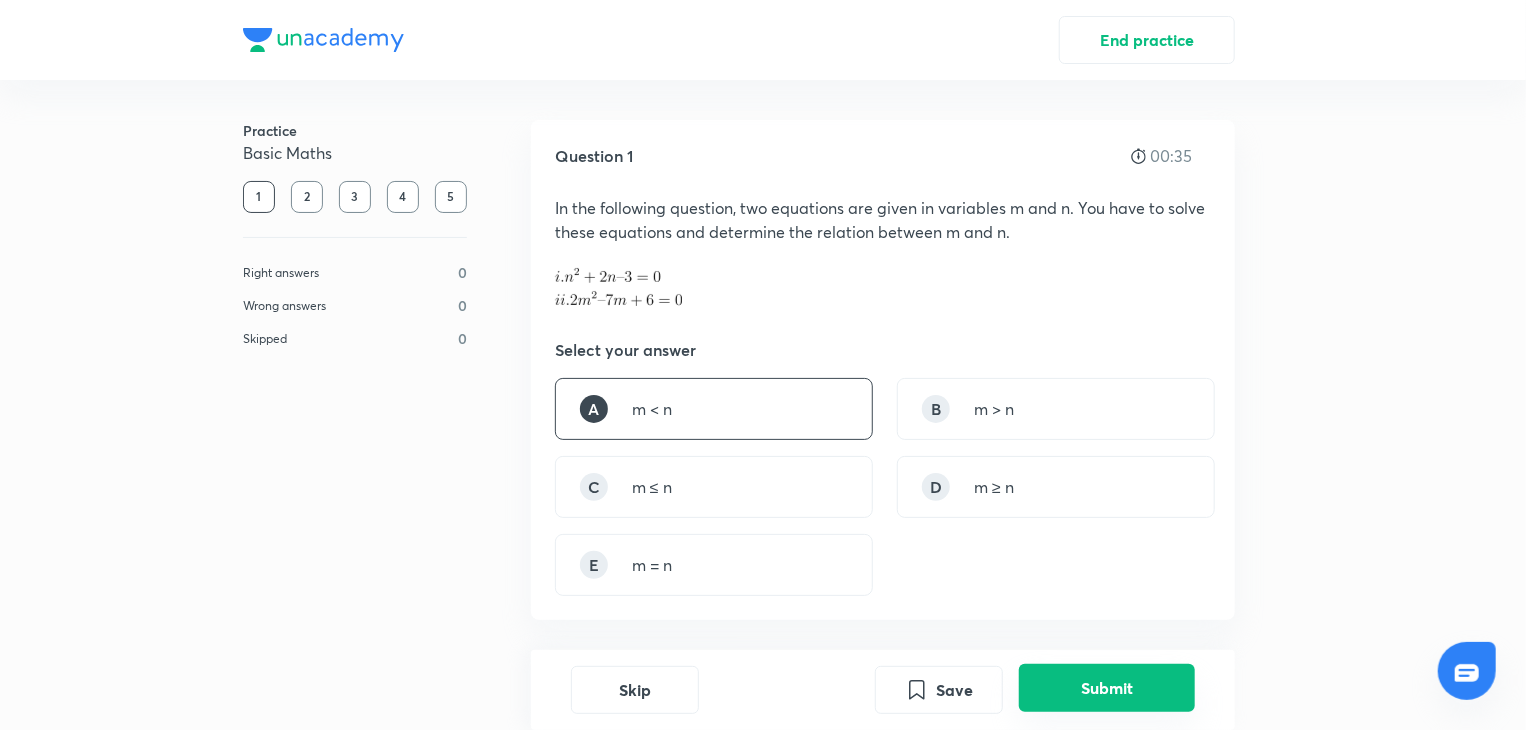 click on "Submit" at bounding box center (1107, 688) 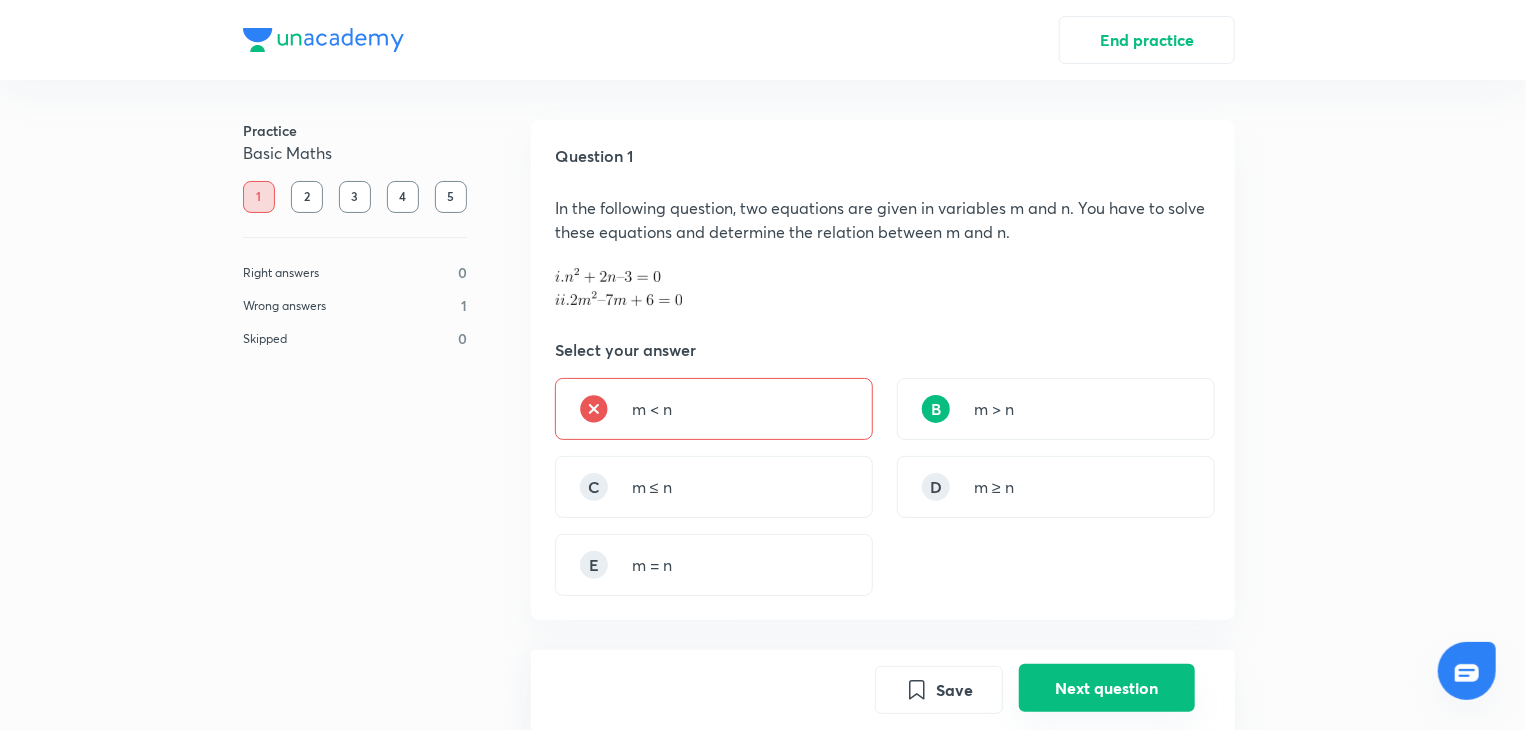 scroll, scrollTop: 659, scrollLeft: 0, axis: vertical 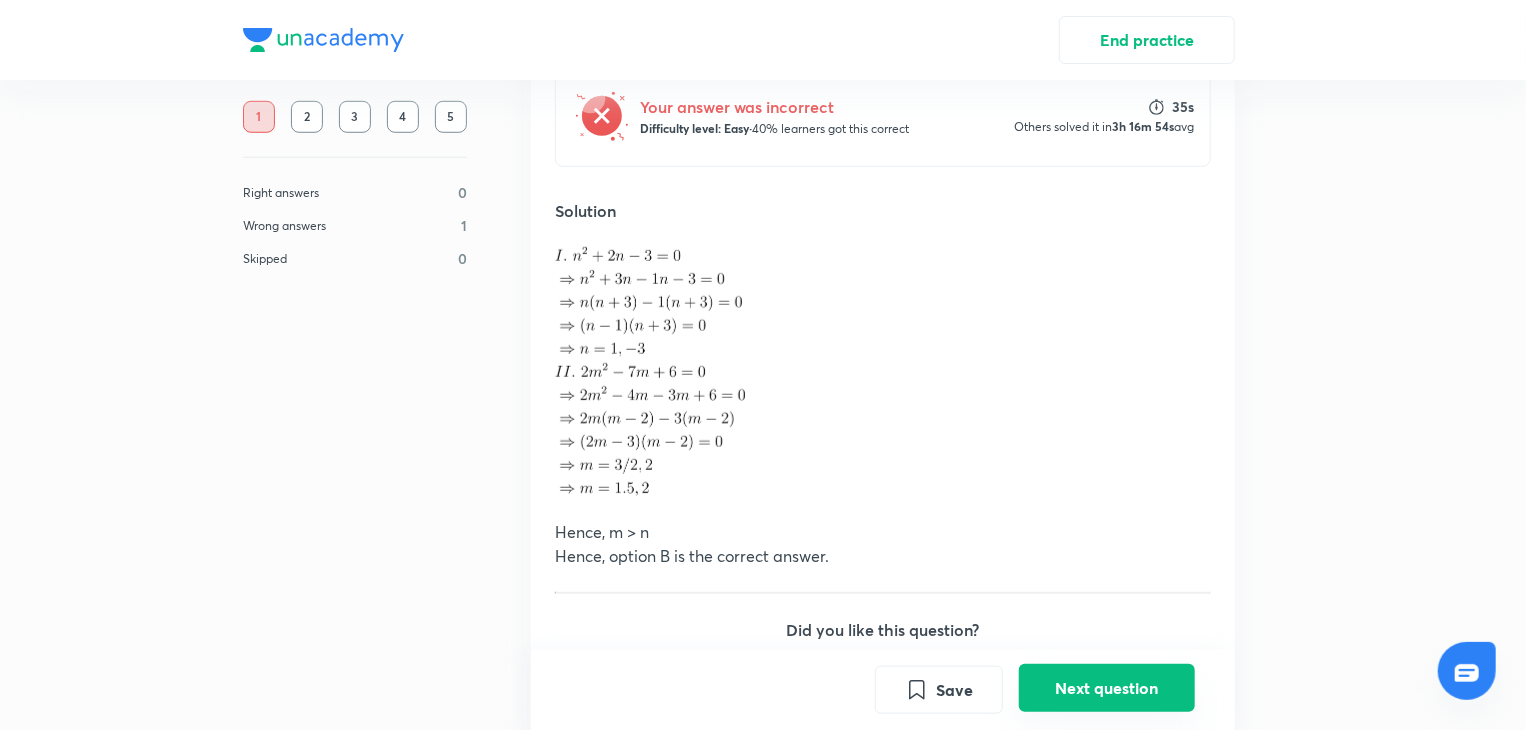 click on "Next question" at bounding box center [1107, 688] 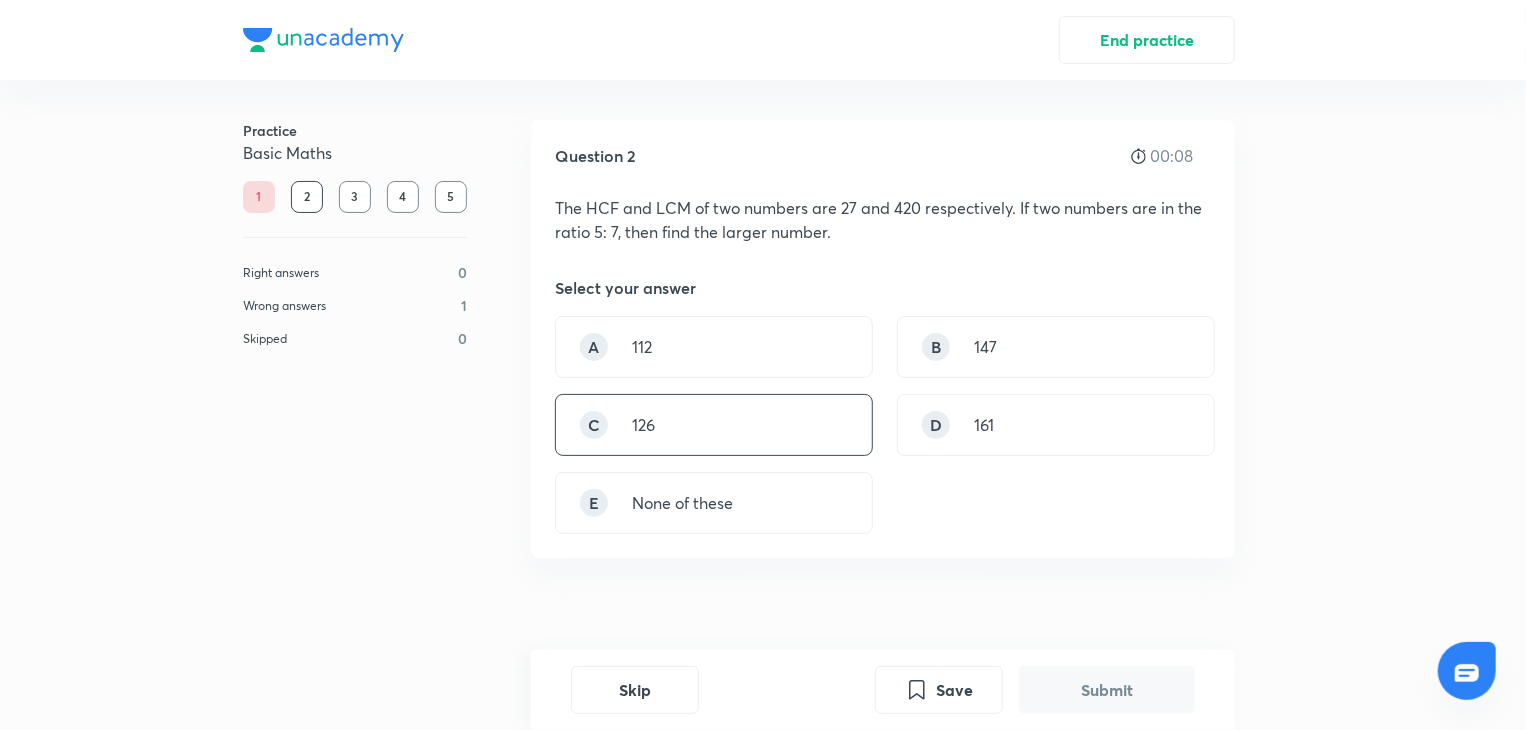click on "C 126" at bounding box center (714, 425) 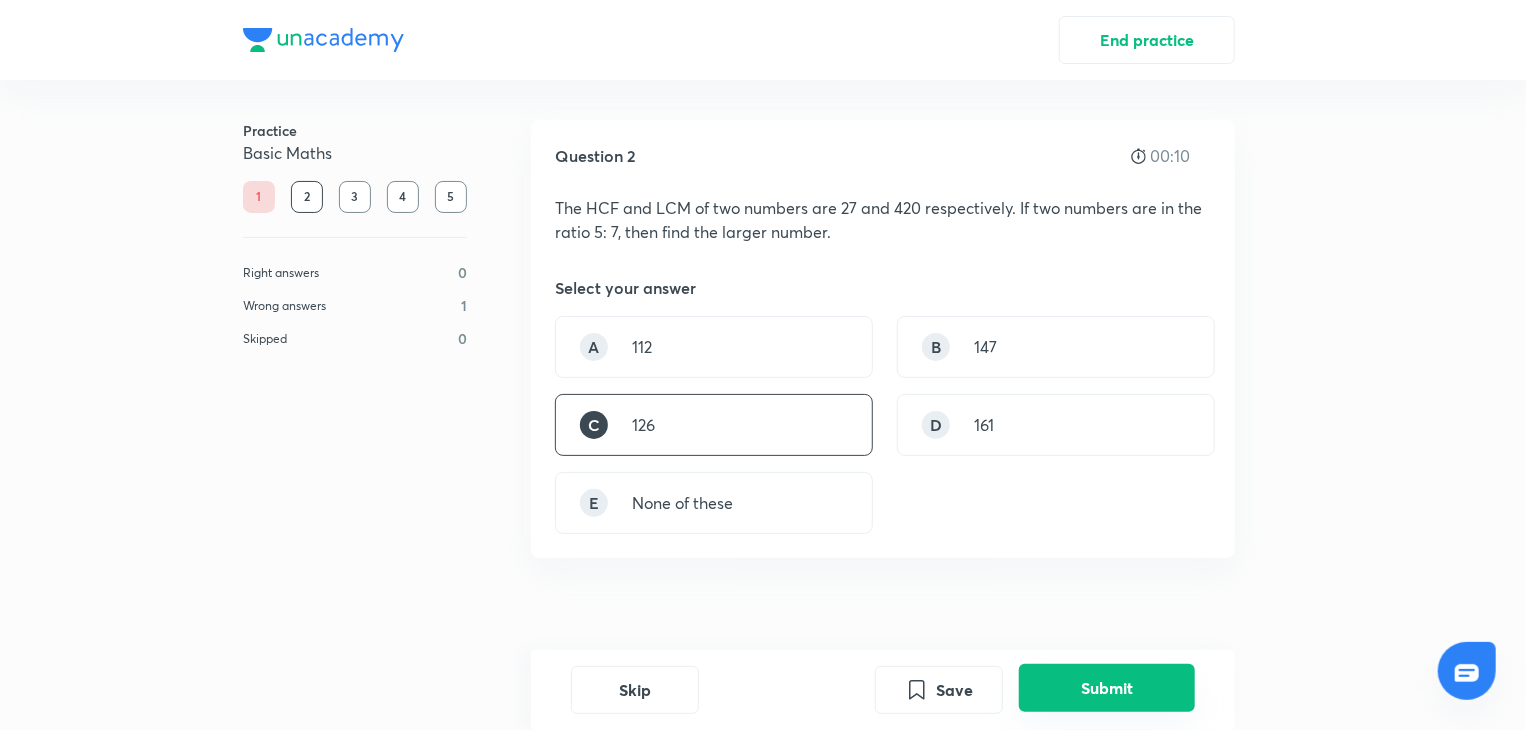 click on "Submit" at bounding box center (1107, 688) 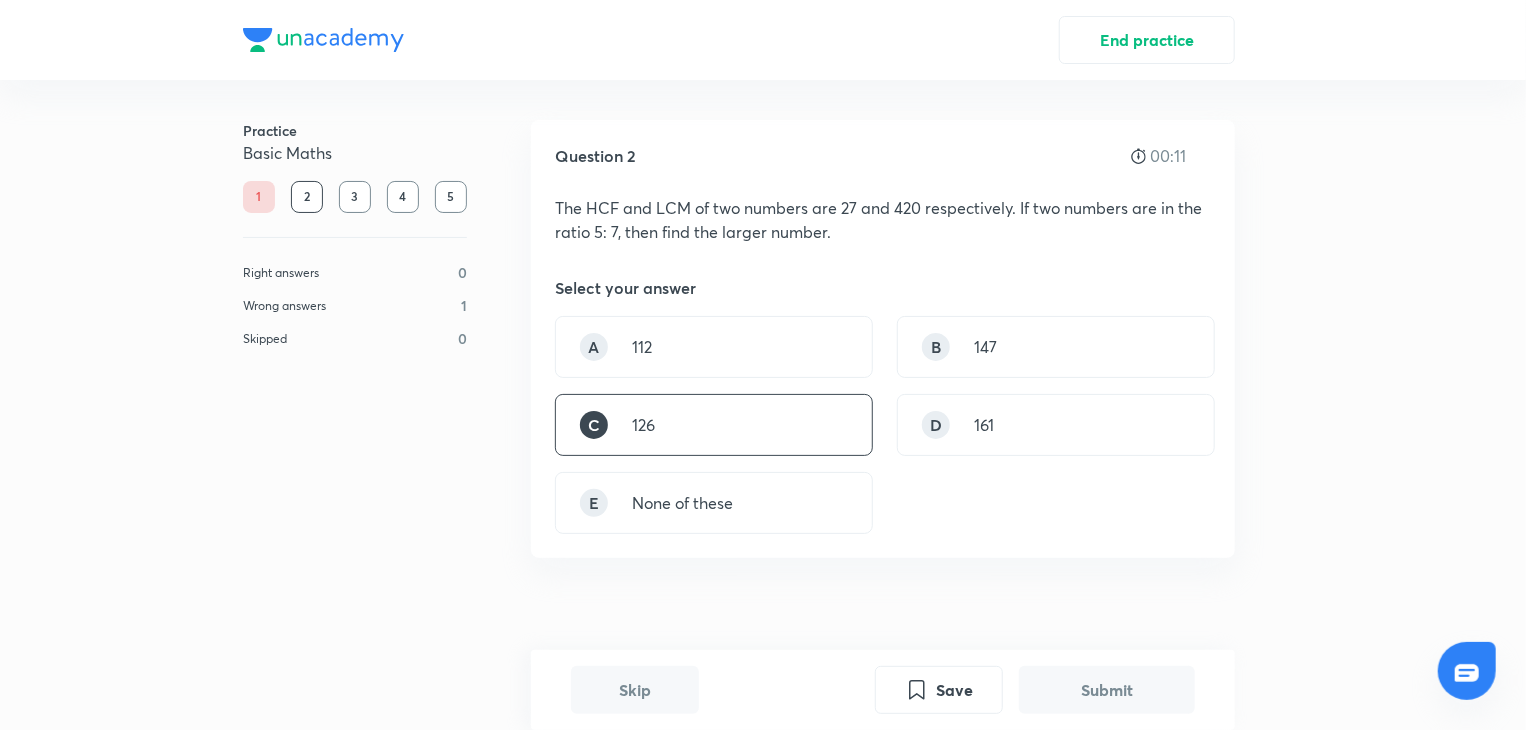 scroll, scrollTop: 596, scrollLeft: 0, axis: vertical 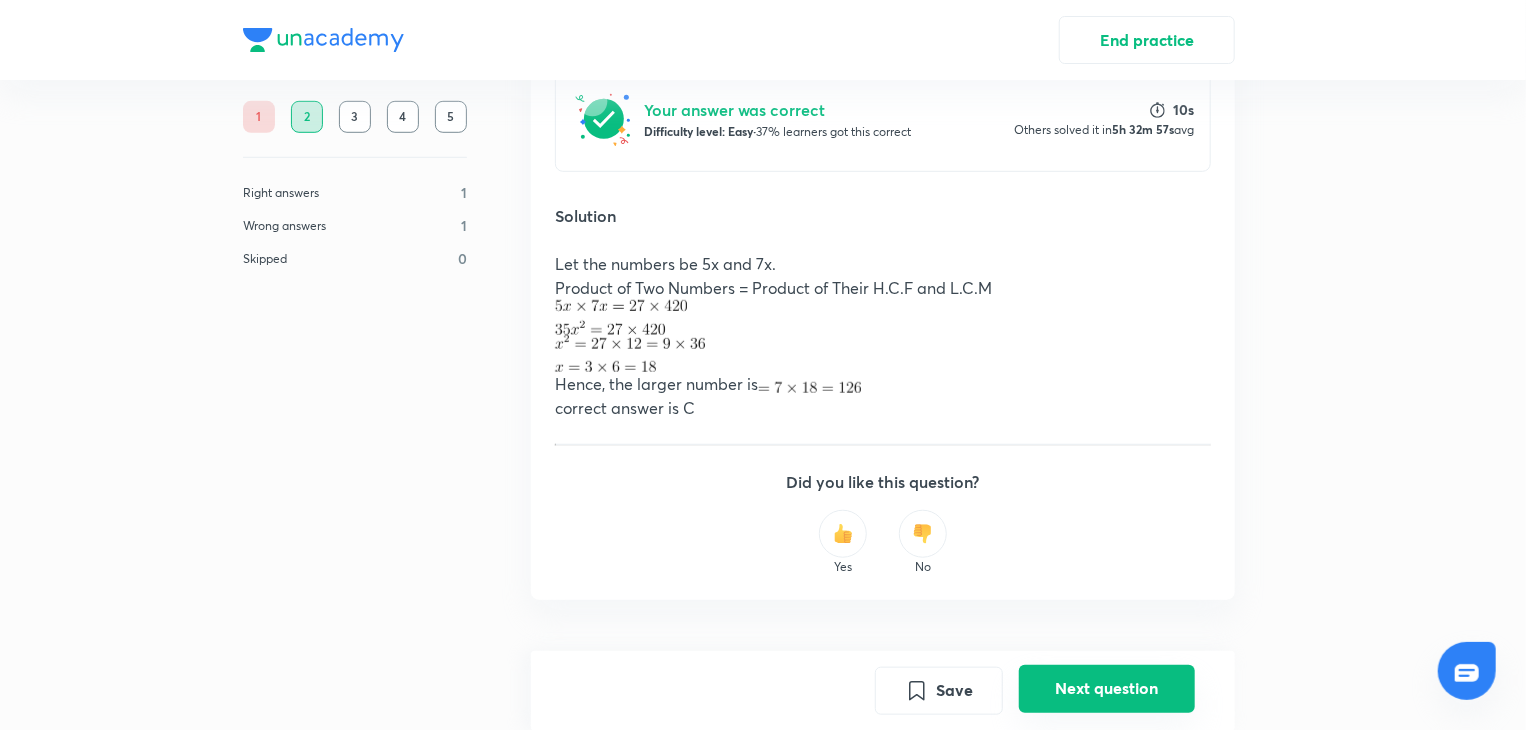click on "Next question" at bounding box center [1107, 688] 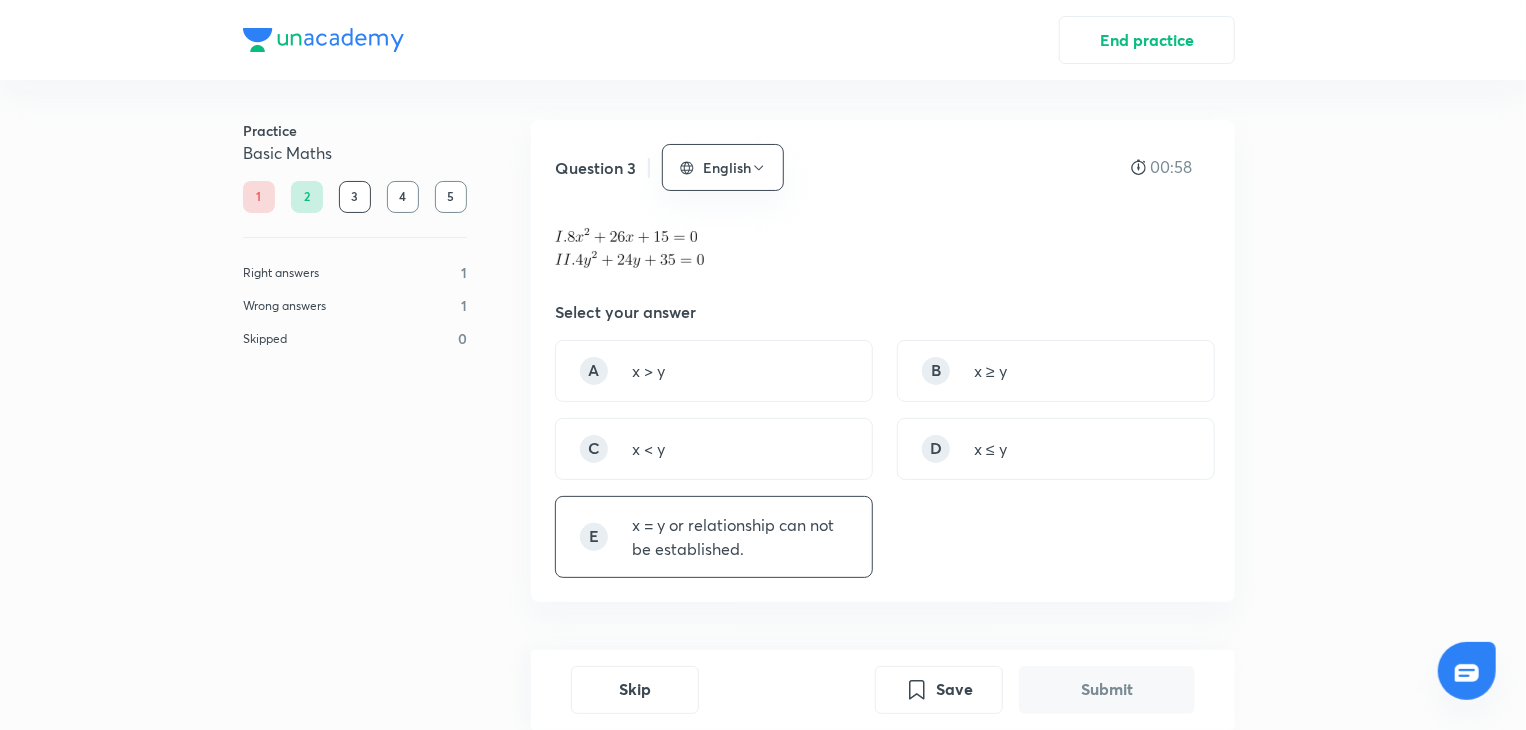 click on "x = y or relationship can not be established." at bounding box center (740, 537) 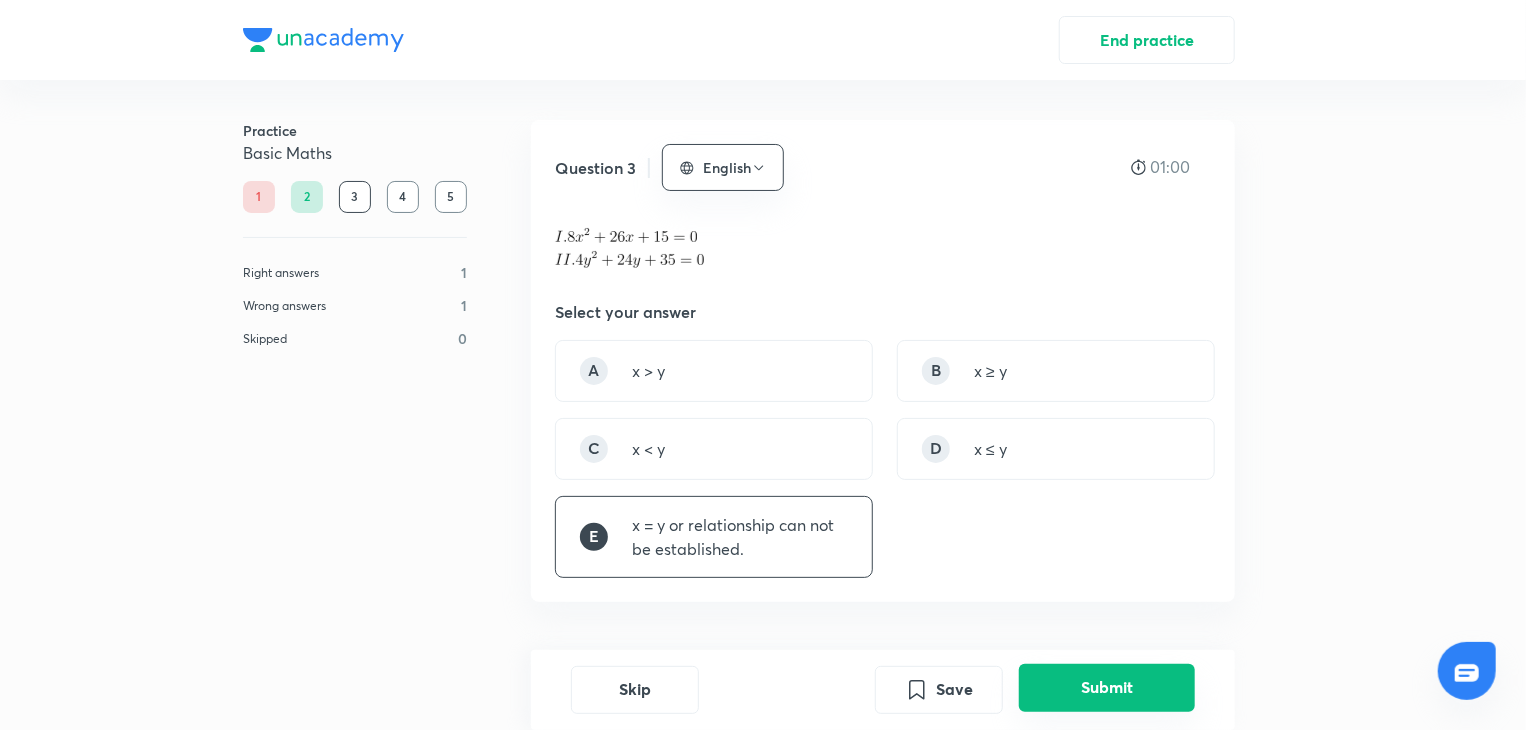 click on "Submit" at bounding box center [1107, 688] 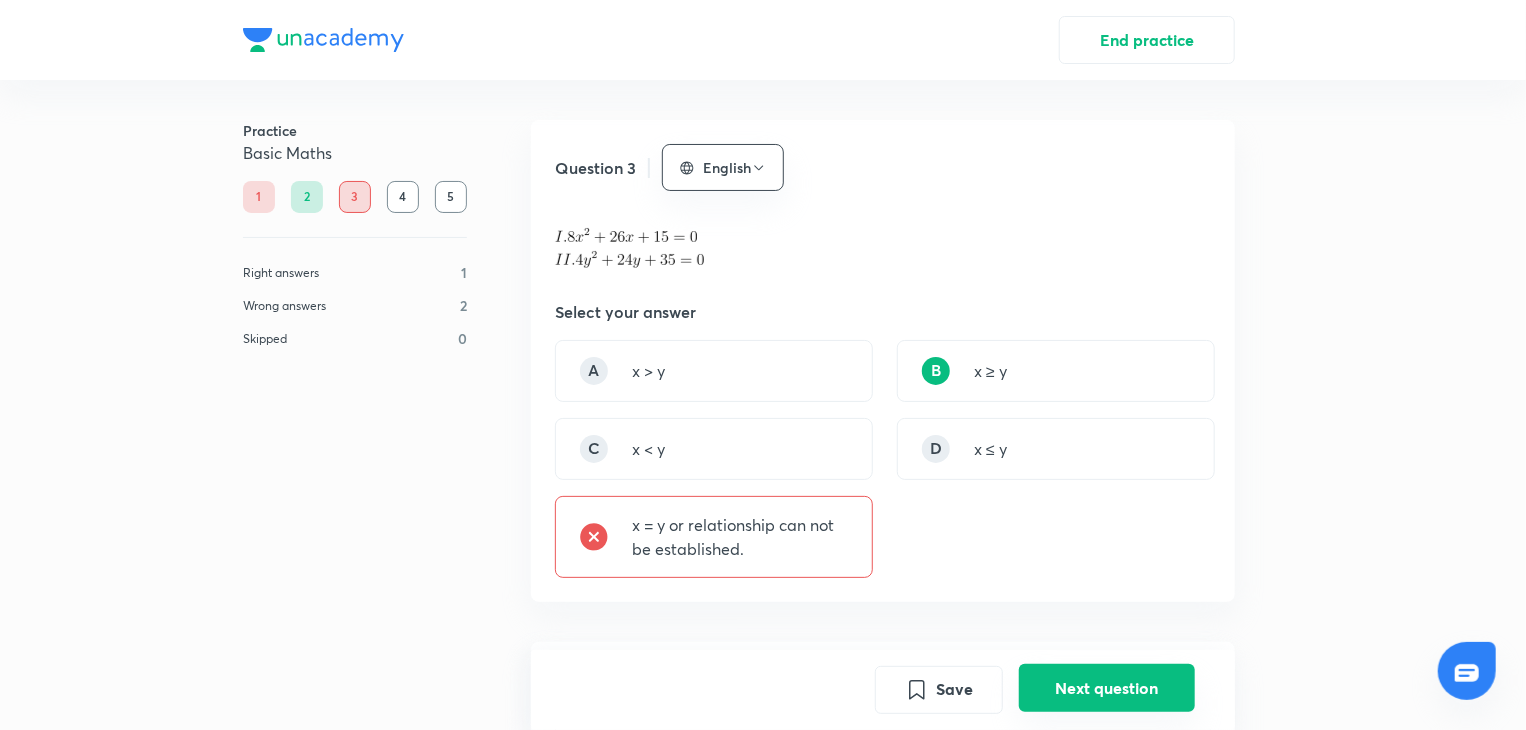scroll, scrollTop: 640, scrollLeft: 0, axis: vertical 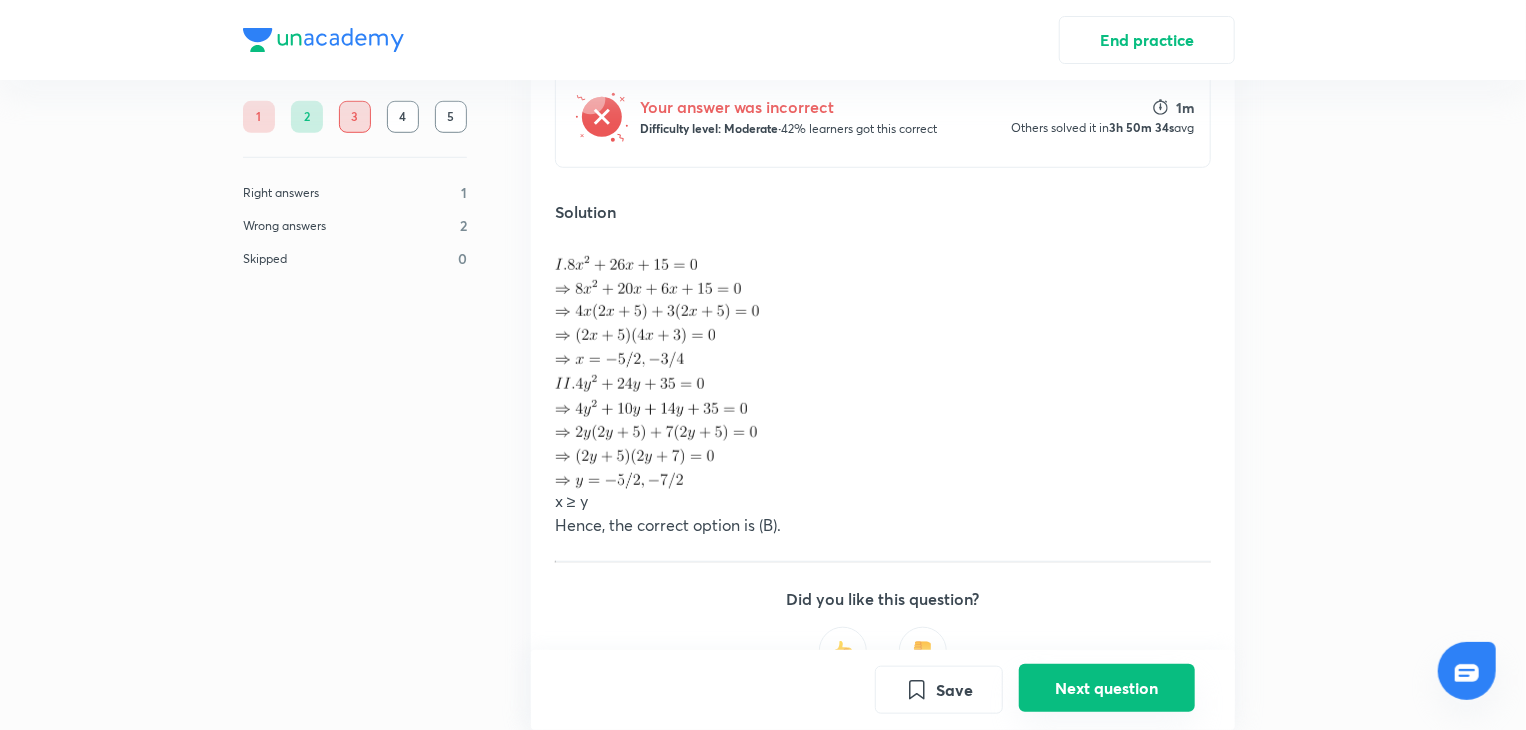 click on "Next question" at bounding box center (1107, 688) 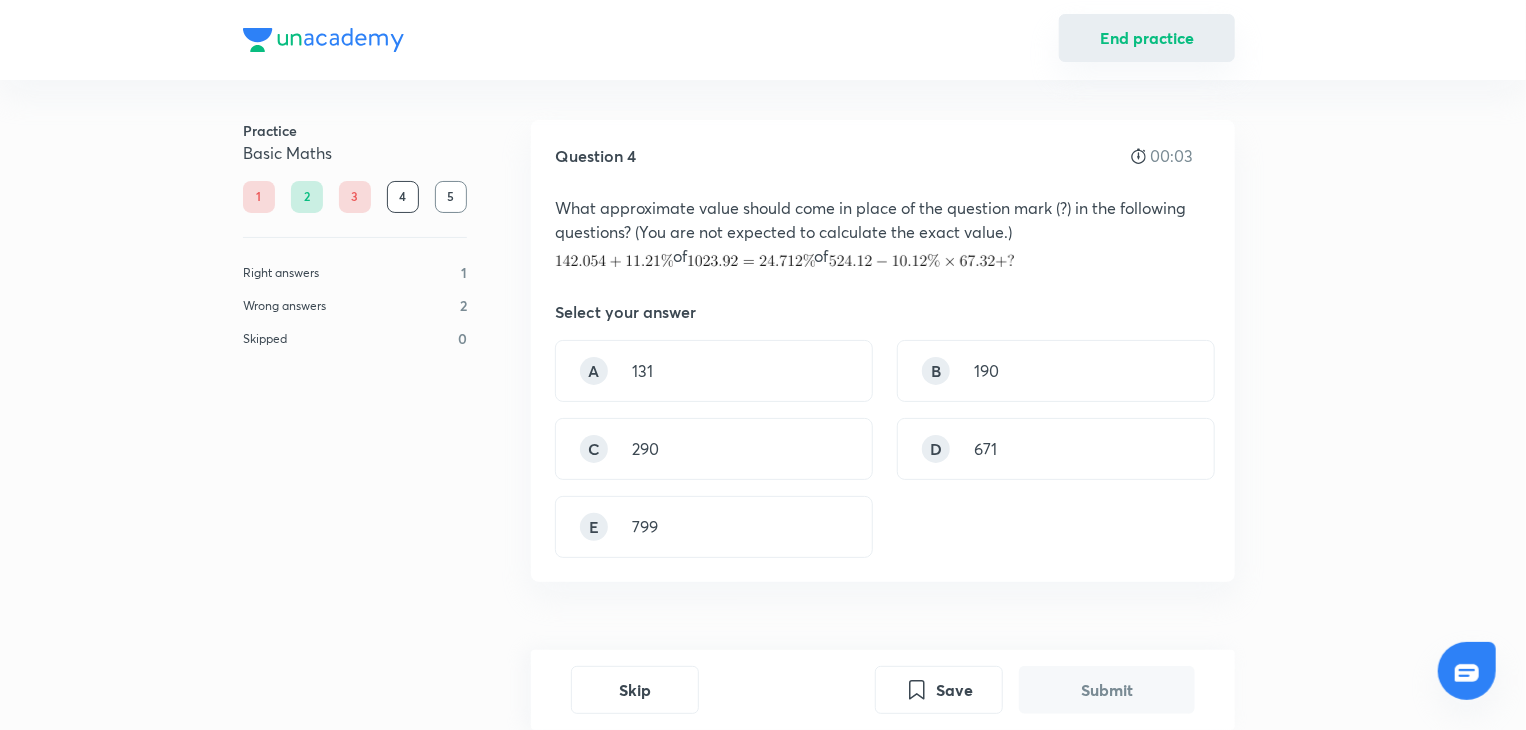 click on "End practice" at bounding box center [1147, 38] 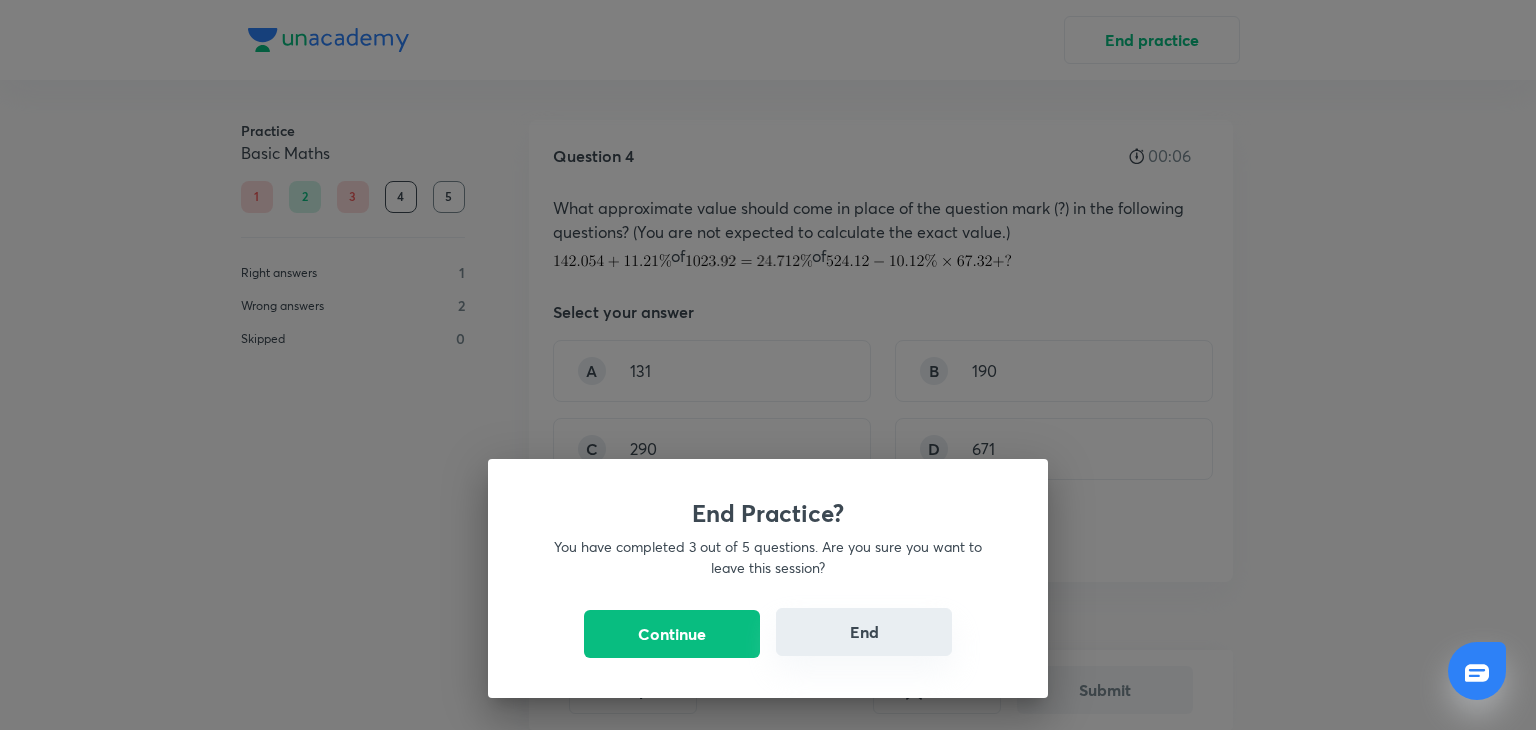 click on "End" at bounding box center (864, 632) 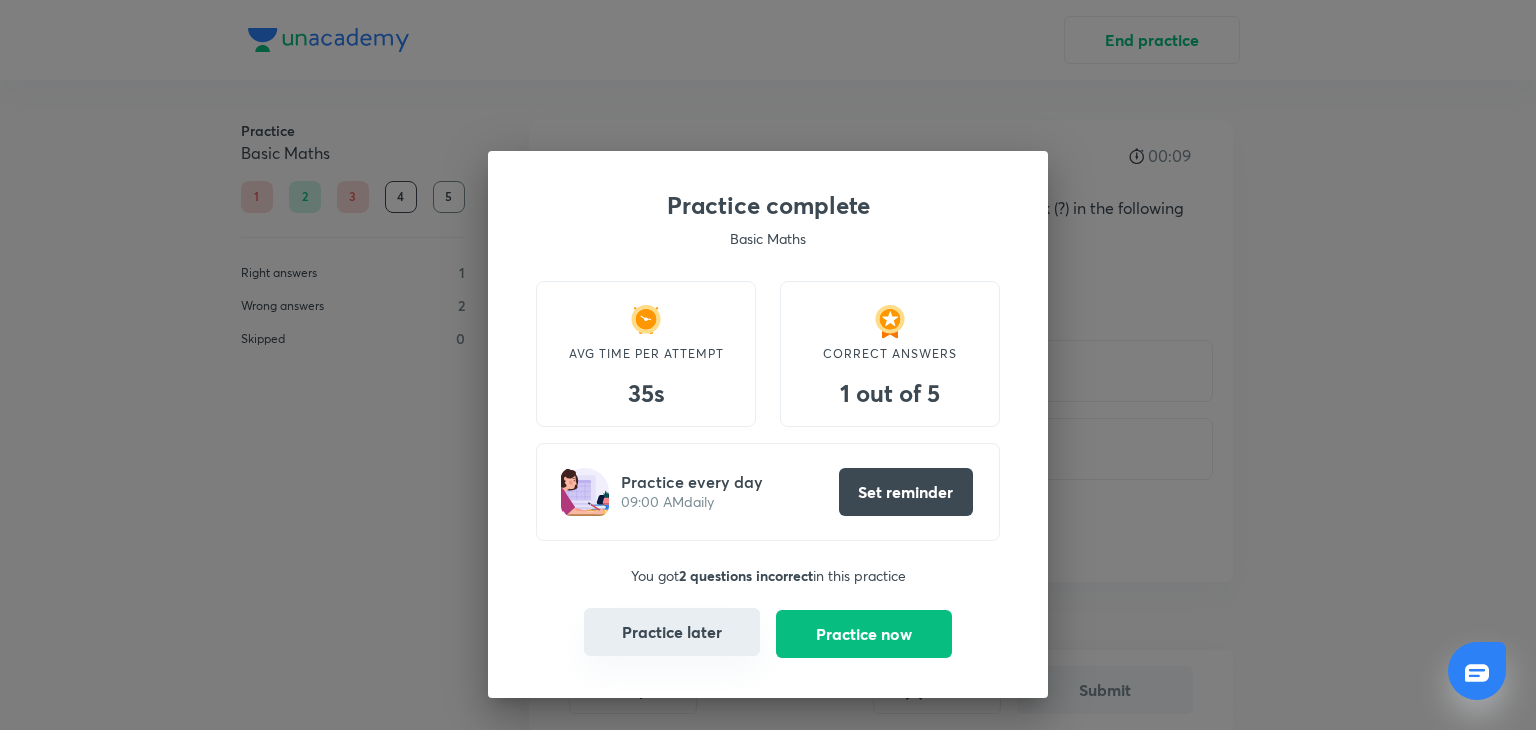 click on "Practice later" at bounding box center [672, 632] 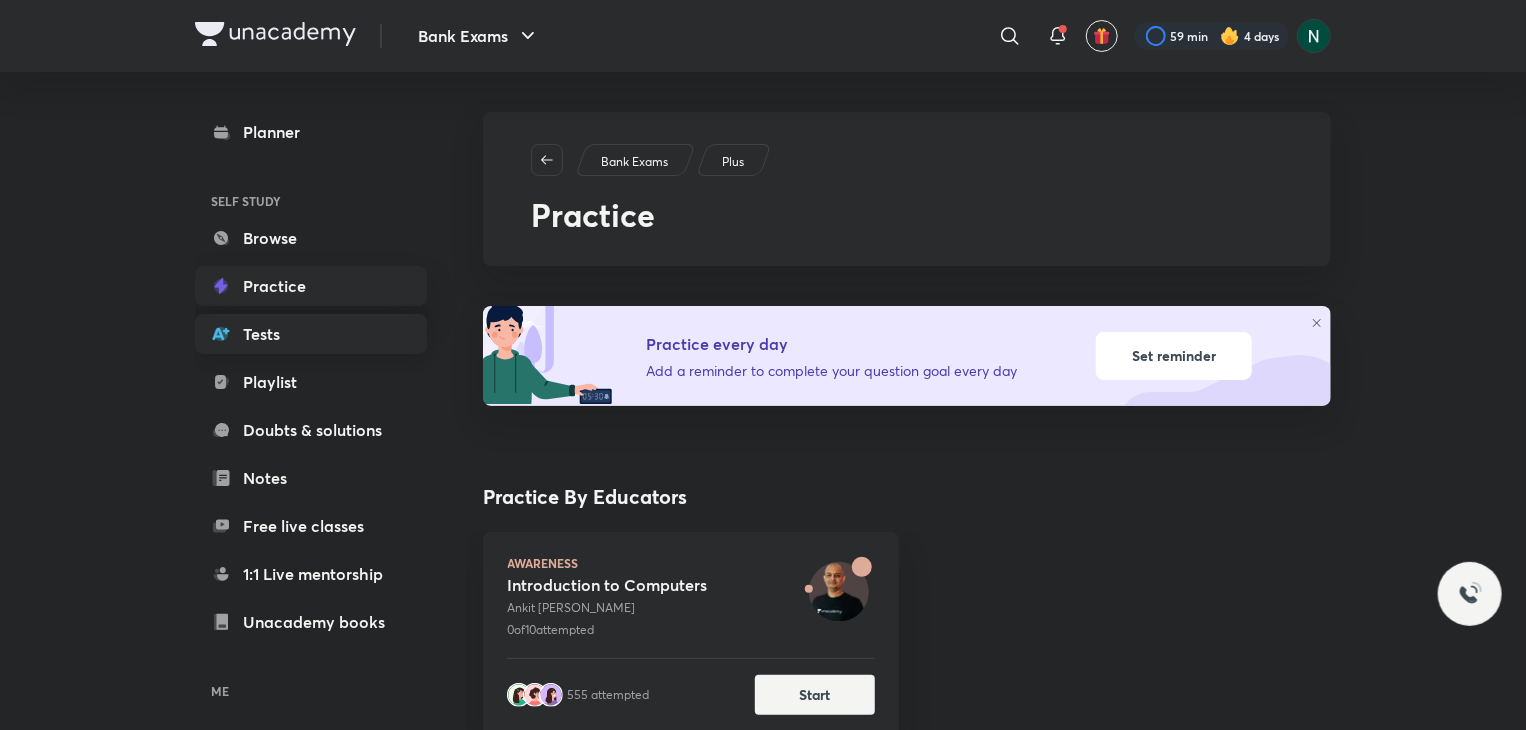 click on "Tests" at bounding box center (311, 334) 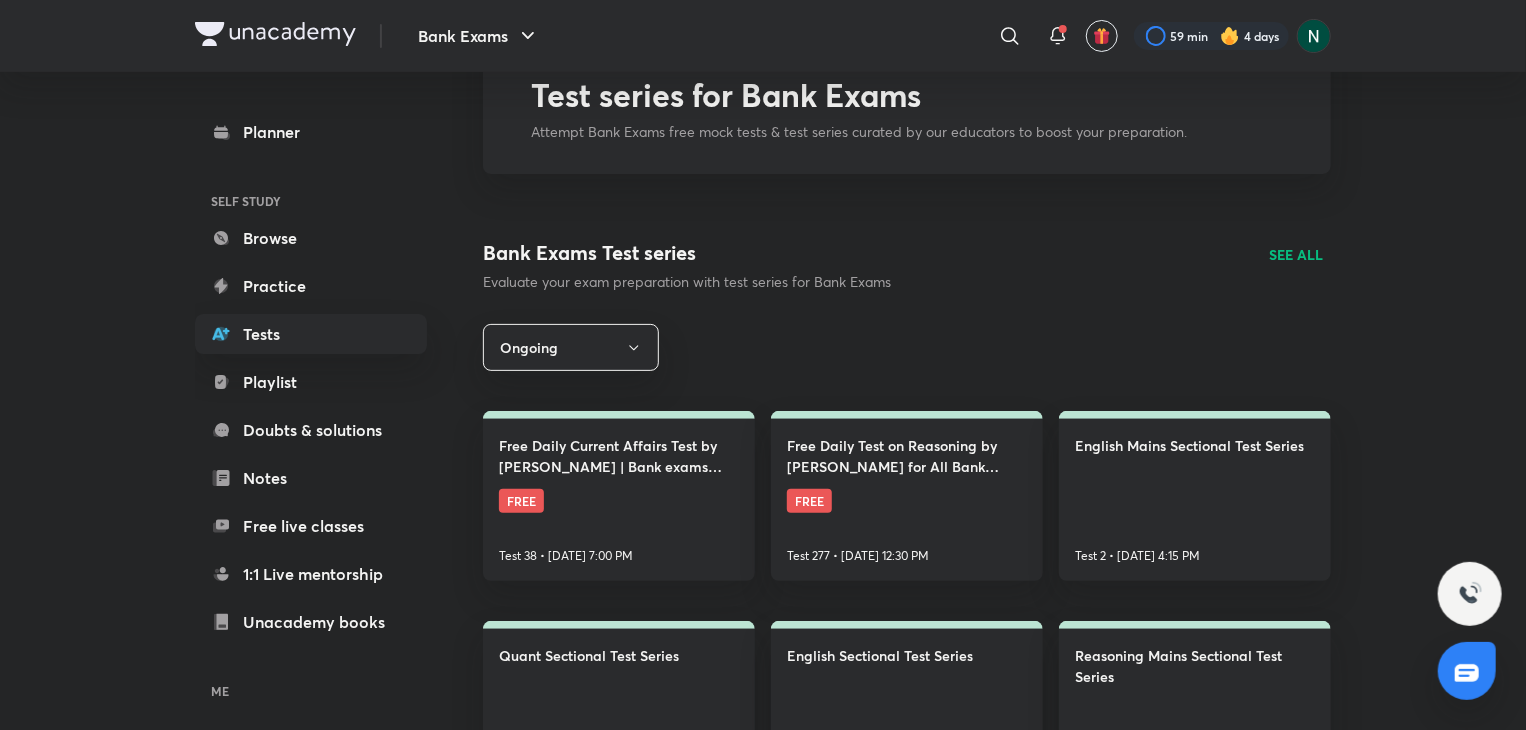 scroll, scrollTop: 160, scrollLeft: 0, axis: vertical 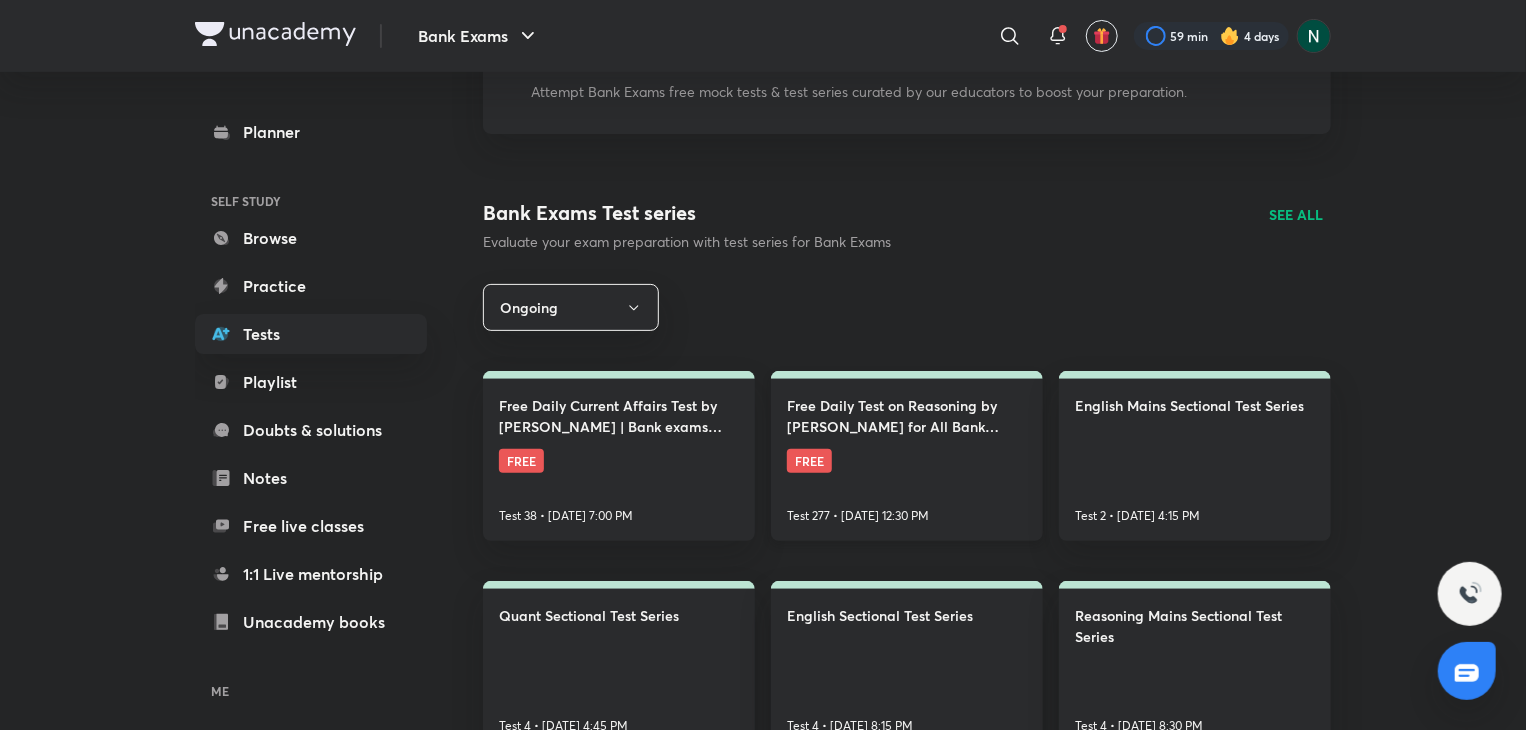 click on "Free Daily Test on Reasoning by [PERSON_NAME] for All Bank Exams 2024-25" at bounding box center (907, 416) 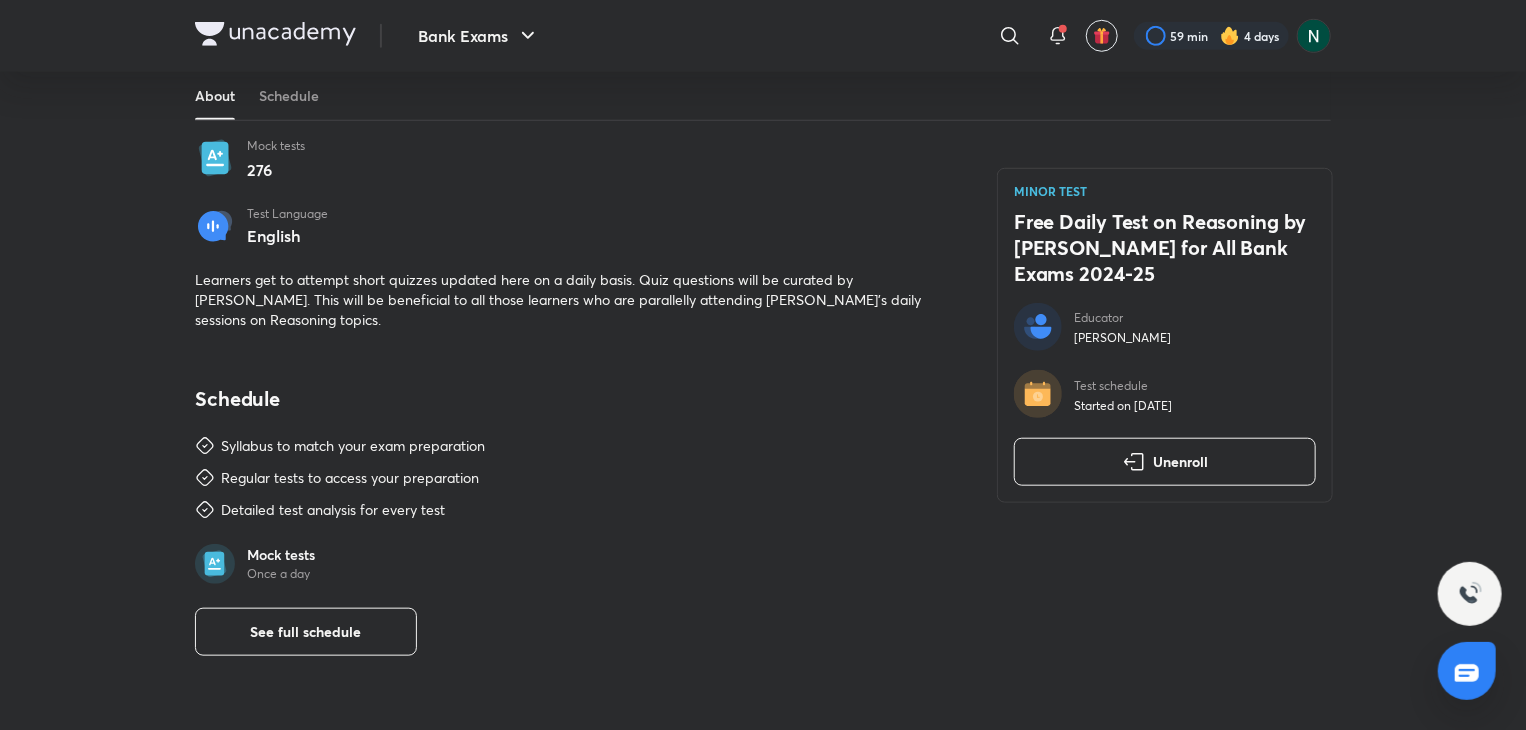 scroll, scrollTop: 760, scrollLeft: 0, axis: vertical 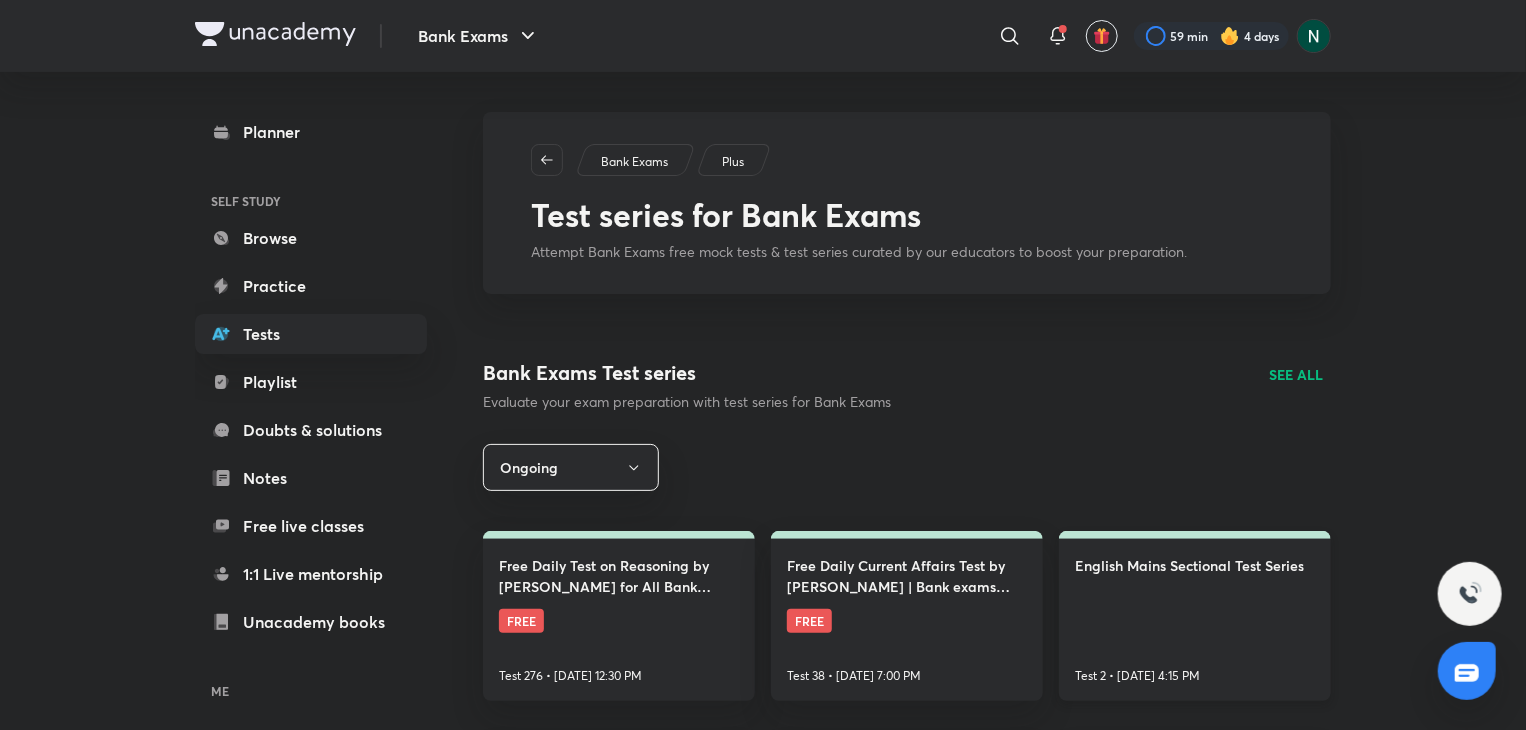 click on "English Mains Sectional Test Series Test 2 • [DATE] 4:15 PM" at bounding box center (1195, 616) 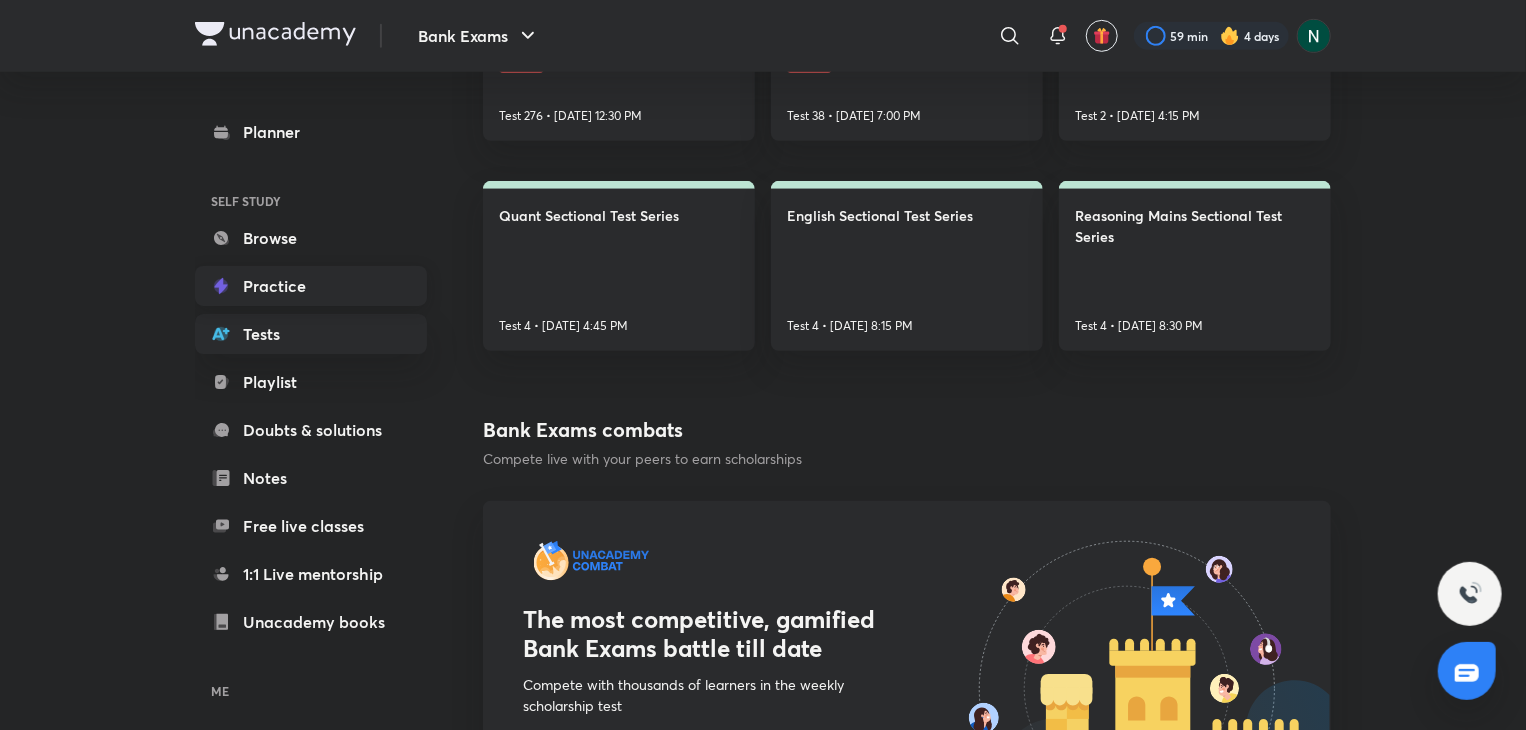scroll, scrollTop: 520, scrollLeft: 0, axis: vertical 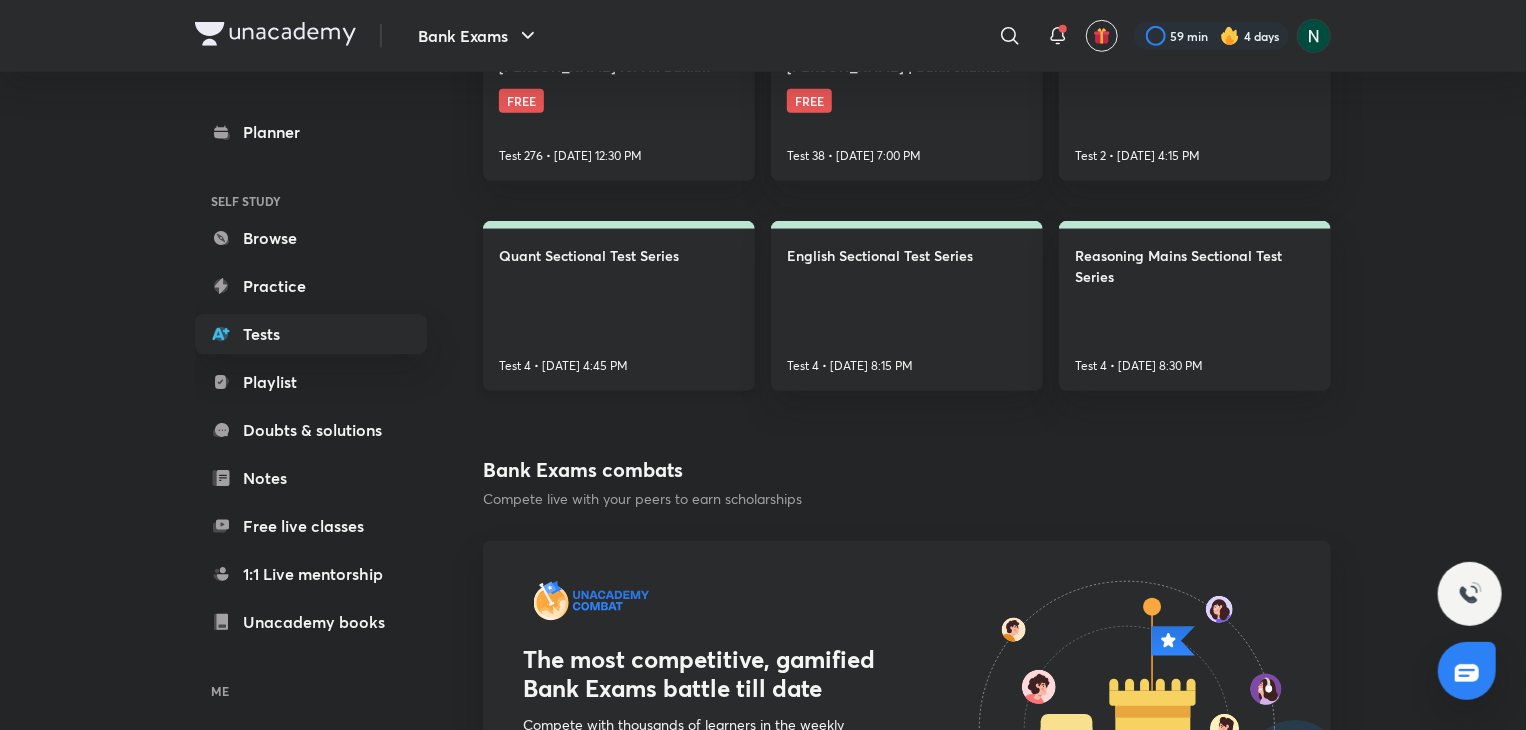 click on "Quant Sectional Test Series Test 4 • [DATE] 4:45 PM" at bounding box center [619, 306] 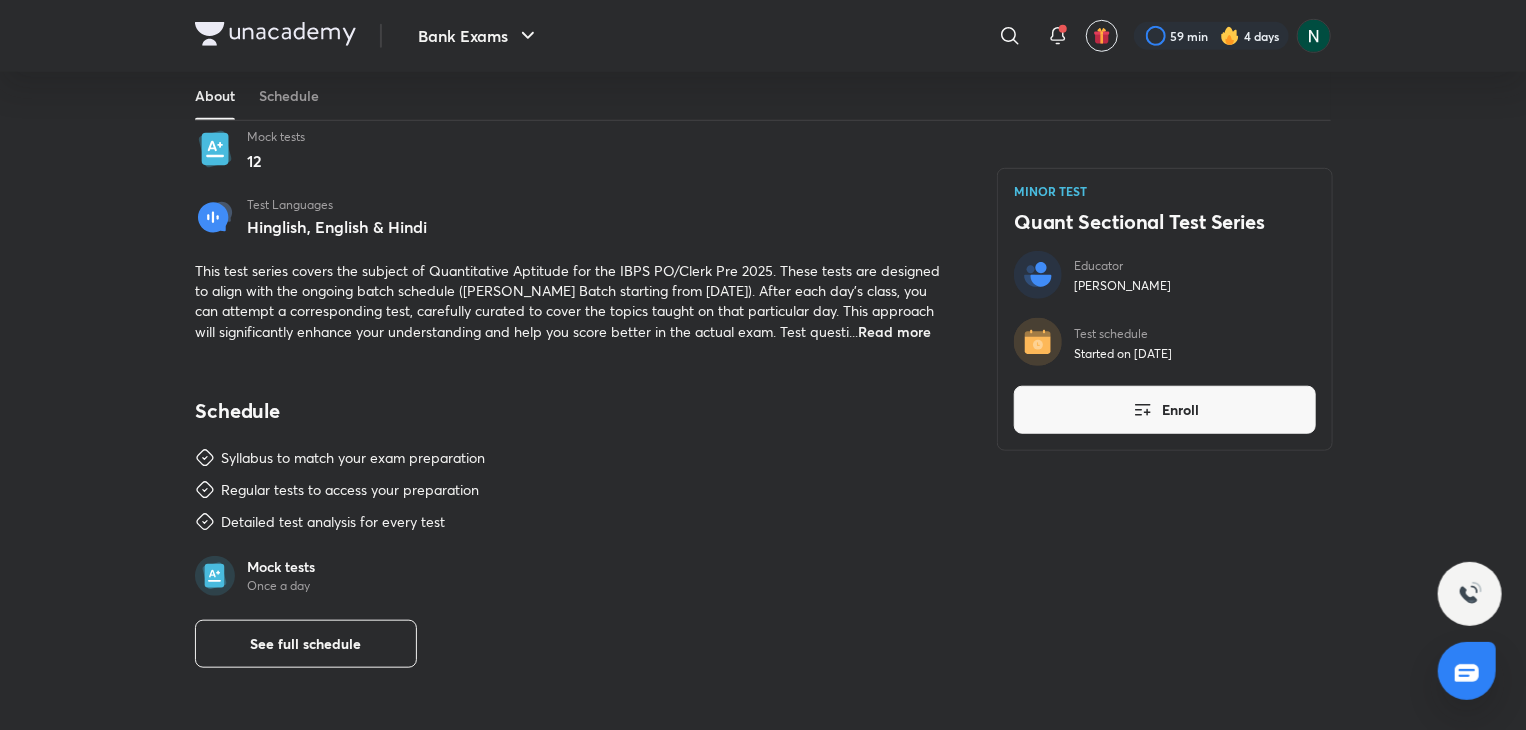 scroll, scrollTop: 680, scrollLeft: 0, axis: vertical 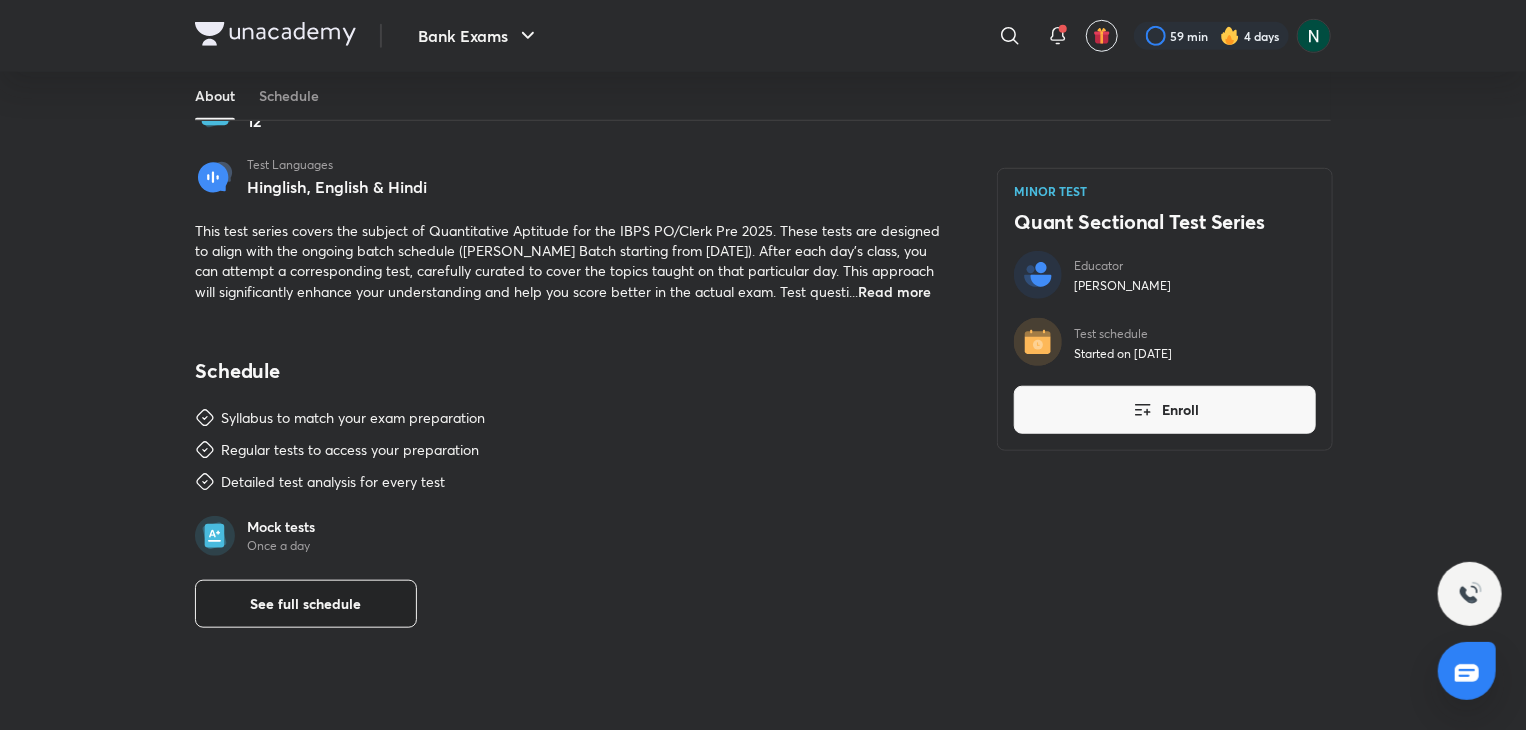 click on "See full schedule" at bounding box center (306, 604) 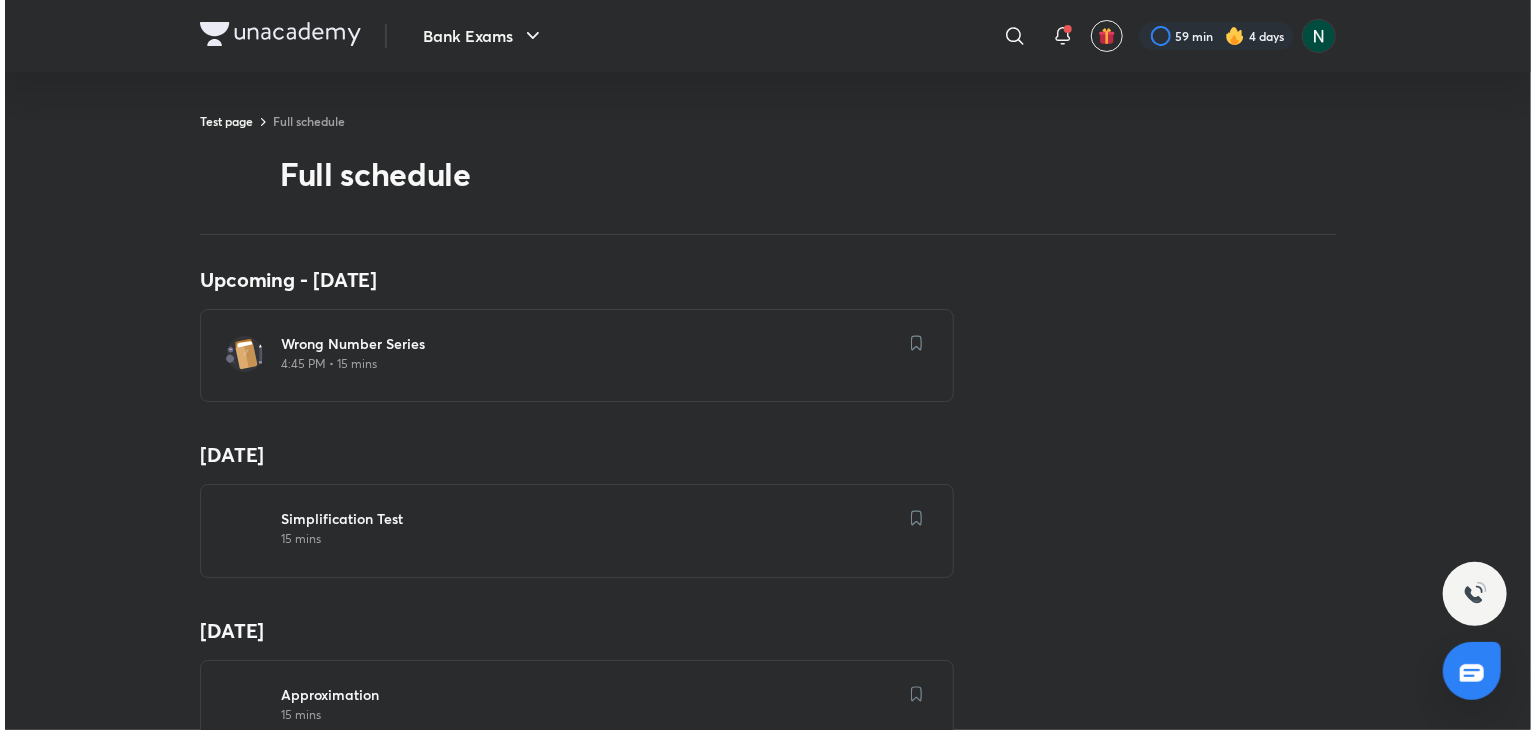 scroll, scrollTop: 0, scrollLeft: 0, axis: both 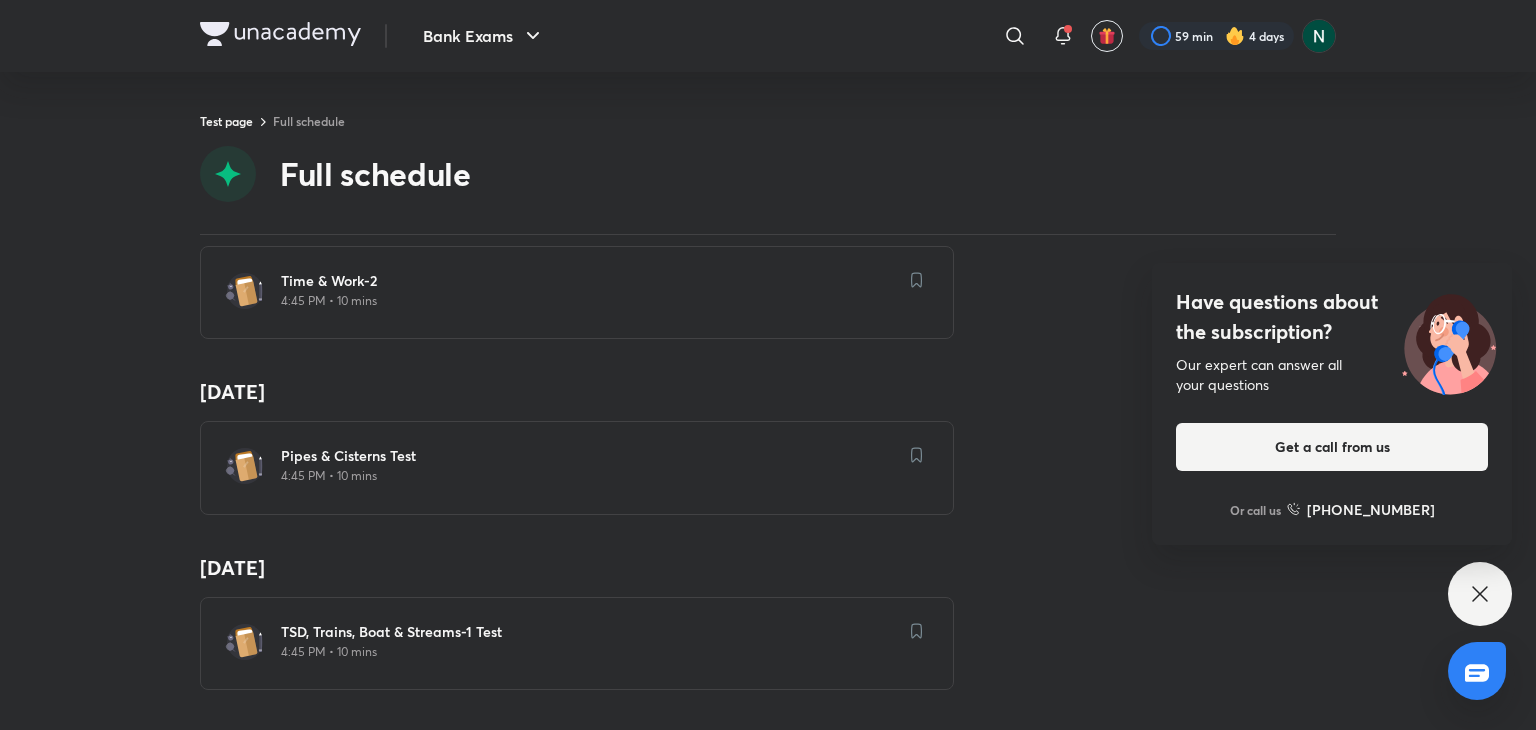 click on "Have questions about the subscription?" at bounding box center (1332, 317) 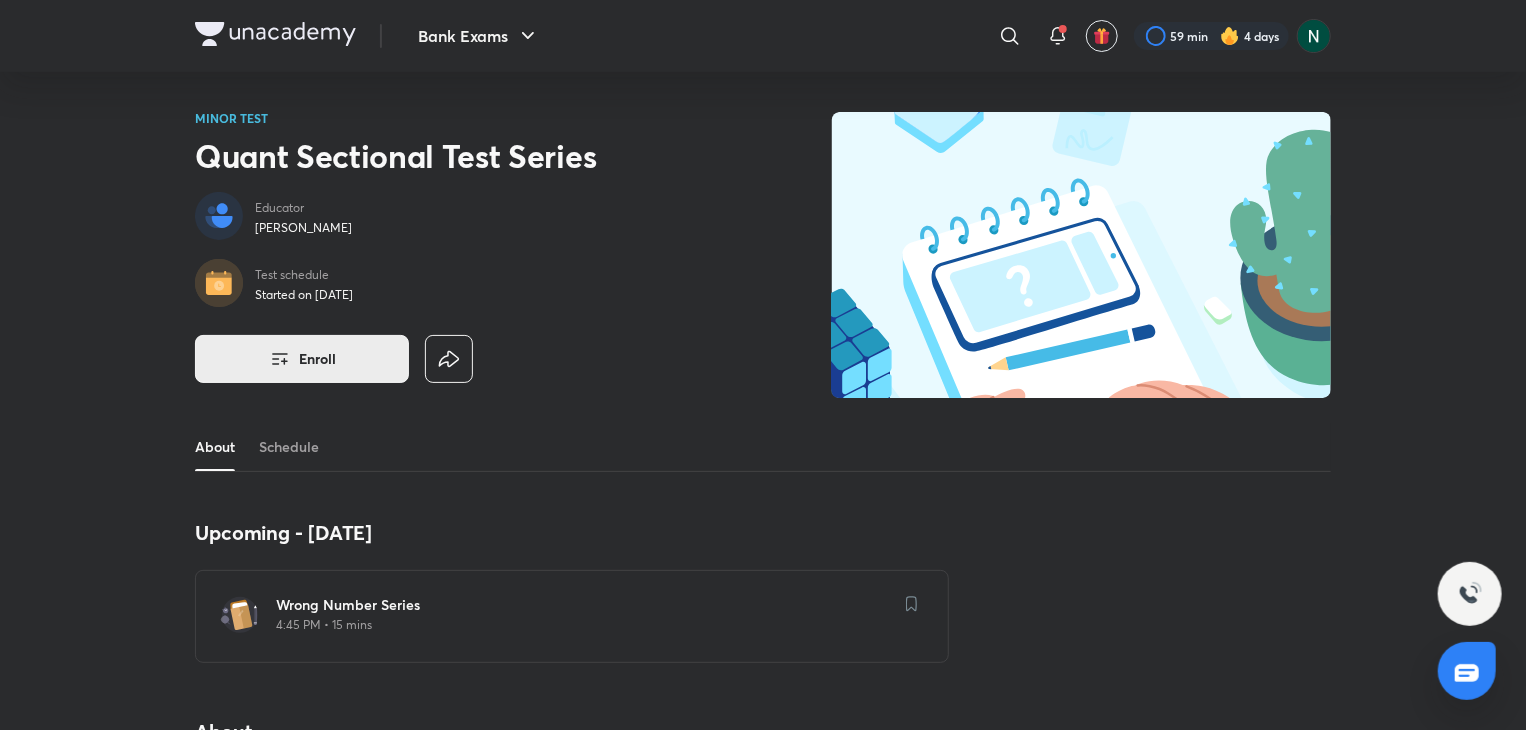 click 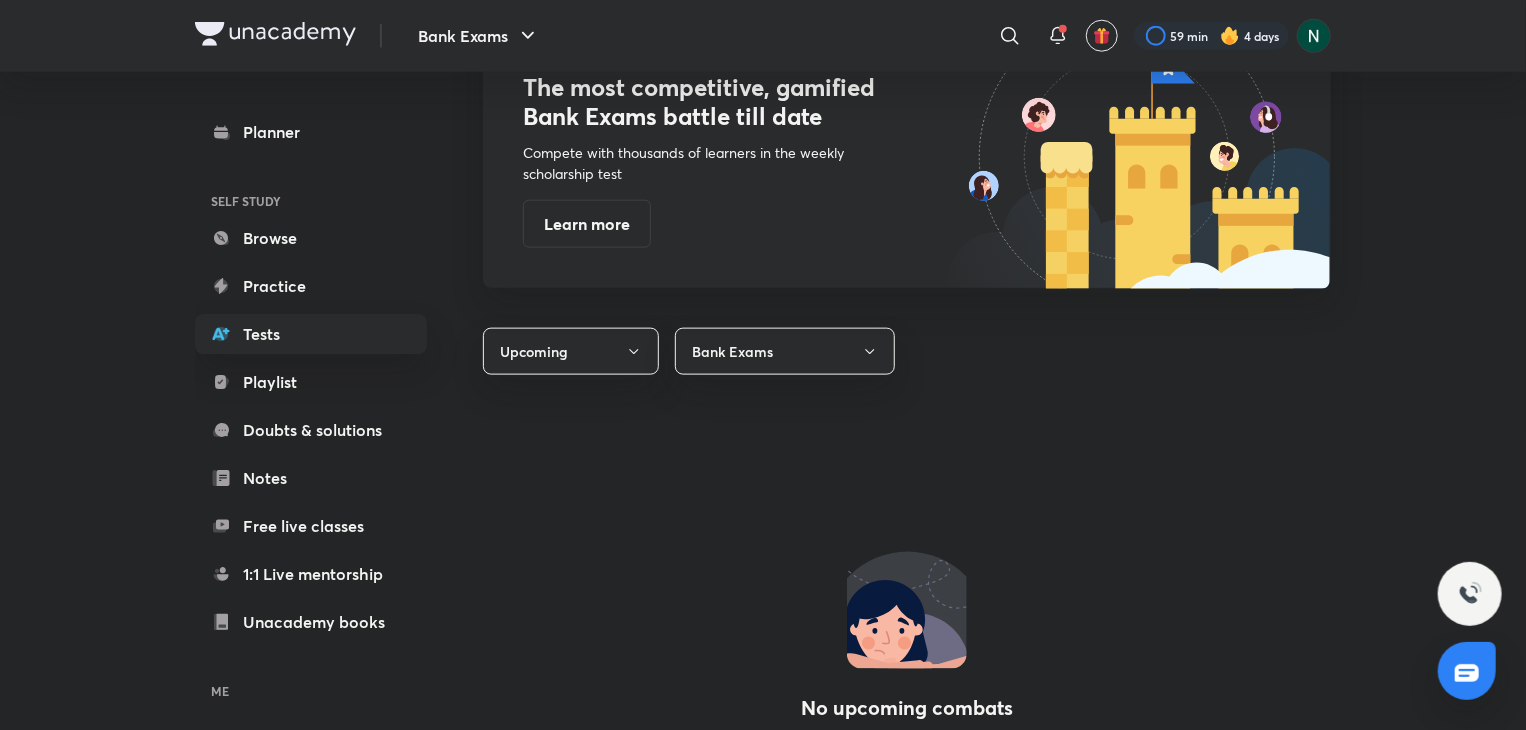 scroll, scrollTop: 1120, scrollLeft: 0, axis: vertical 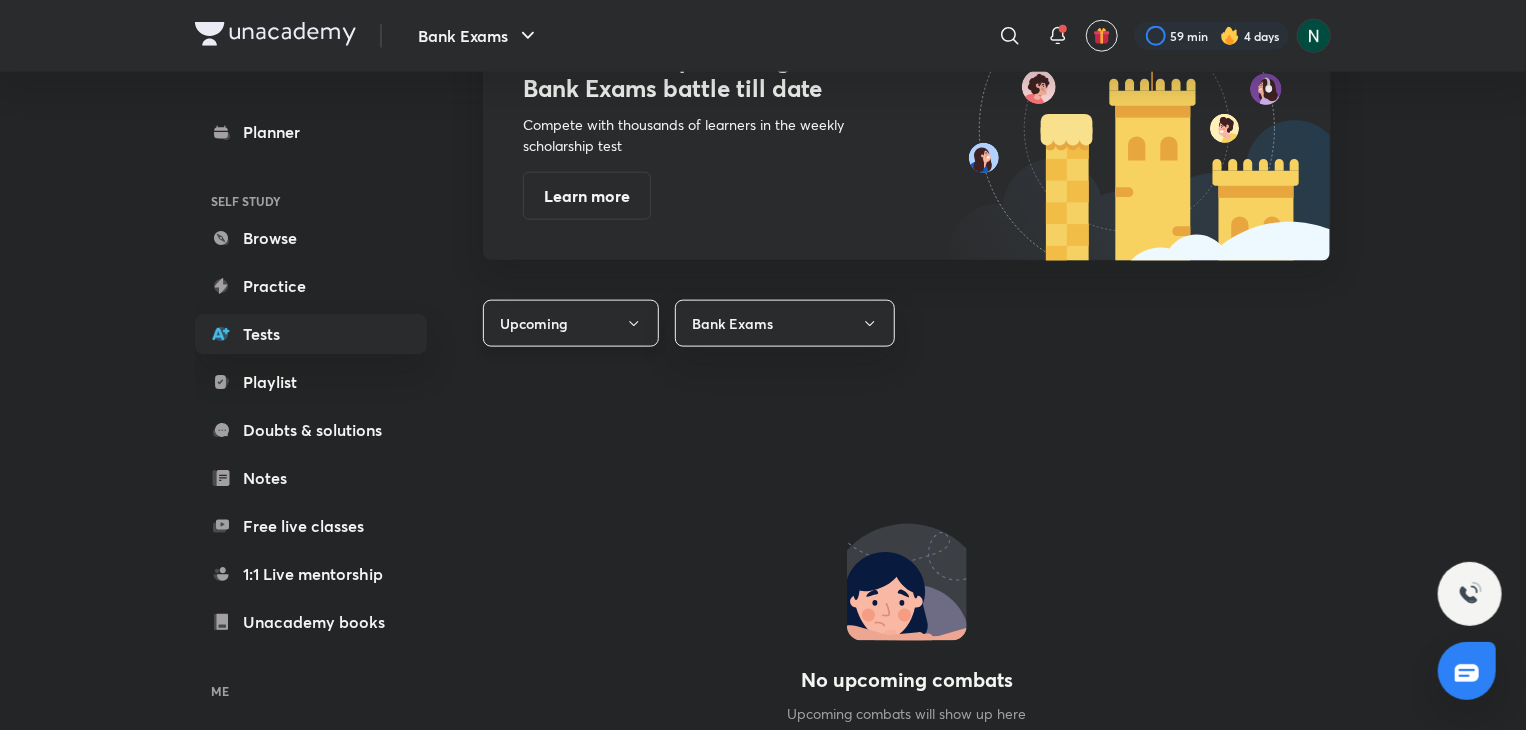 click on "Upcoming" at bounding box center [571, 323] 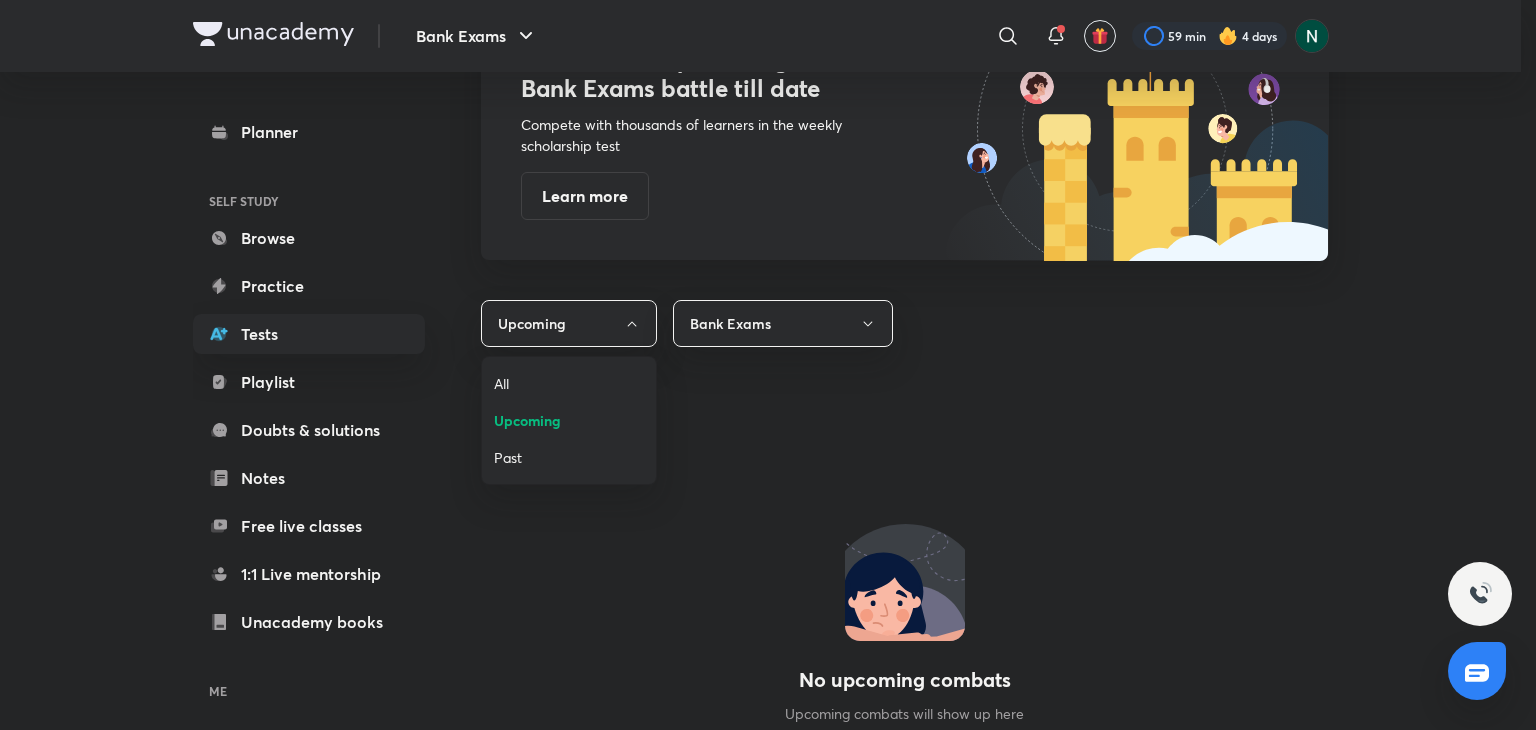 click on "All" at bounding box center (569, 383) 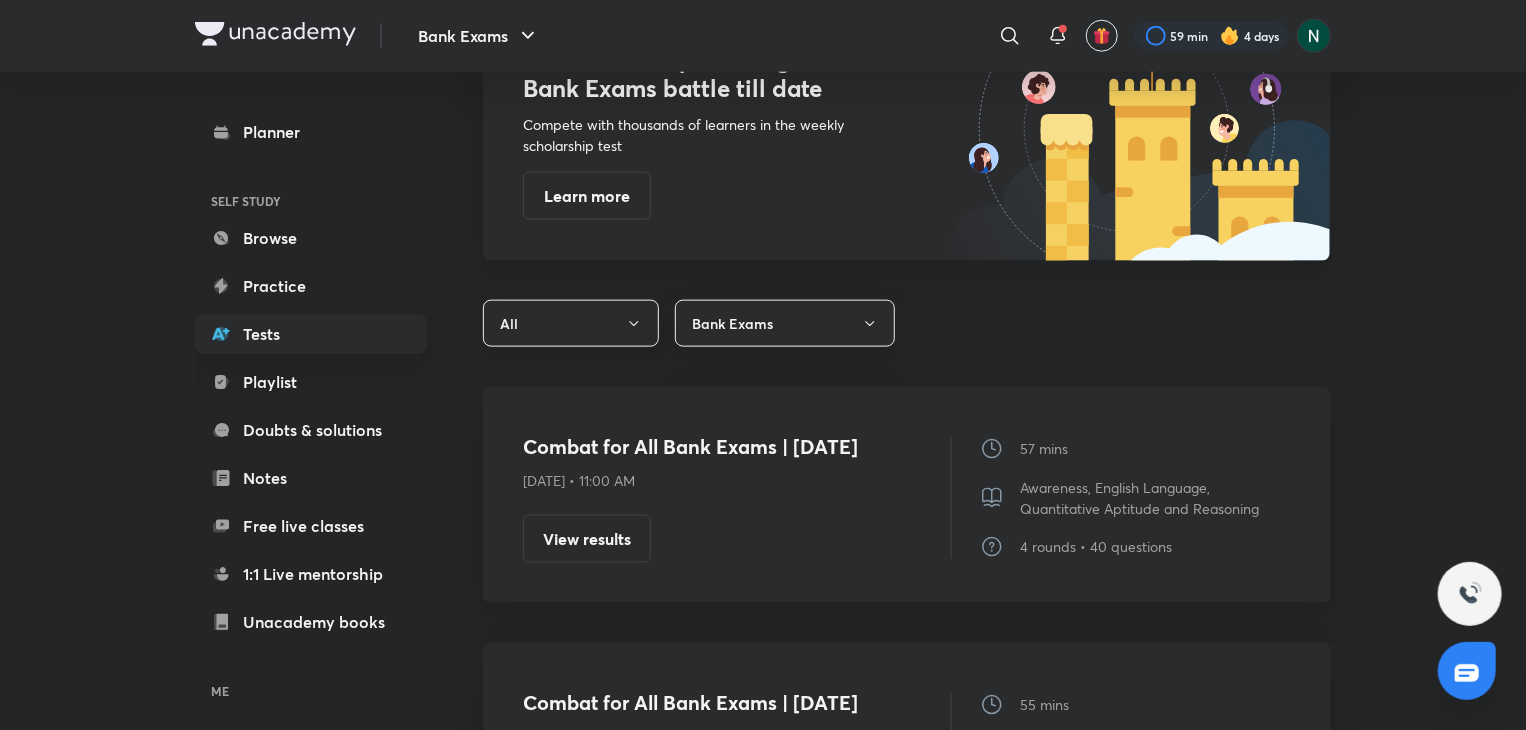 click on "All" at bounding box center [571, 323] 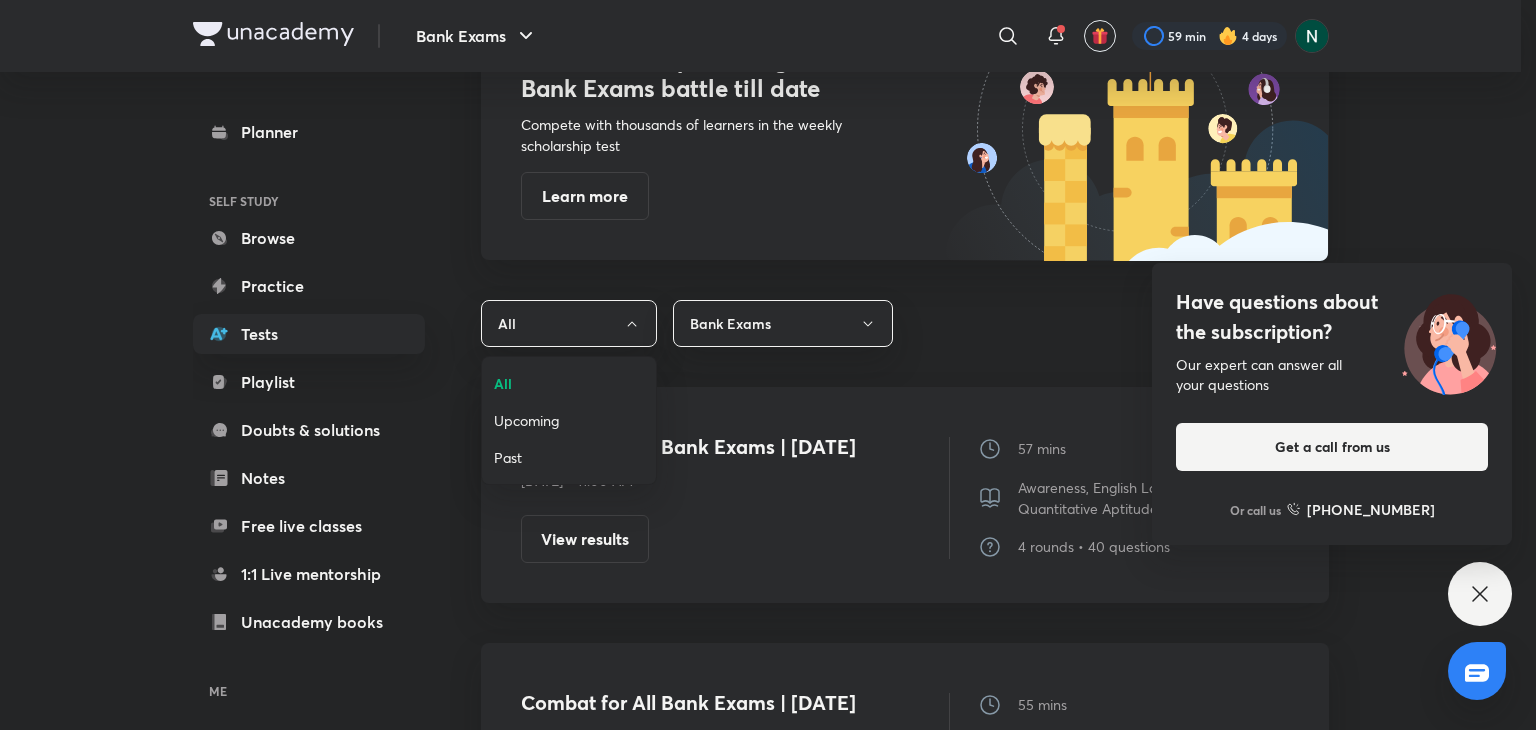 click at bounding box center (768, 365) 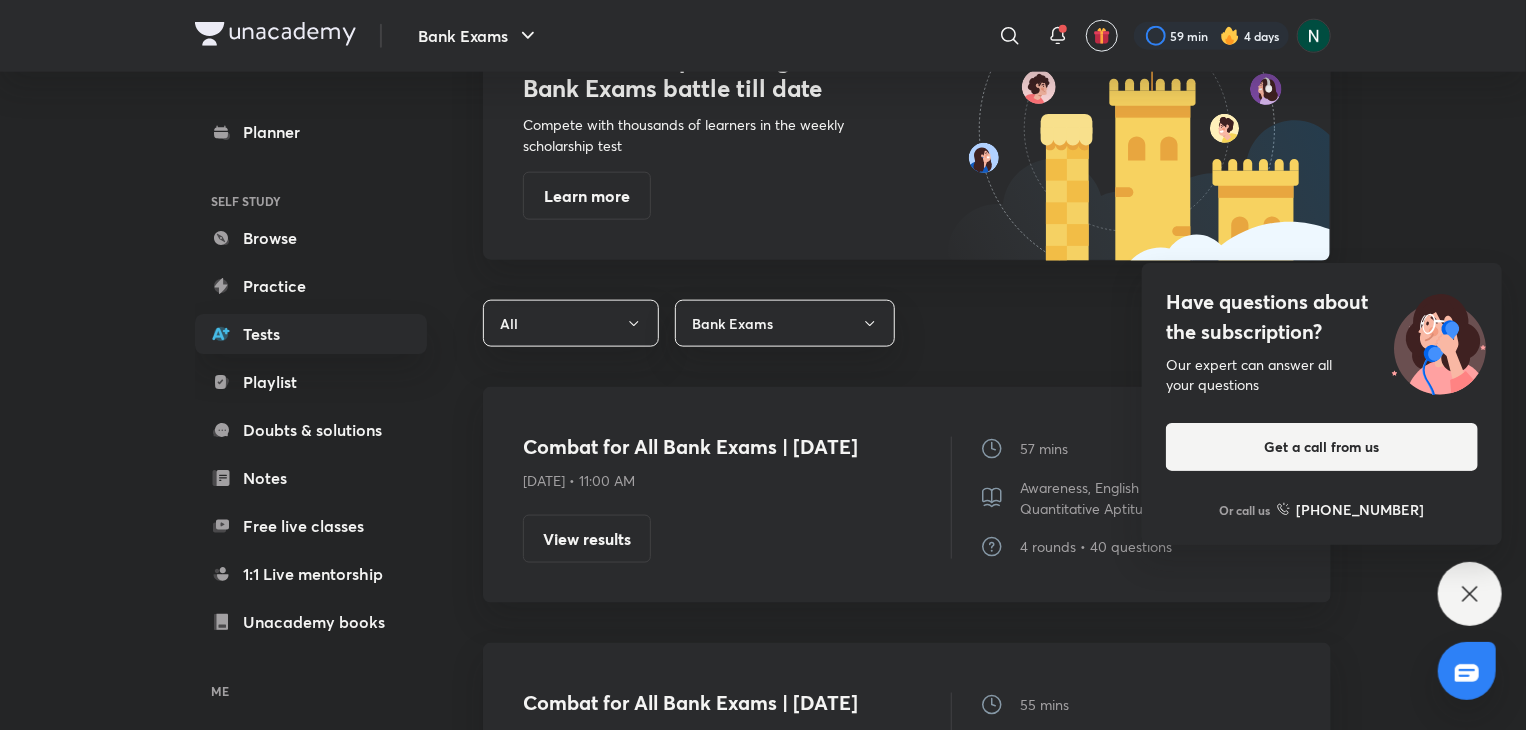 type 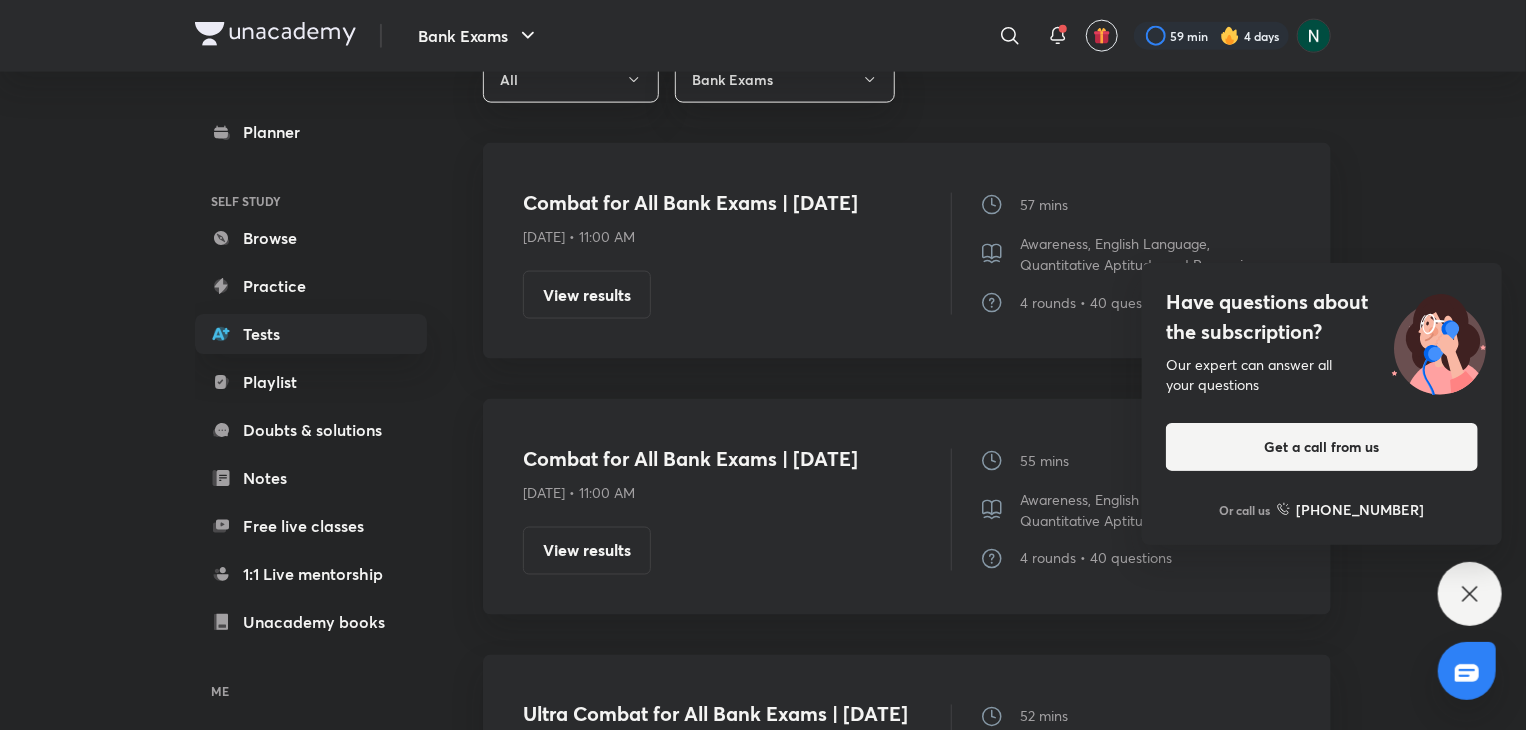 scroll, scrollTop: 1400, scrollLeft: 0, axis: vertical 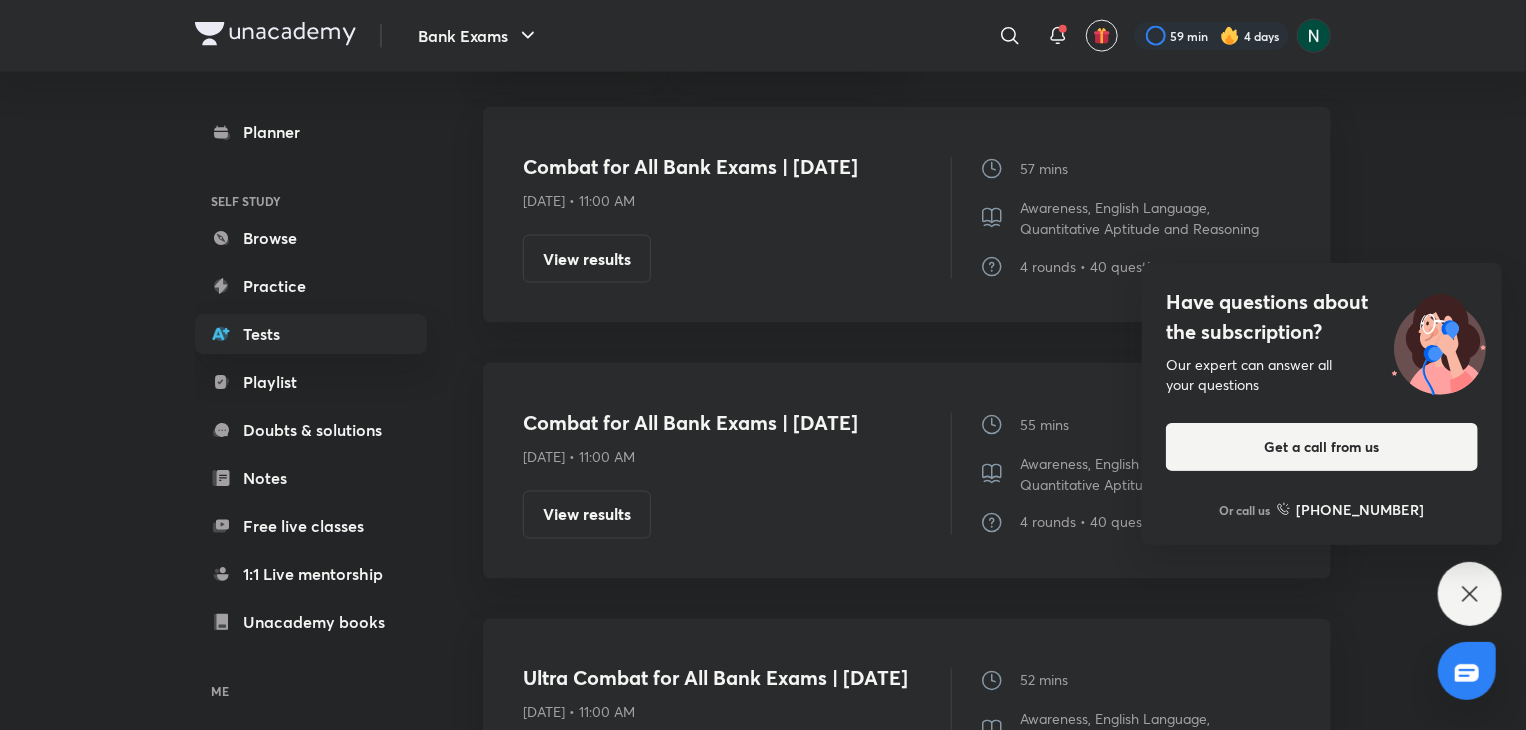 click on "Combat for All Bank Exams | [DATE]" at bounding box center [723, 423] 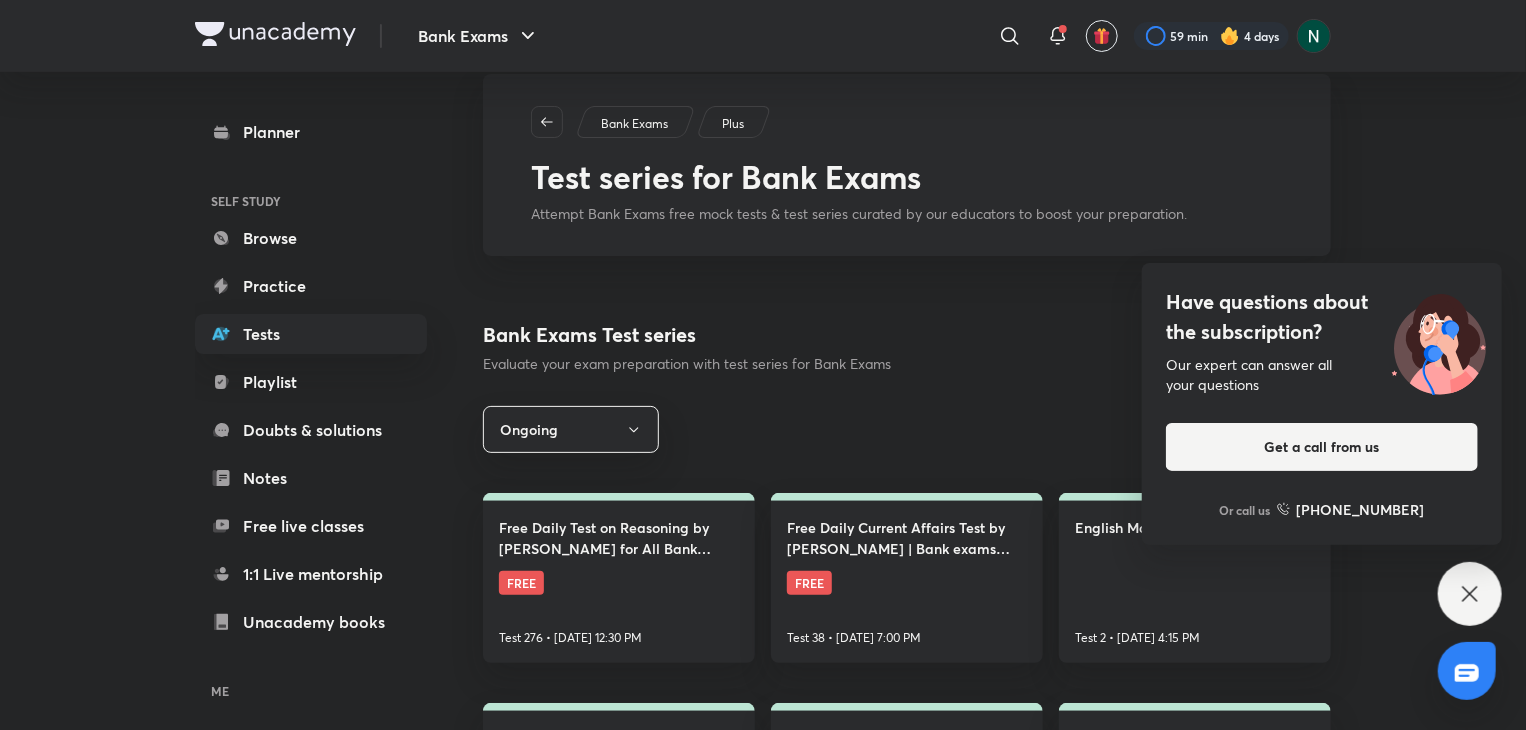 scroll, scrollTop: 0, scrollLeft: 0, axis: both 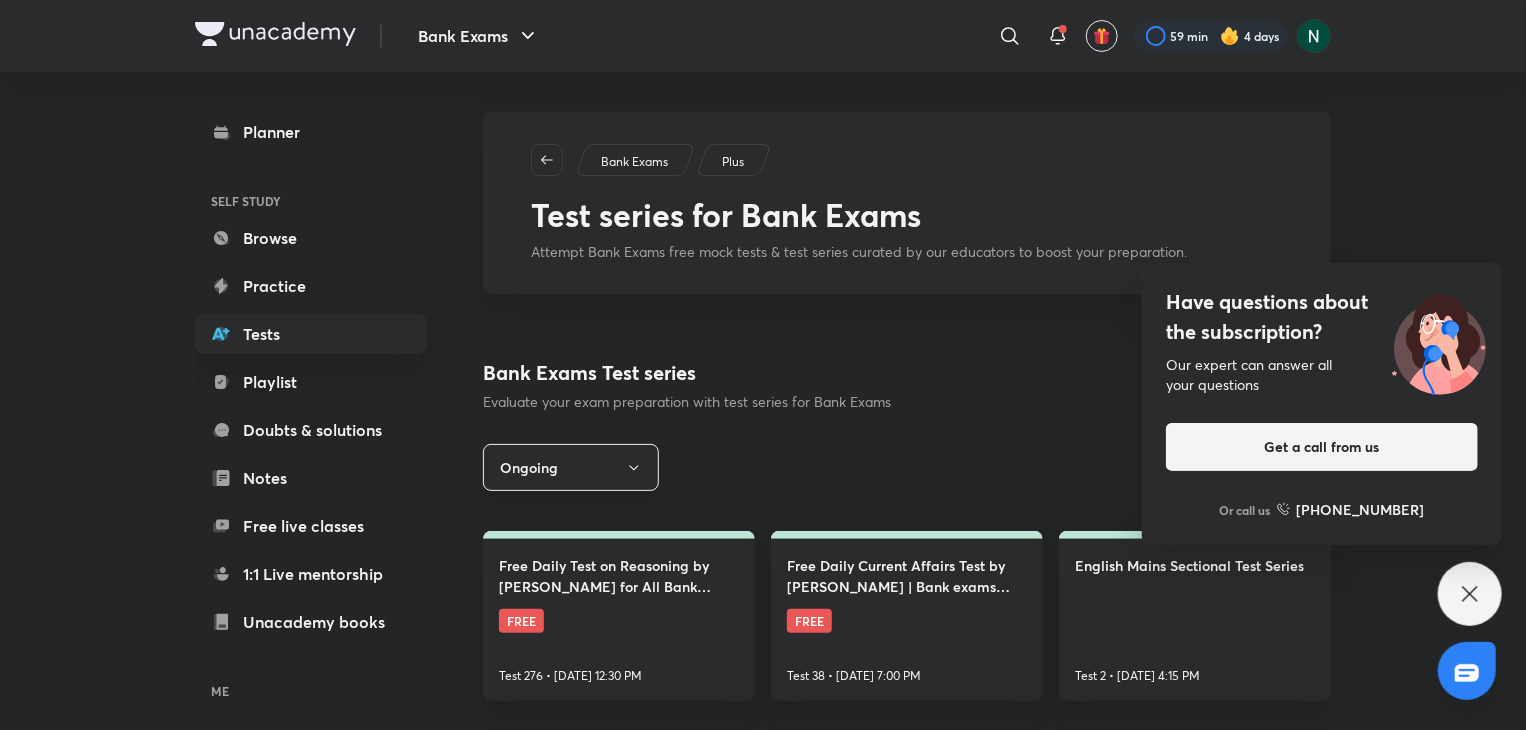 click 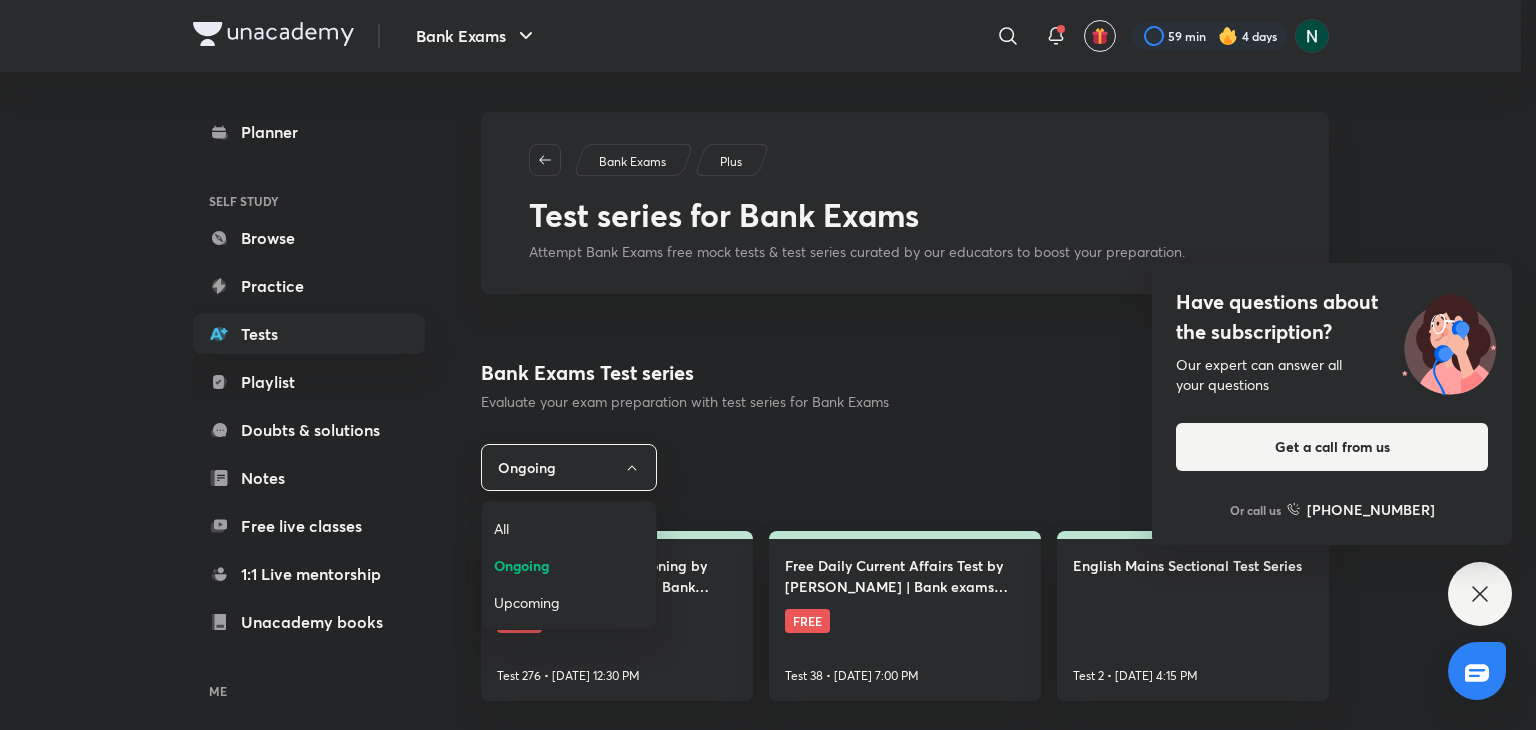 click on "All" at bounding box center [569, 528] 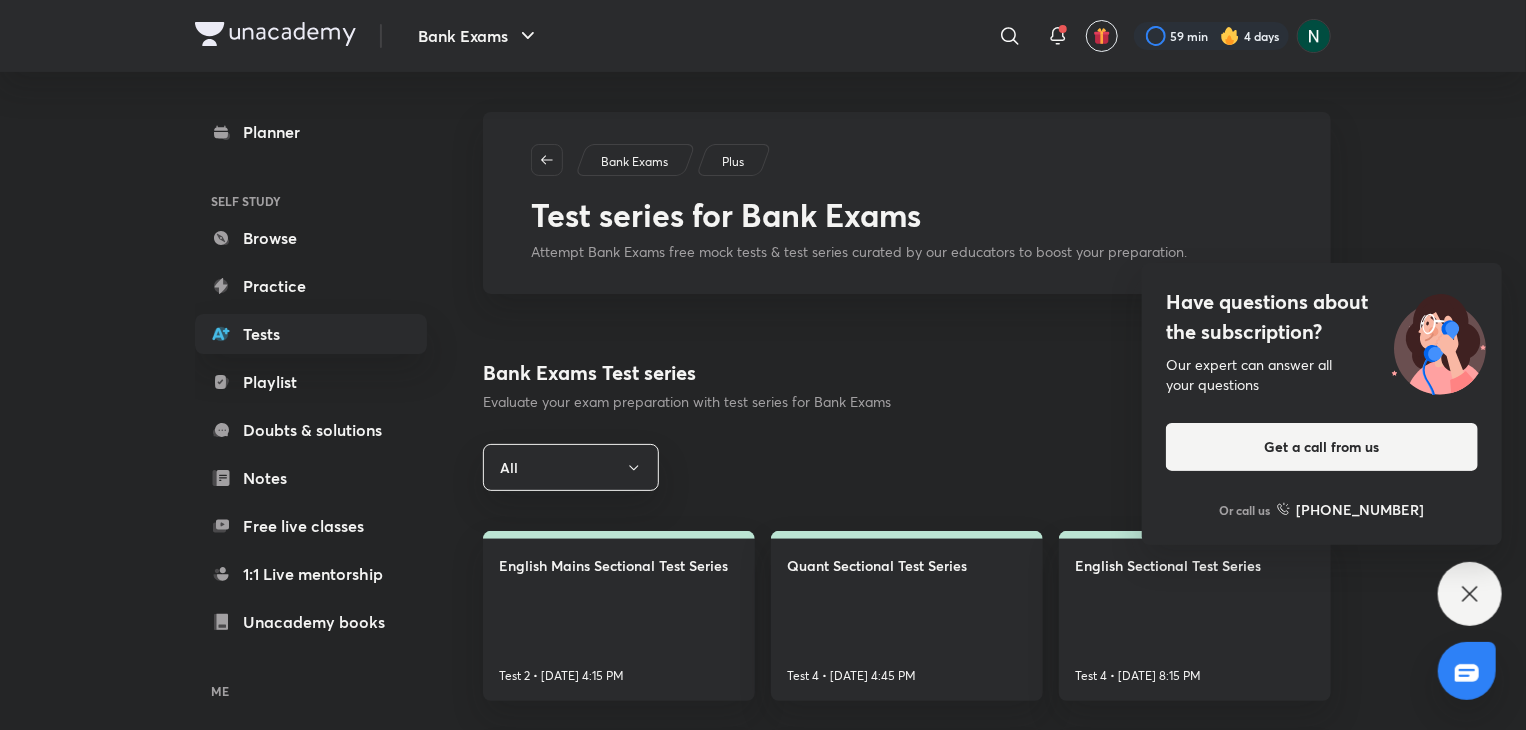 click on "Bank Exams Plus Test series for Bank Exams Attempt Bank Exams free mock tests & test series curated by our educators to boost your preparation. Bank Exams Test series Evaluate your exam preparation with test series for Bank Exams SEE ALL All English Mains Sectional Test Series Test 2 • [DATE] 4:15 PM Quant Sectional Test Series Test 4 • [DATE] 4:45 PM English Sectional Test Series Test 4 • [DATE] 8:15 PM Reasoning Mains Sectional Test Series Test 4 • [DATE] 8:30 PM Reasoning Sectional test Series Test 7 • [DATE] 2:30 PM Quant Mains Sectional Test Series Test 1 • [DATE] 12:45 PM Bank Exams combats Compete live with your peers to earn scholarships The most competitive, gamified Bank Exams battle till date Compete with thousands of learners in the weekly scholarship test Learn more All Bank Exams Combat for All Bank Exams | [DATE] [DATE] • 11:00 AM View results 57 mins Awareness, English Language, Quantitative Aptitude and Reasoning 4 rounds • 40 questions View results 55 mins" at bounding box center (907, 2089) 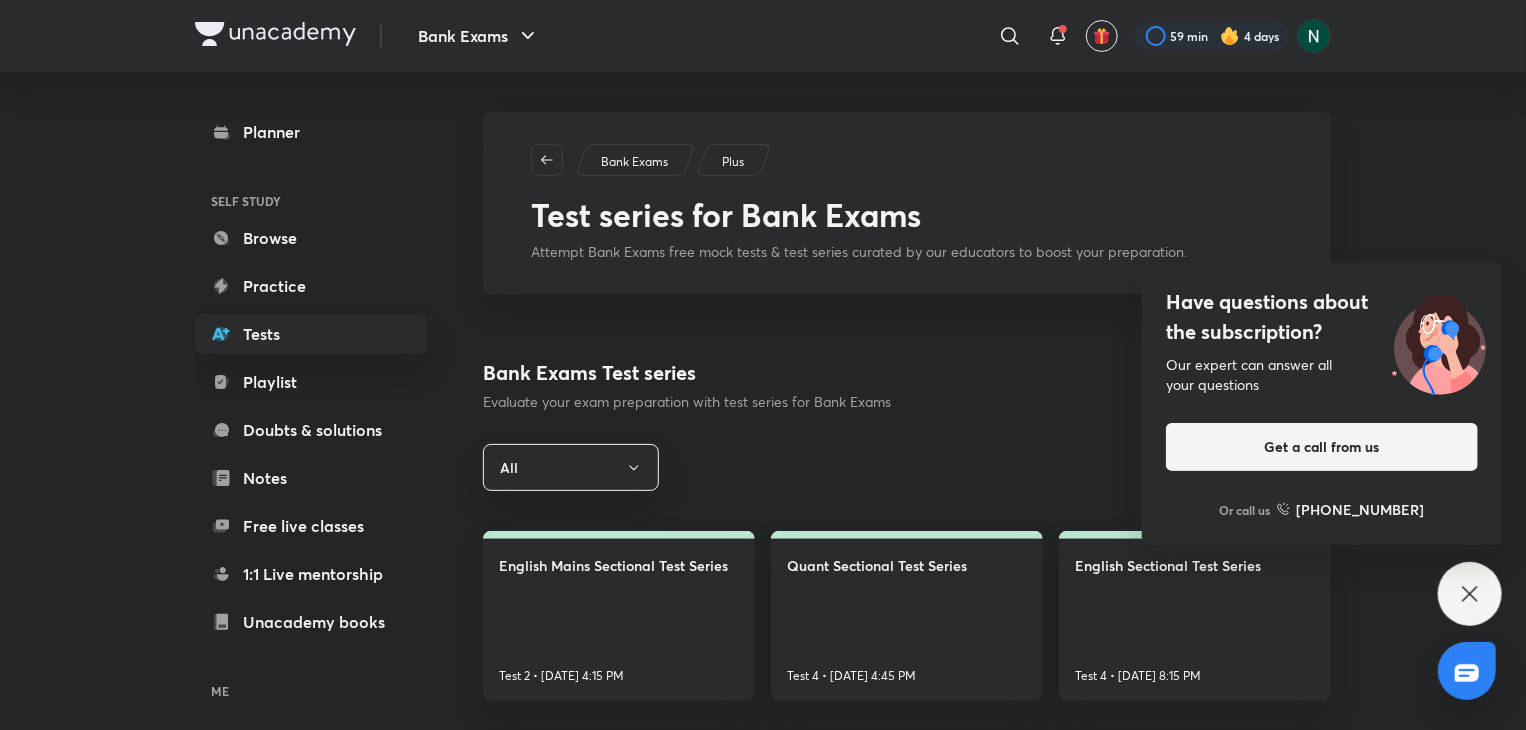 click on "Have questions about the subscription?" at bounding box center [1322, 317] 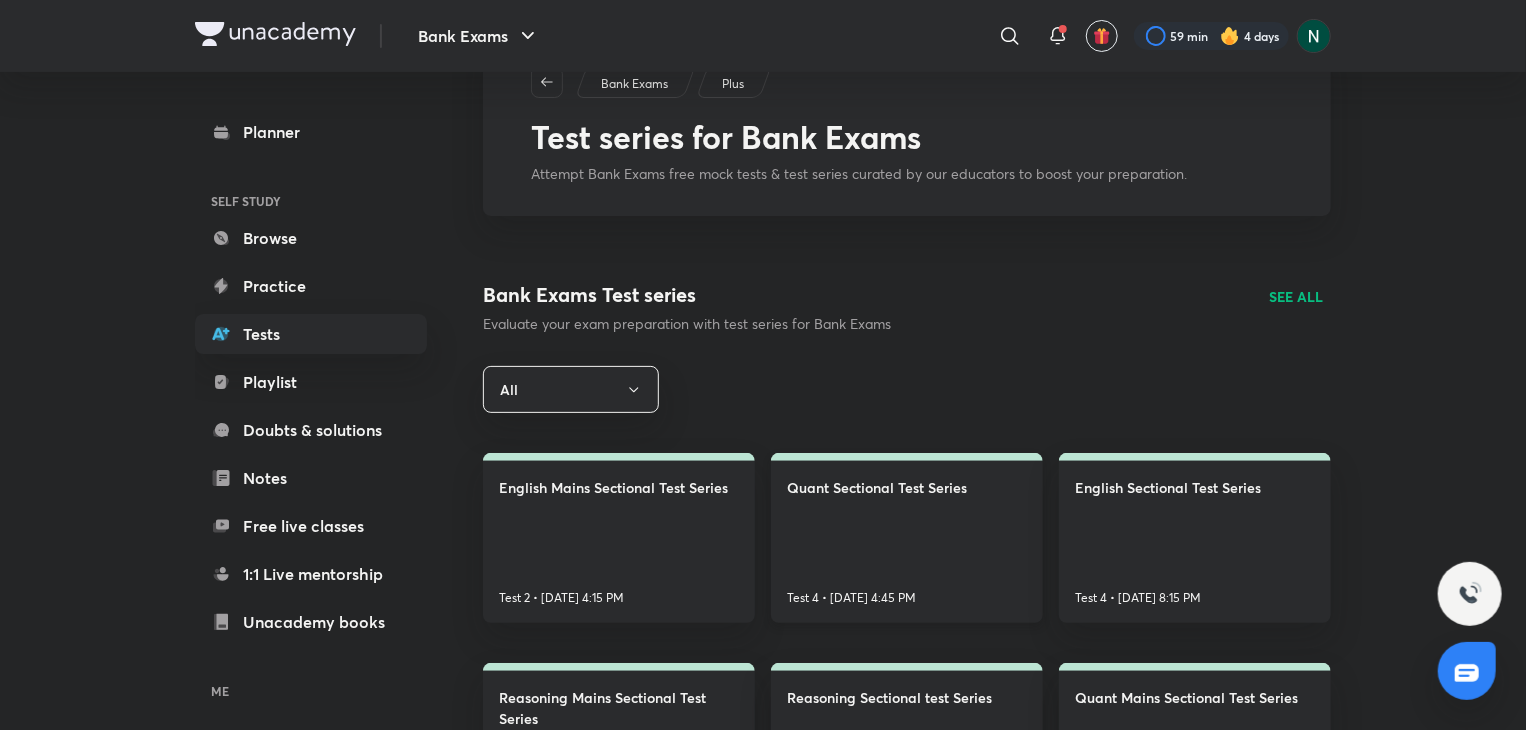 scroll, scrollTop: 80, scrollLeft: 0, axis: vertical 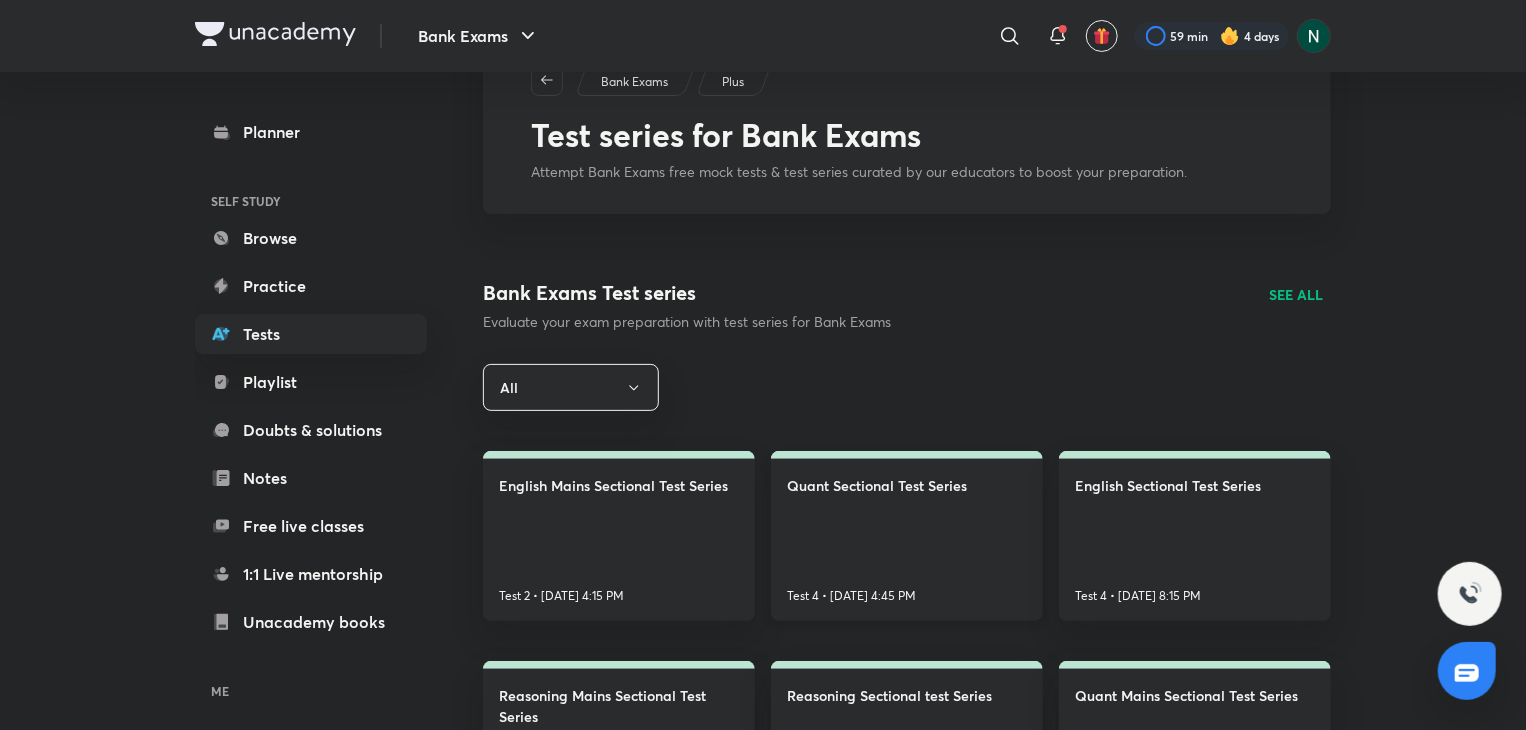click on "Quant Sectional Test Series Test 4 • [DATE] 4:45 PM" at bounding box center [907, 536] 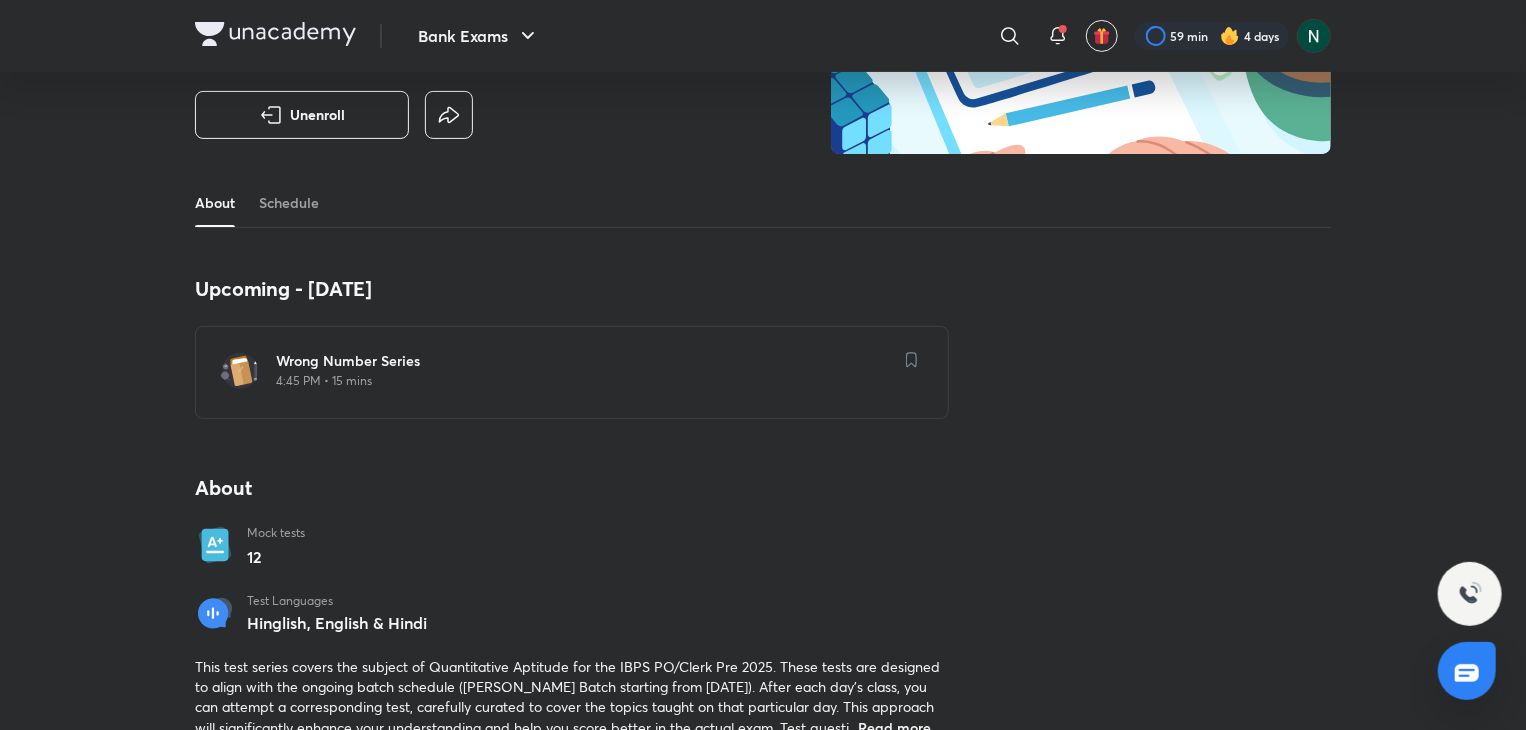scroll, scrollTop: 360, scrollLeft: 0, axis: vertical 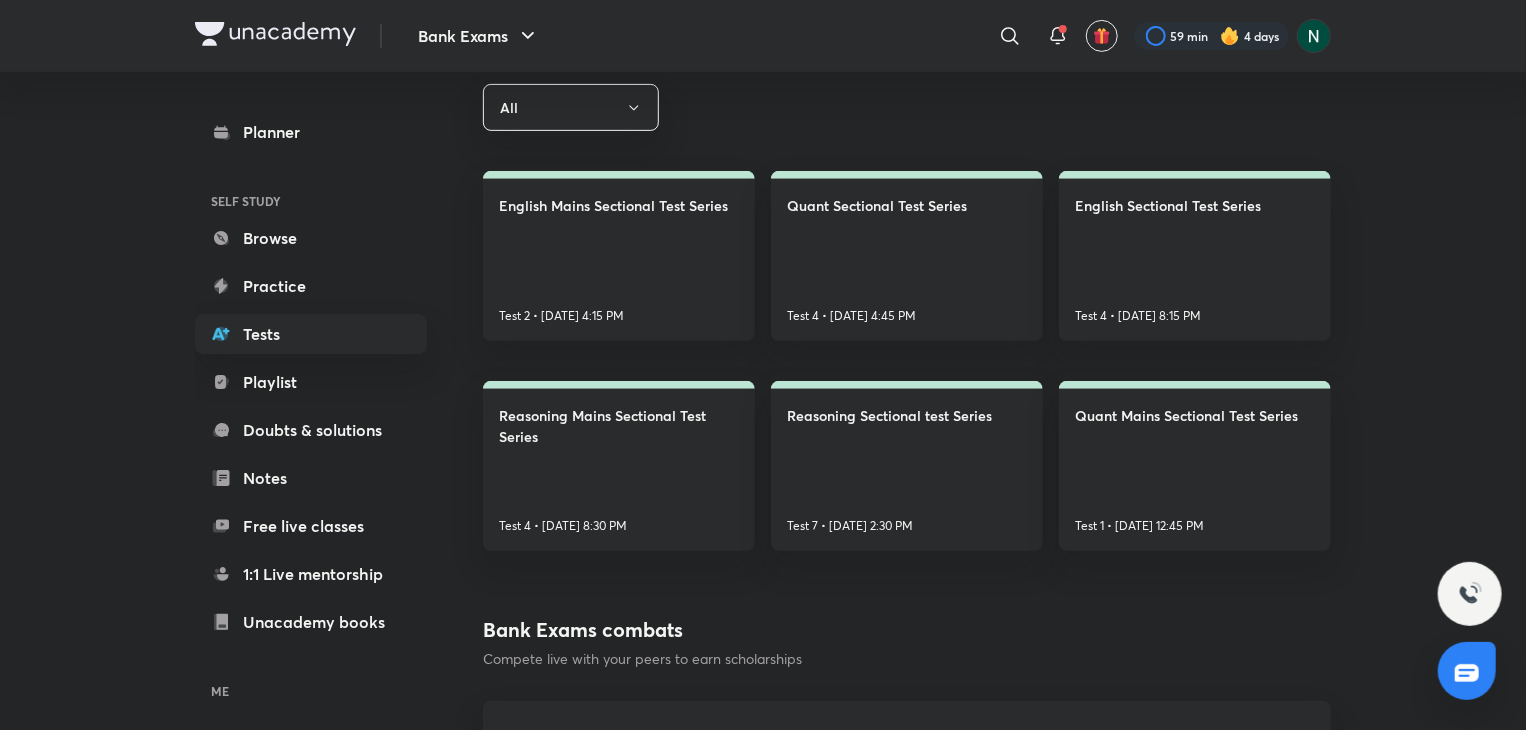 click on "Reasoning Sectional test Series Test 7 • [DATE] 2:30 PM" at bounding box center [907, 466] 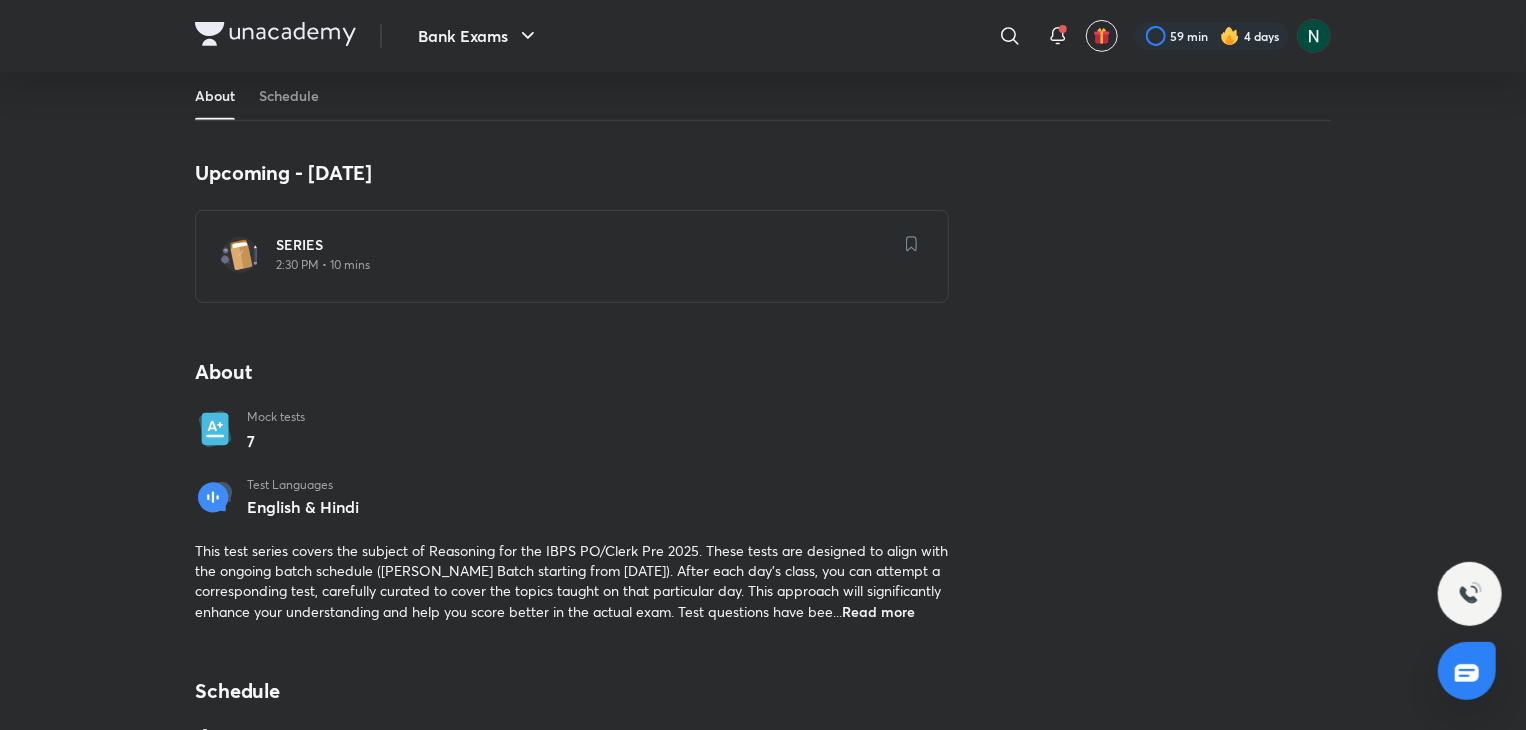 scroll, scrollTop: 0, scrollLeft: 0, axis: both 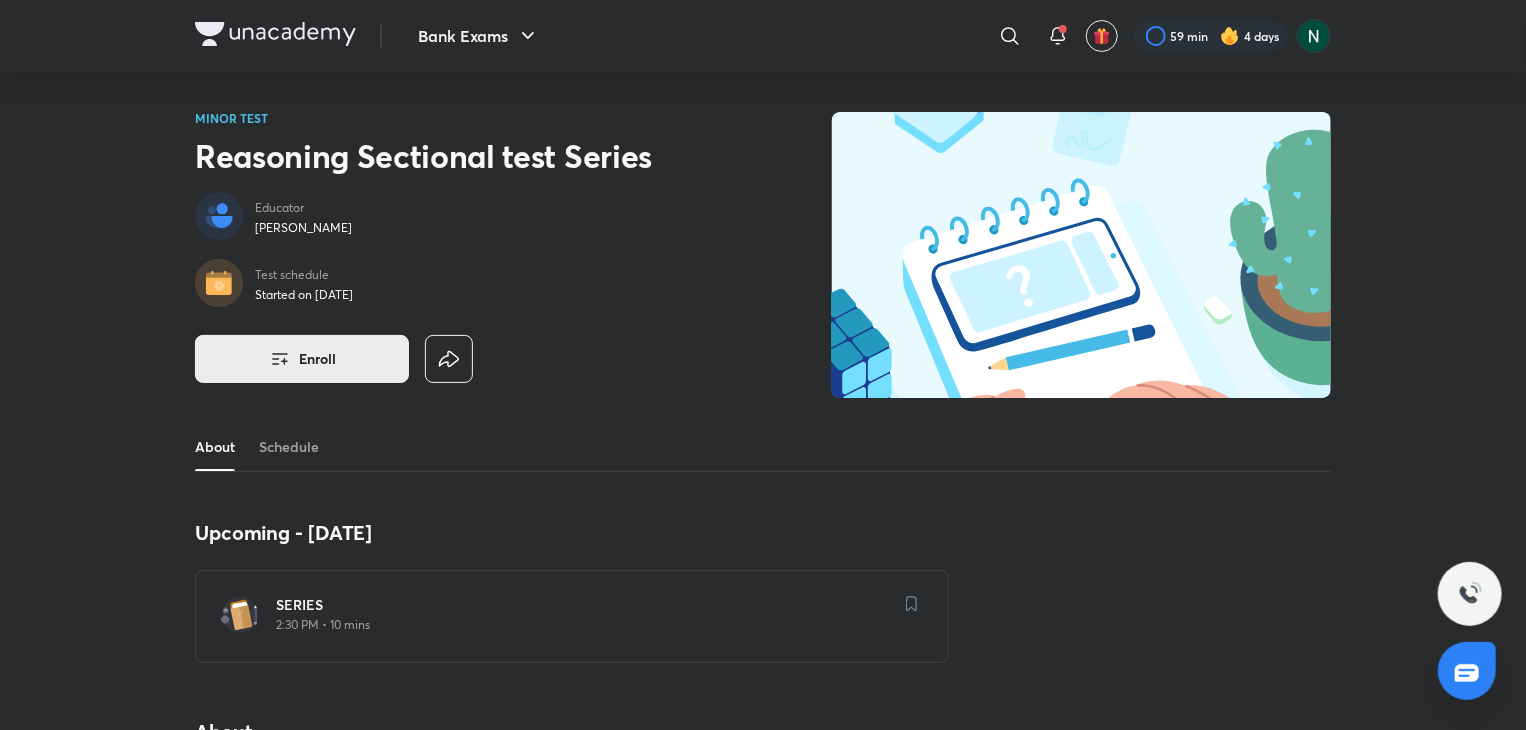 click 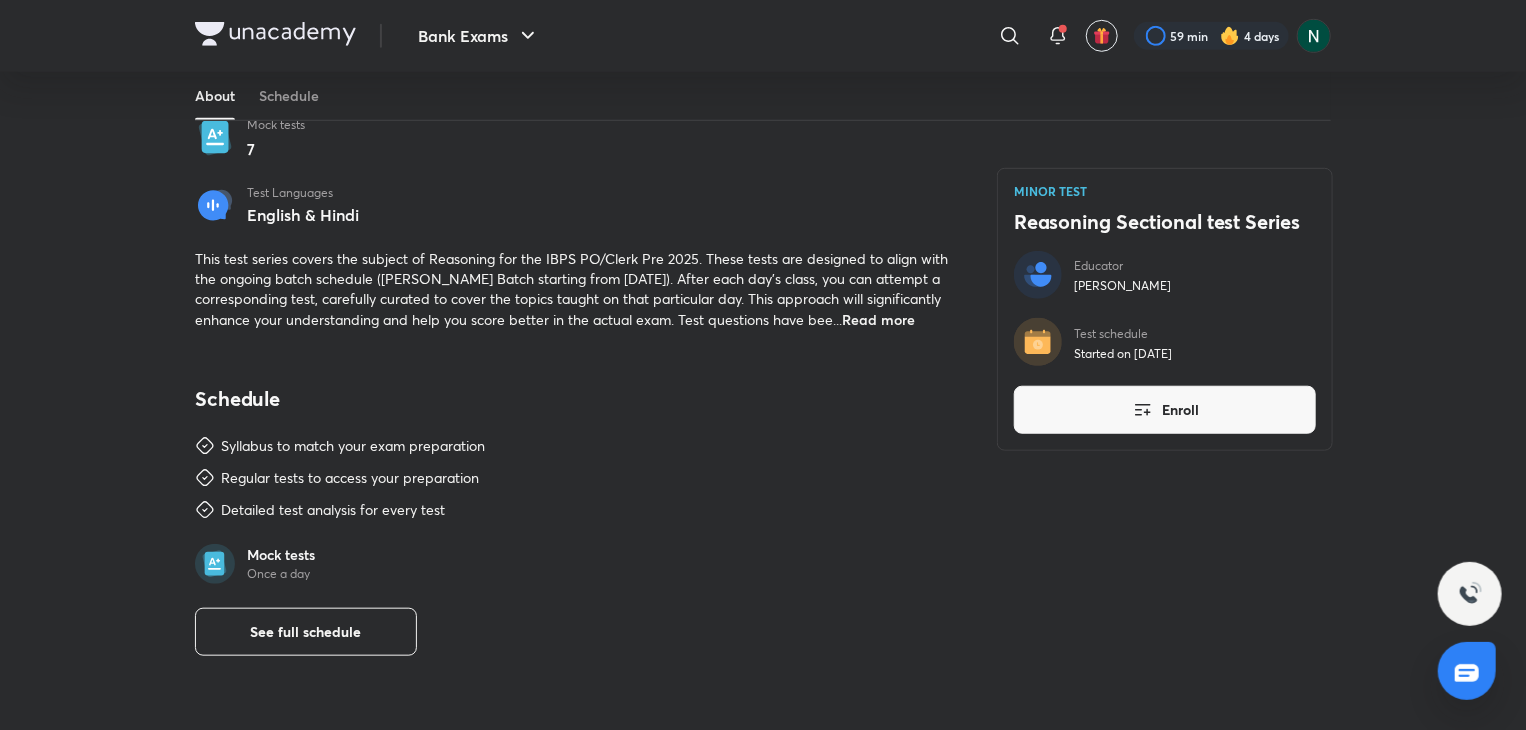 scroll, scrollTop: 720, scrollLeft: 0, axis: vertical 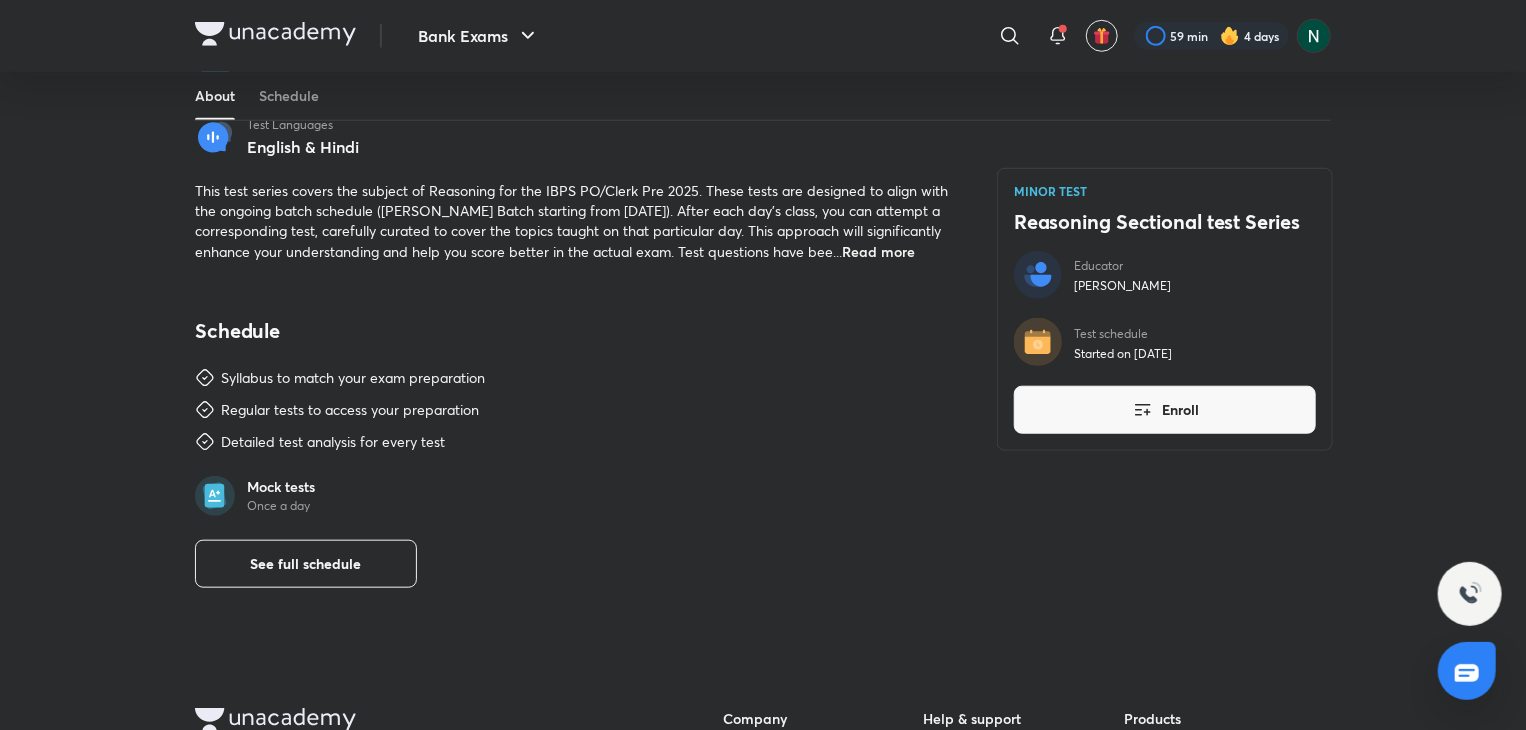 click on "MINOR TEST Reasoning Sectional test Series Educator [PERSON_NAME] Test schedule Started on [DATE] Enroll" at bounding box center [1165, 309] 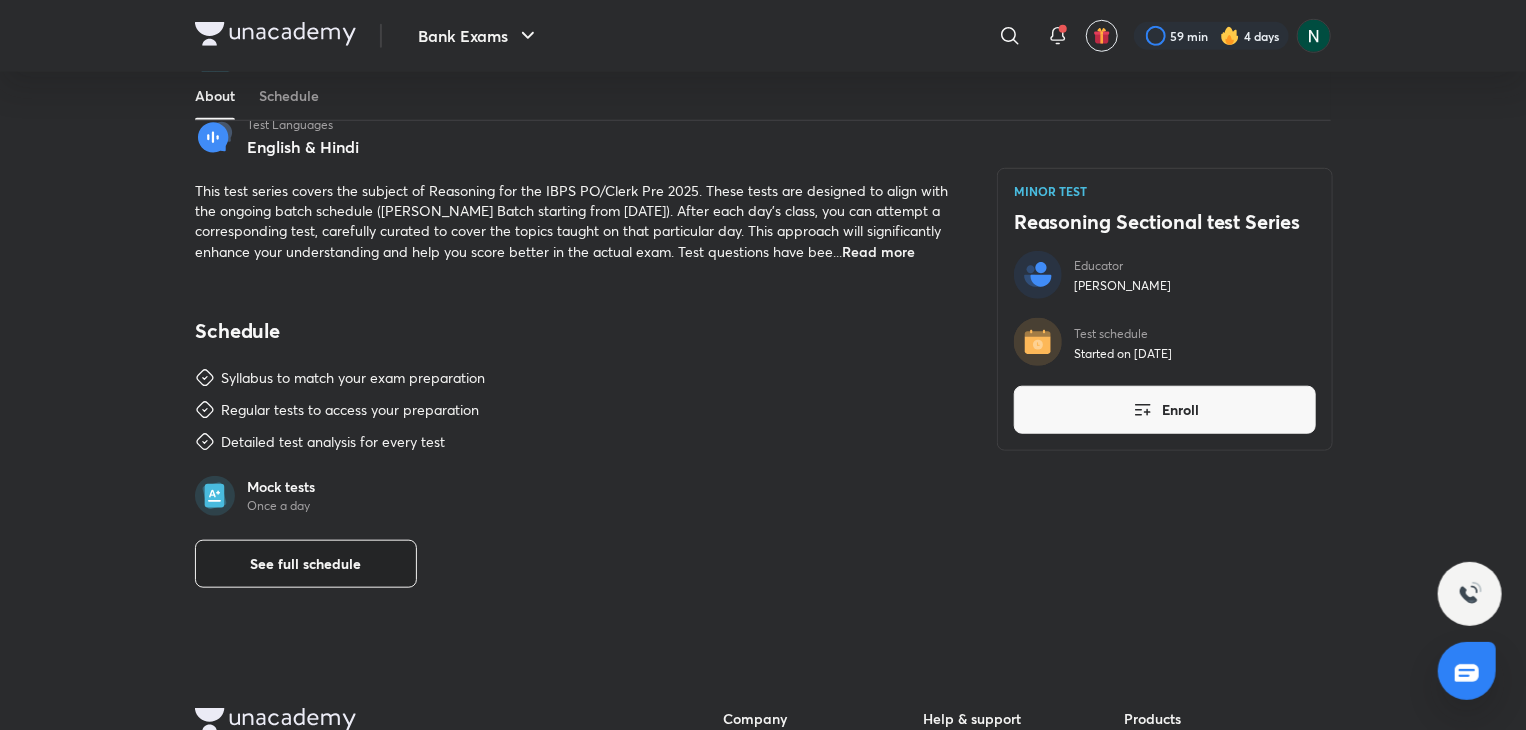 click on "See full schedule" at bounding box center (306, 564) 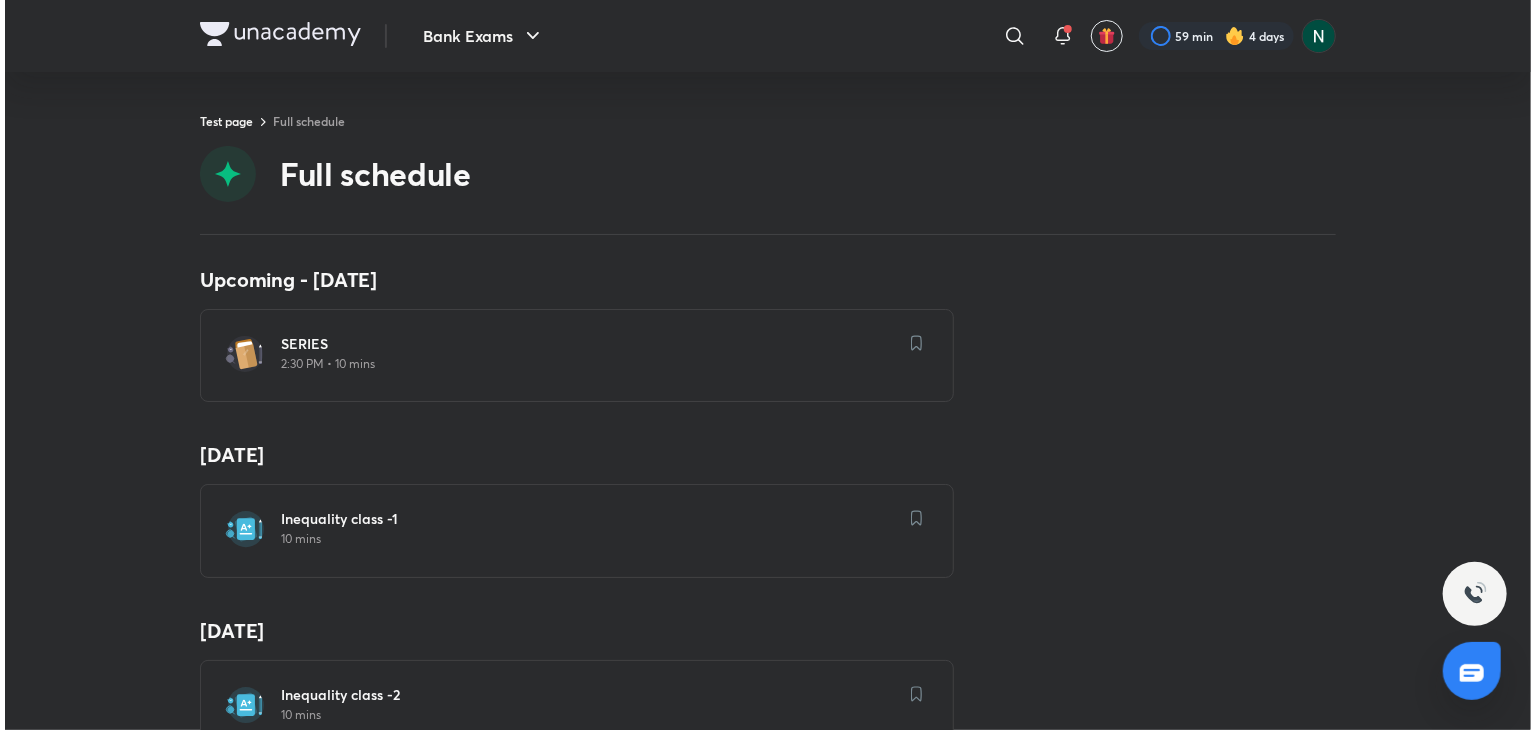 scroll, scrollTop: 0, scrollLeft: 0, axis: both 